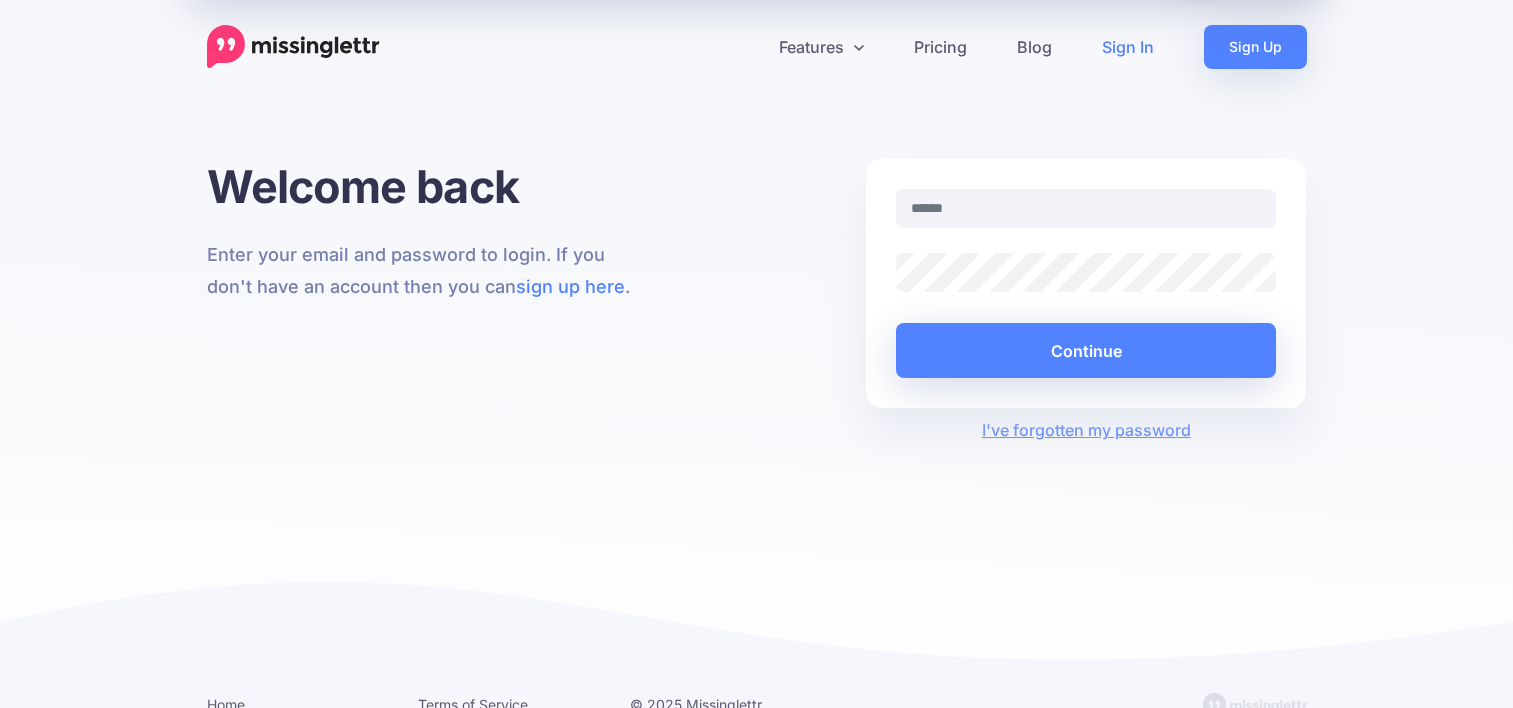 scroll, scrollTop: 0, scrollLeft: 0, axis: both 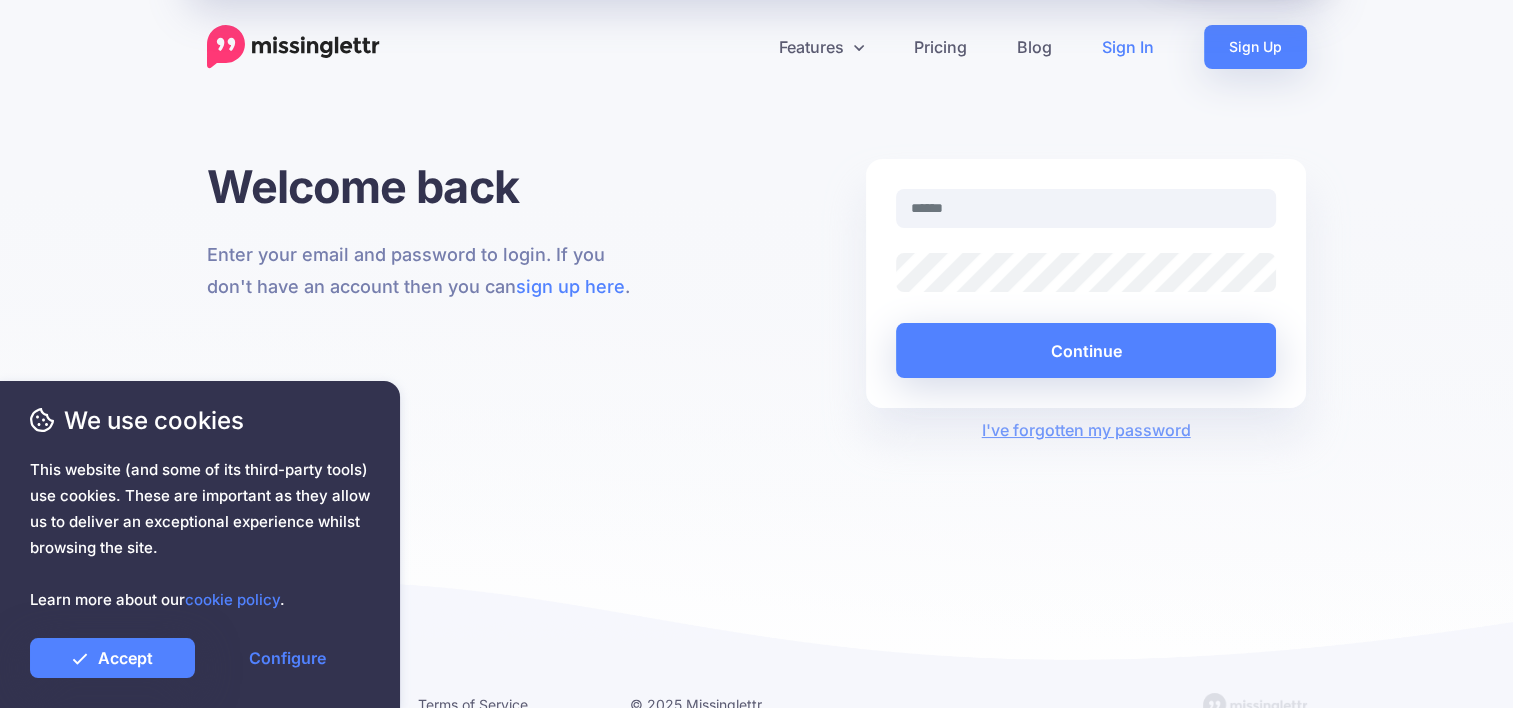 click at bounding box center (1086, 208) 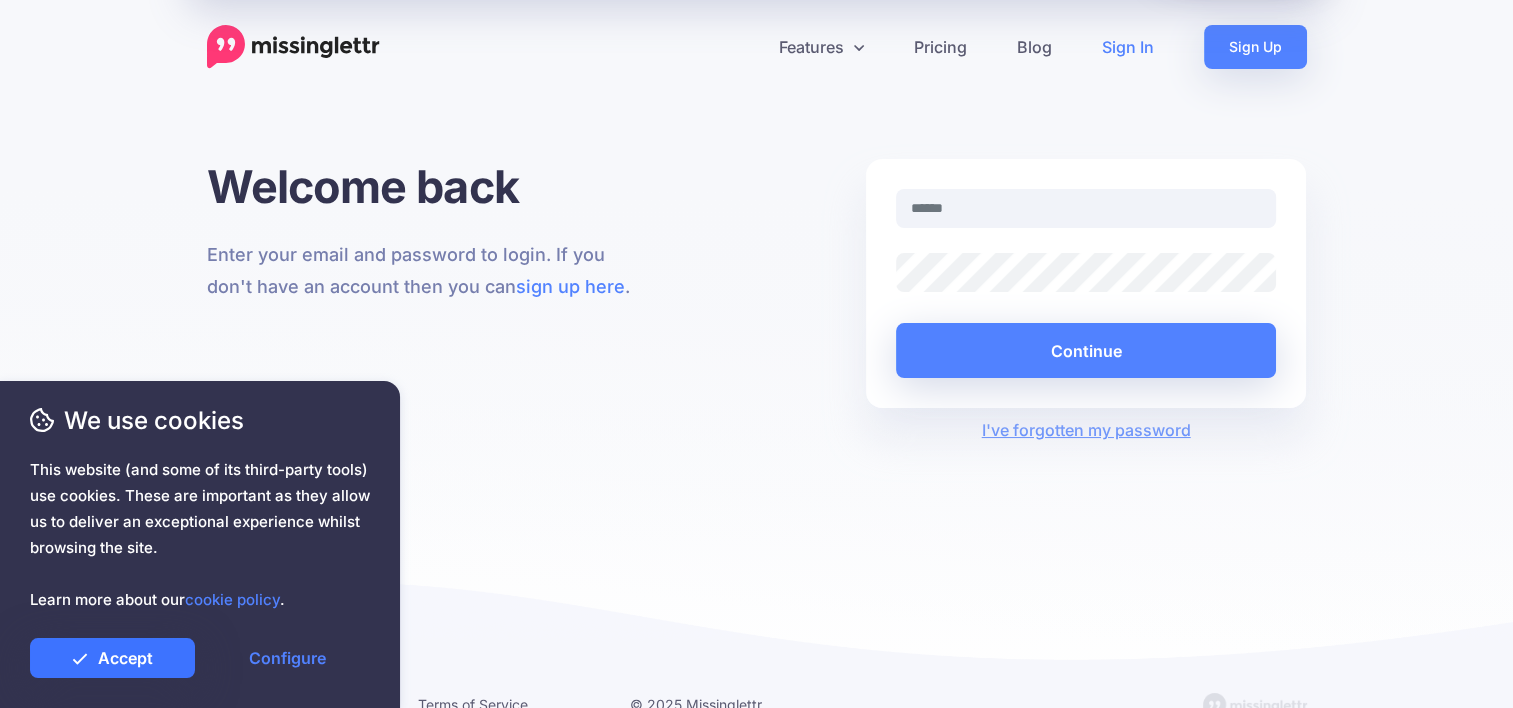 click on "Accept" at bounding box center [112, 658] 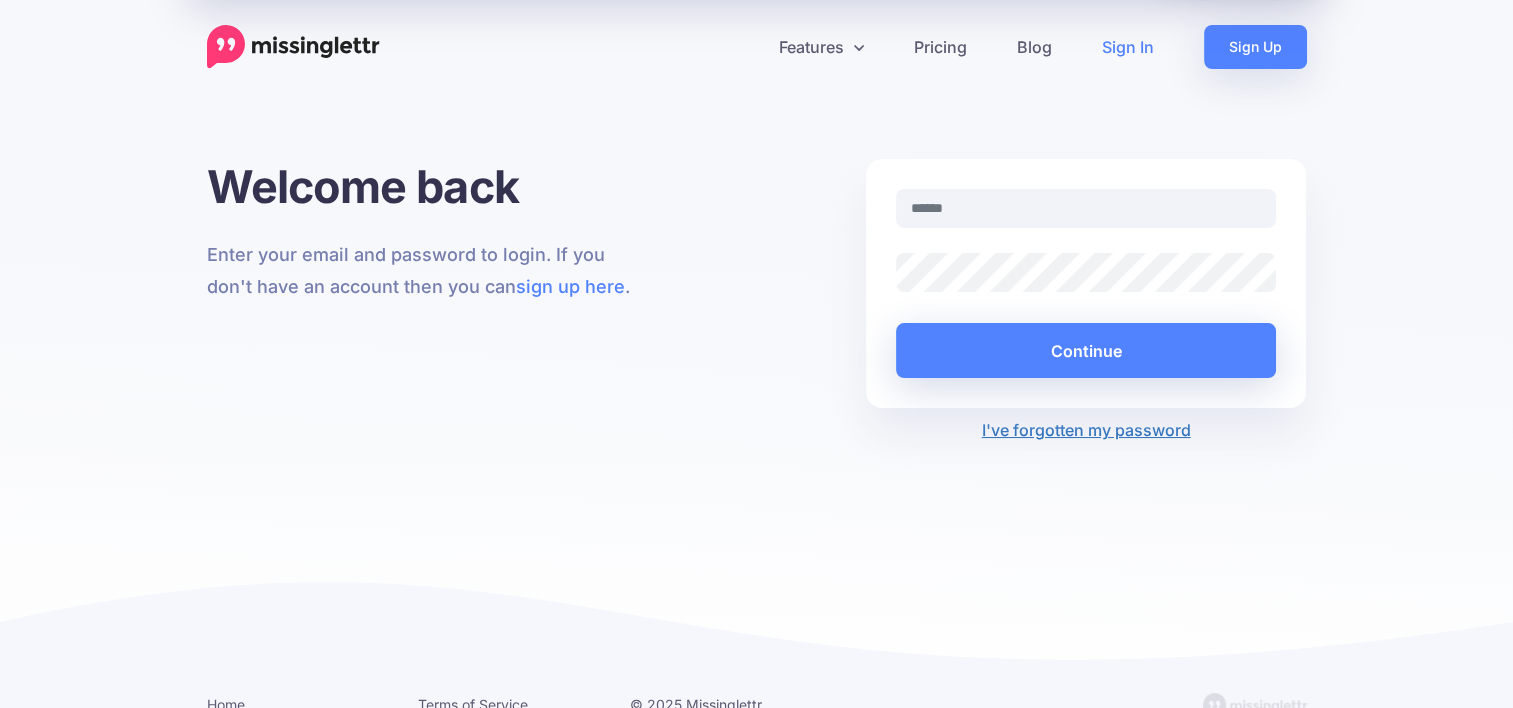 click on "I've forgotten my password" at bounding box center (1086, 430) 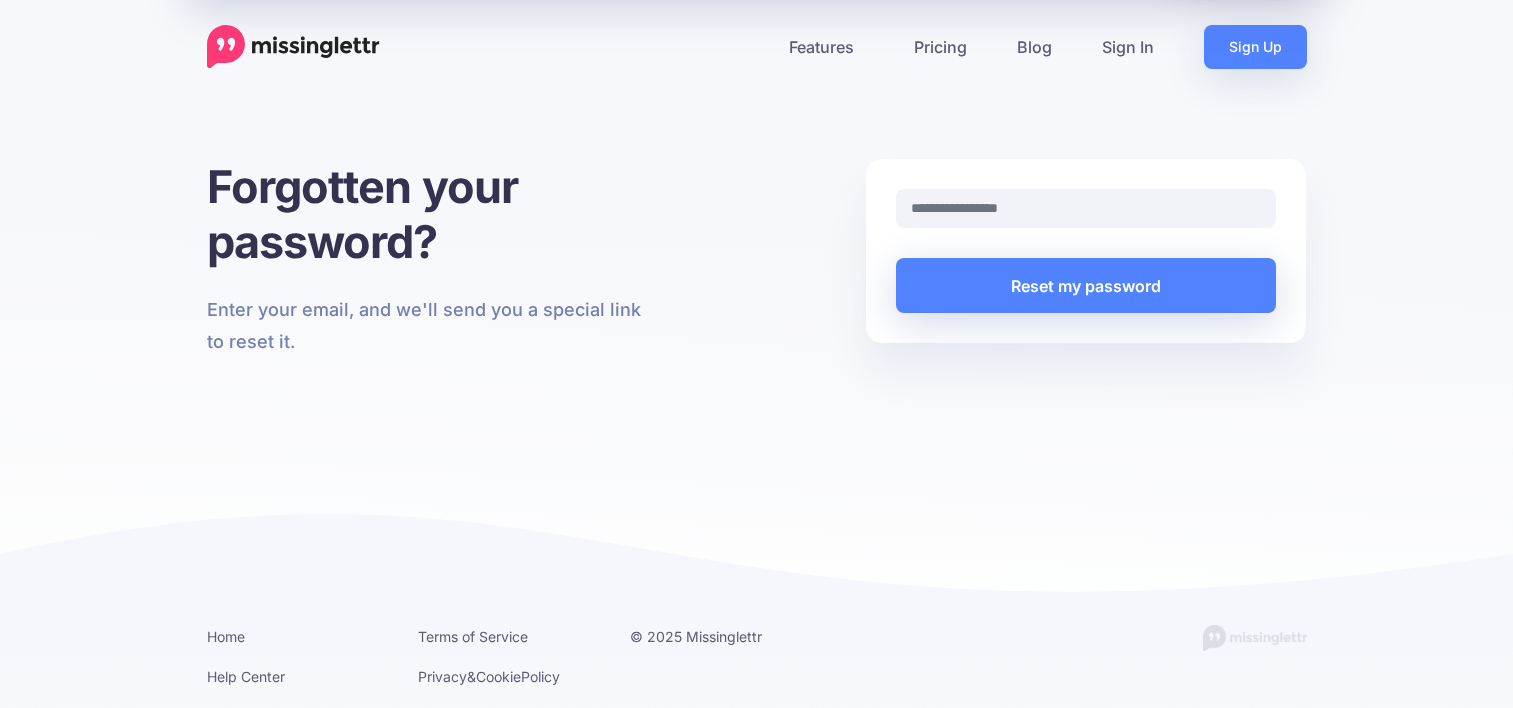 scroll, scrollTop: 0, scrollLeft: 0, axis: both 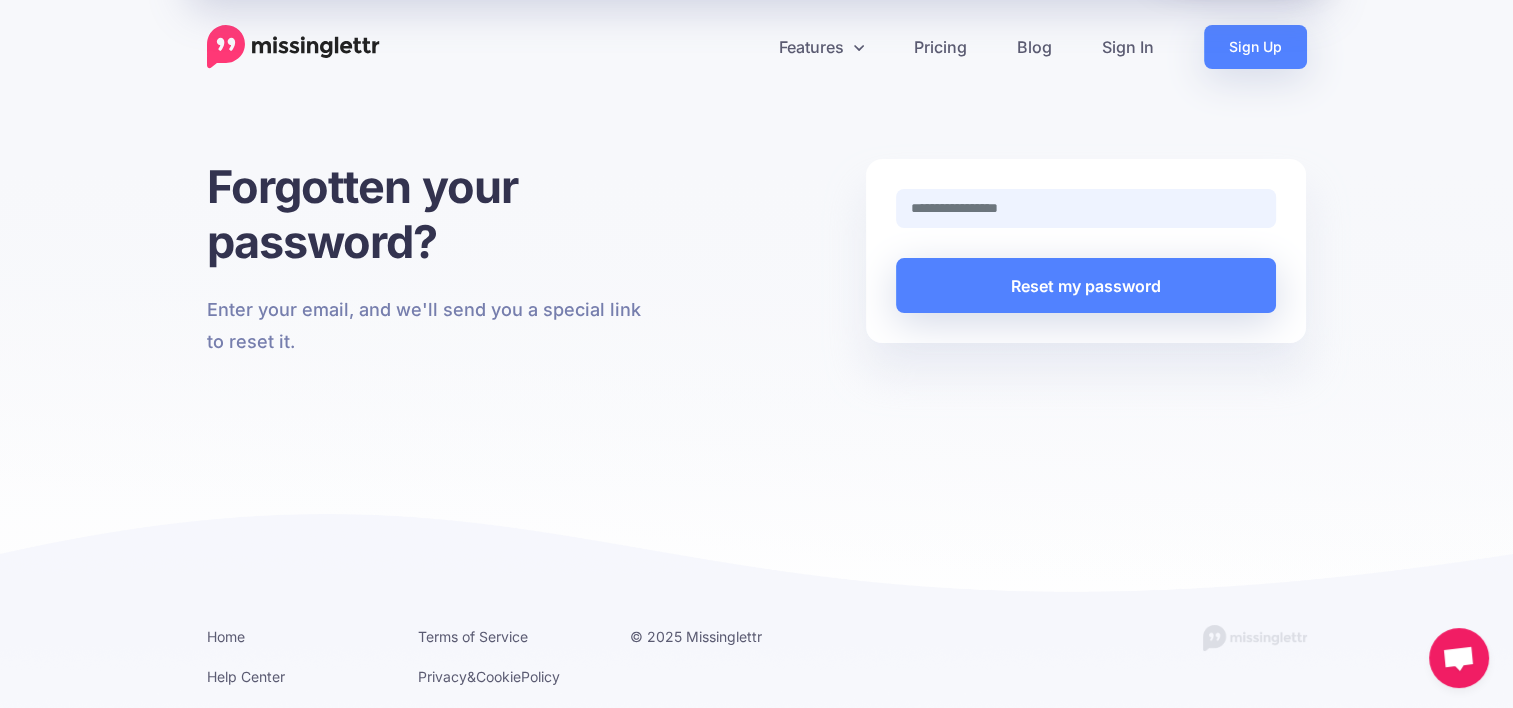 click at bounding box center [1086, 208] 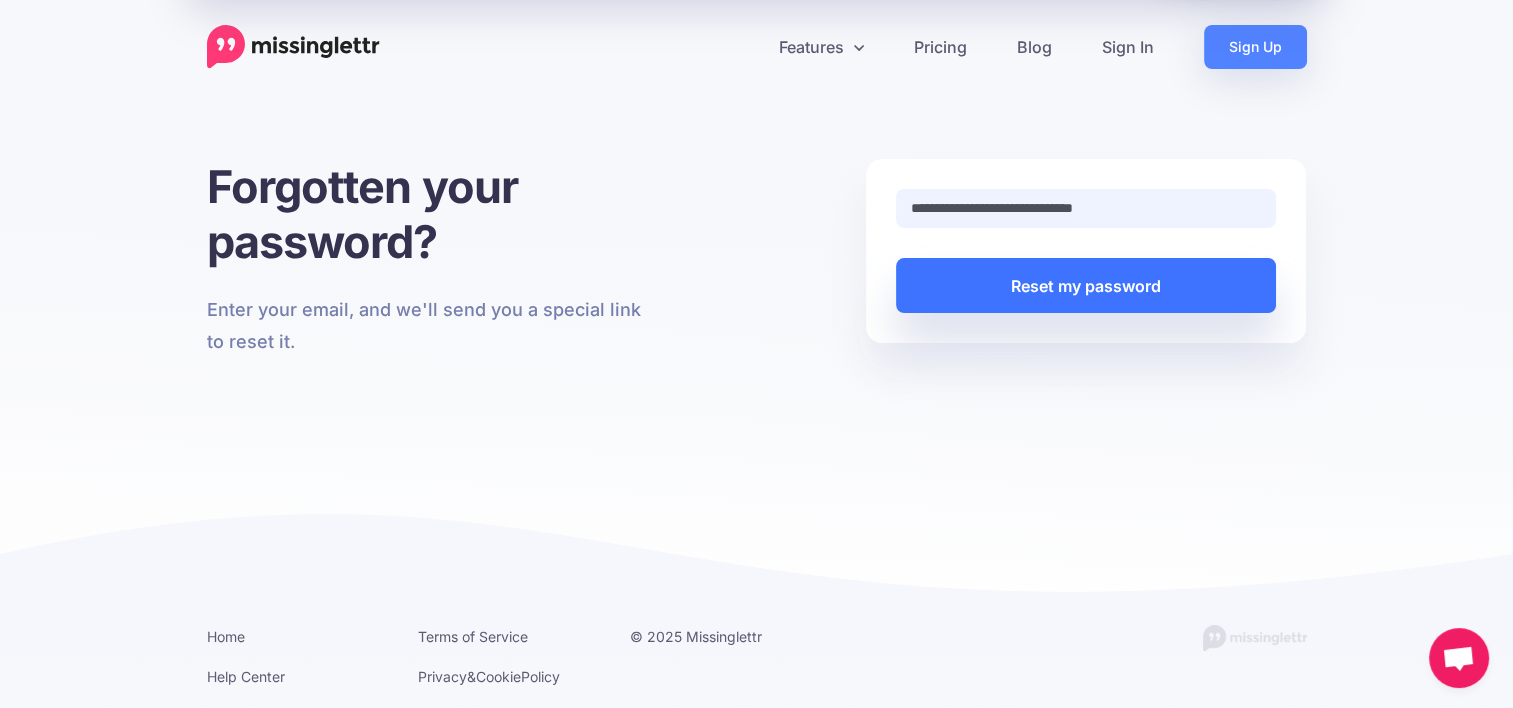 type on "**********" 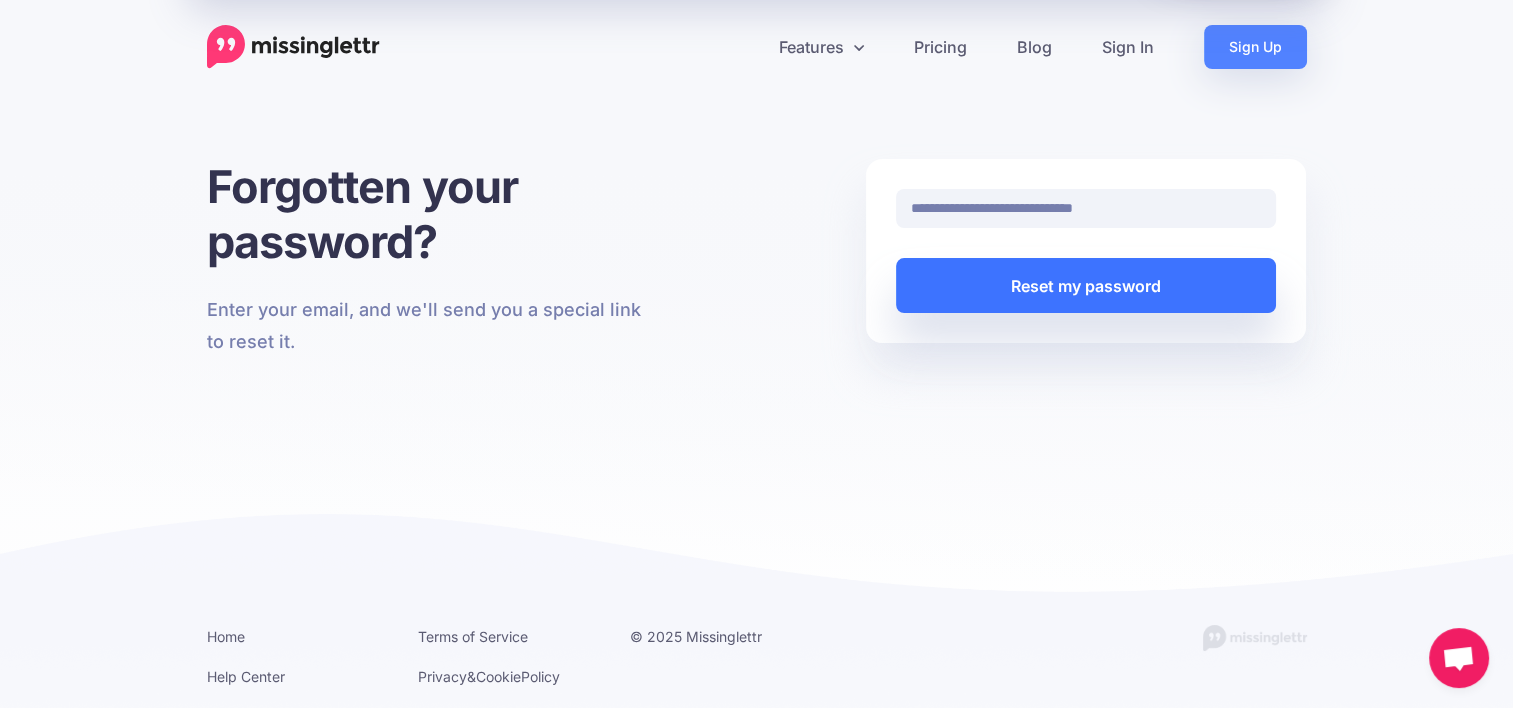 click on "Reset my password" at bounding box center (1086, 285) 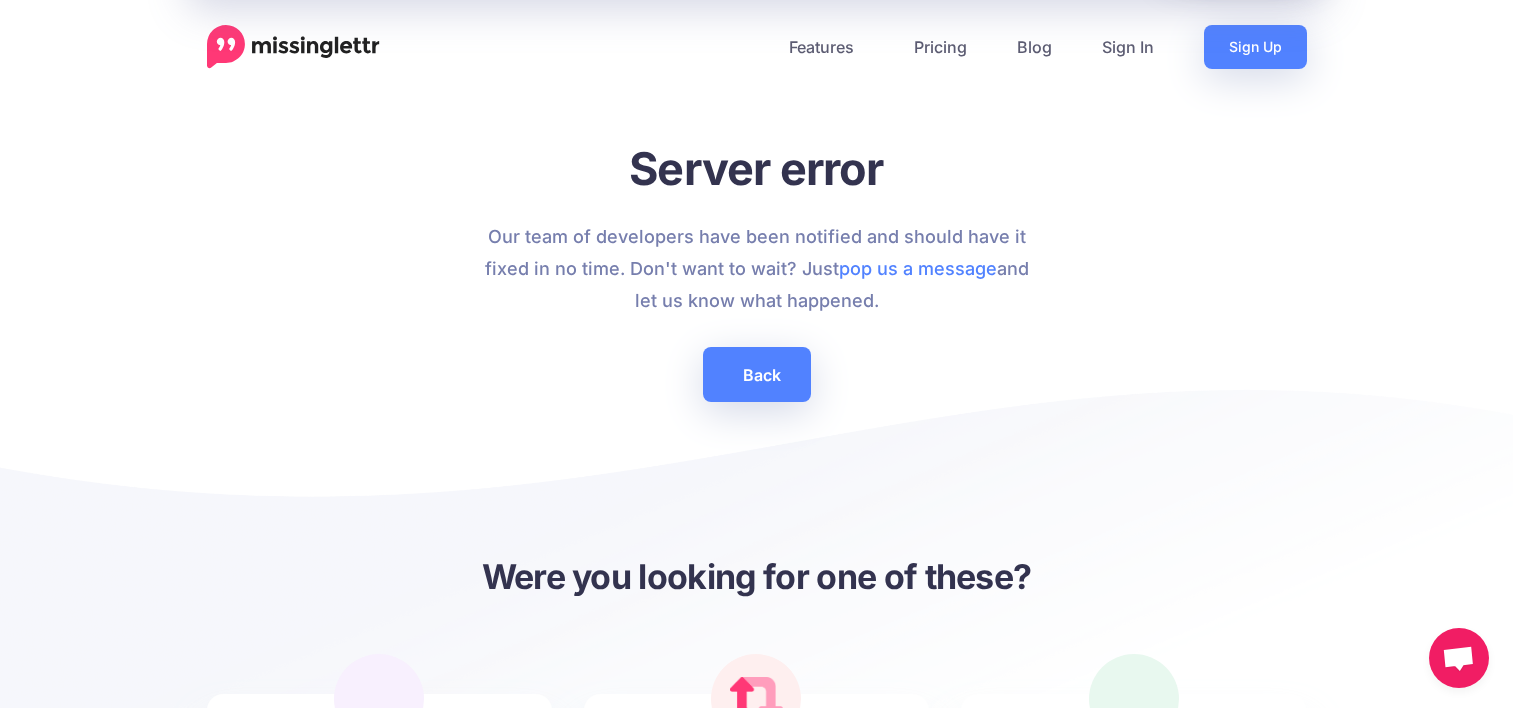 scroll, scrollTop: 0, scrollLeft: 0, axis: both 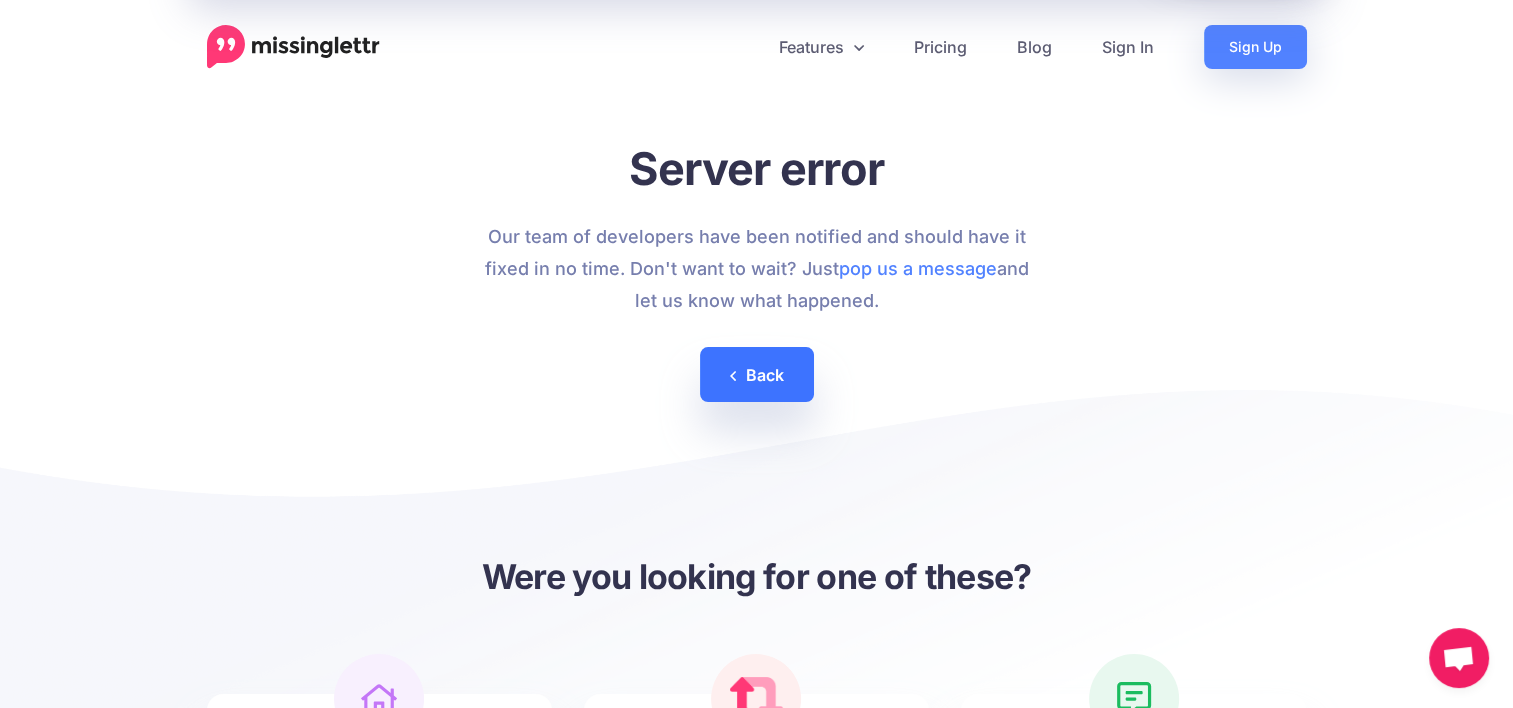 click on "Back" at bounding box center (757, 374) 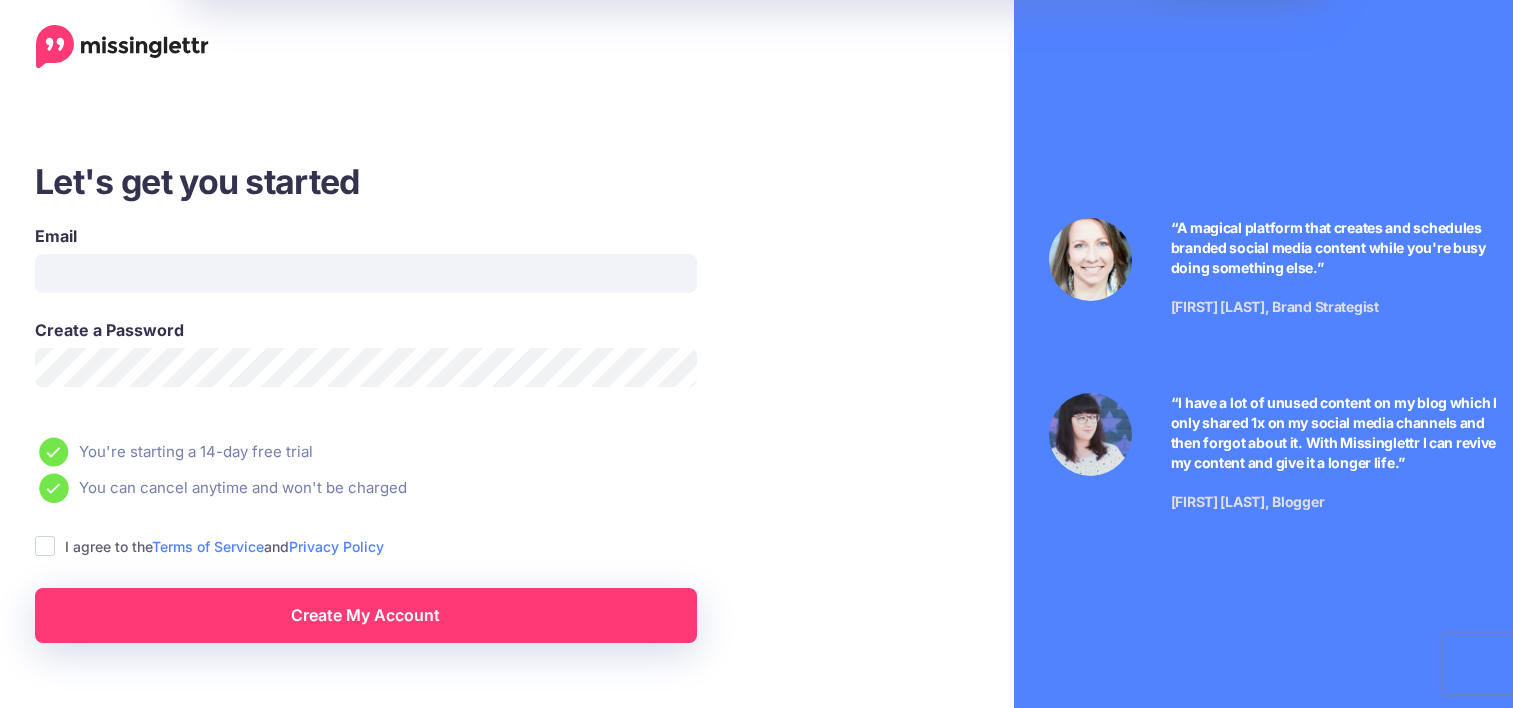 scroll, scrollTop: 0, scrollLeft: 0, axis: both 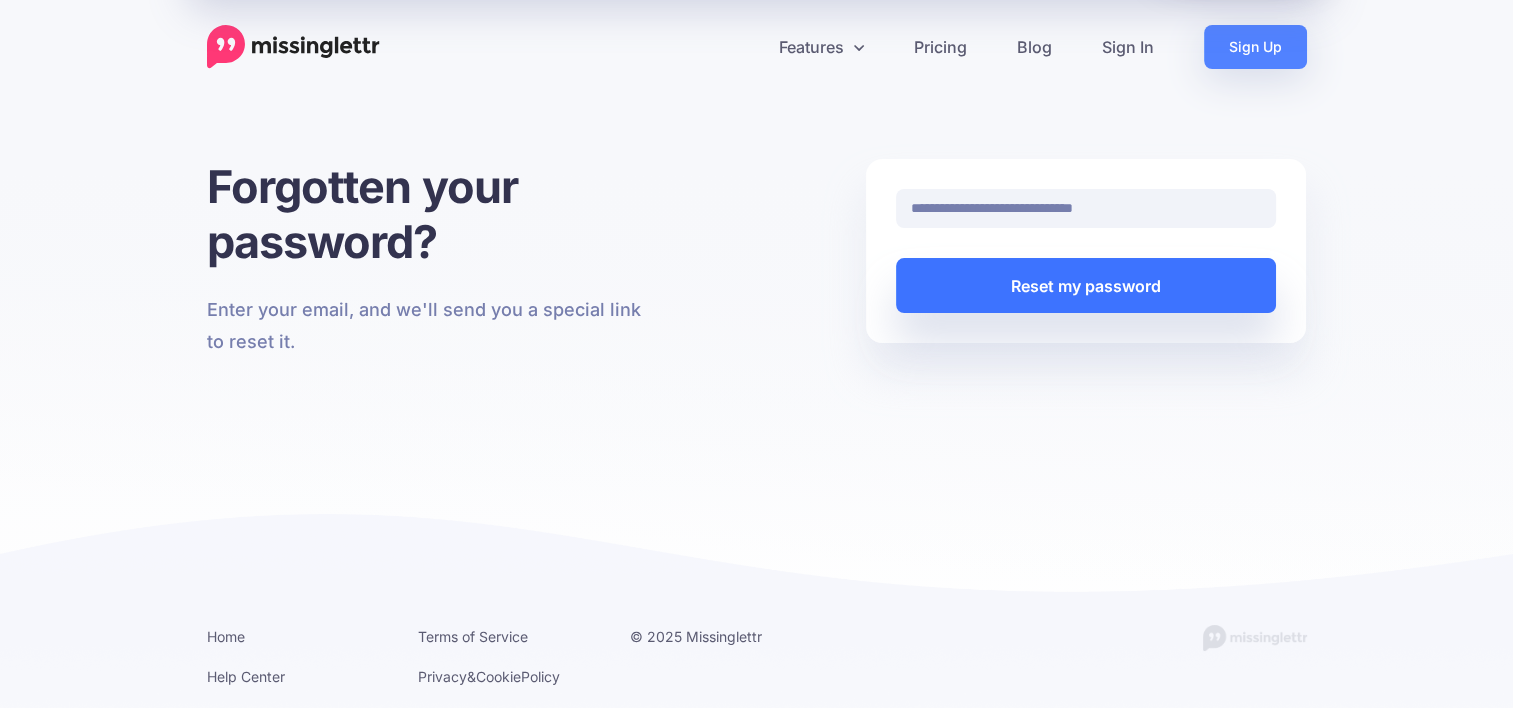 click on "Reset my password" at bounding box center (1086, 285) 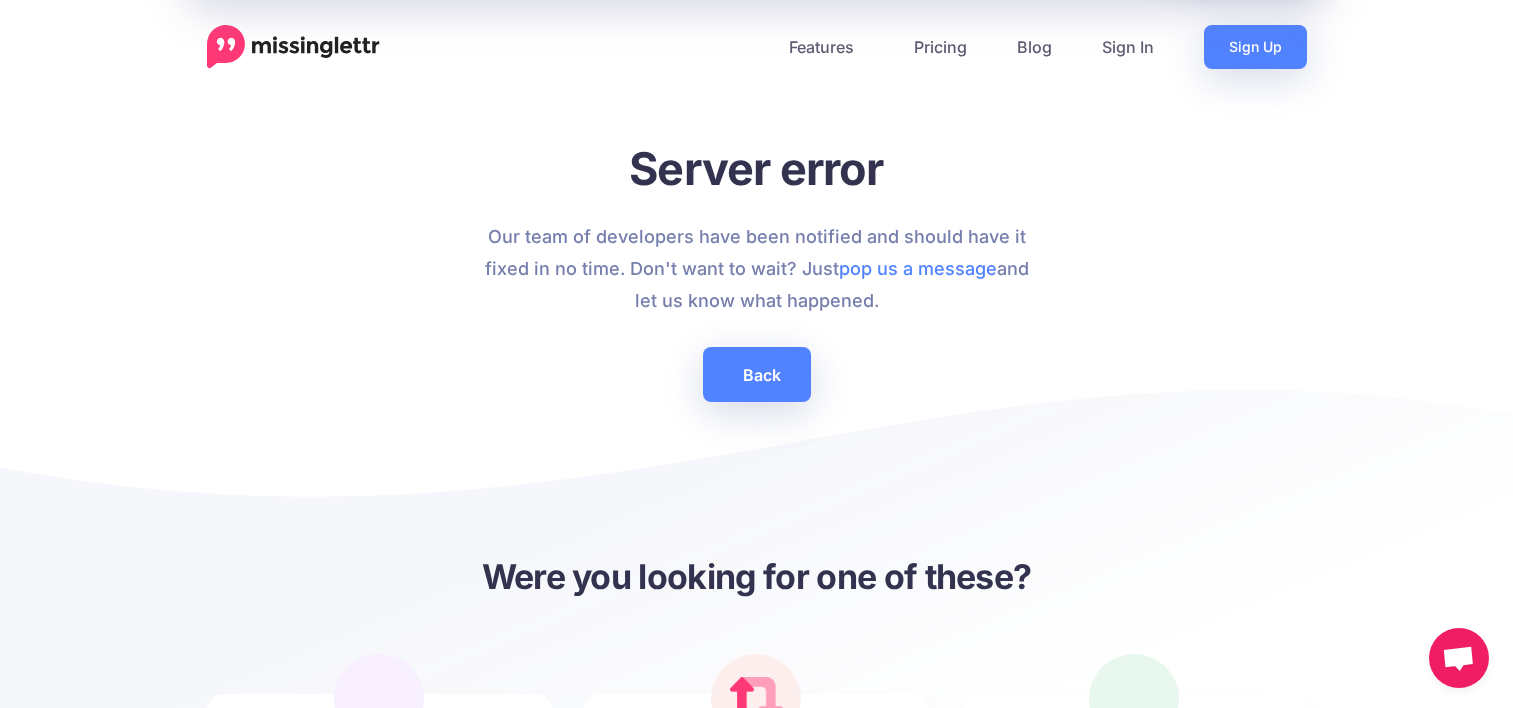 scroll, scrollTop: 0, scrollLeft: 0, axis: both 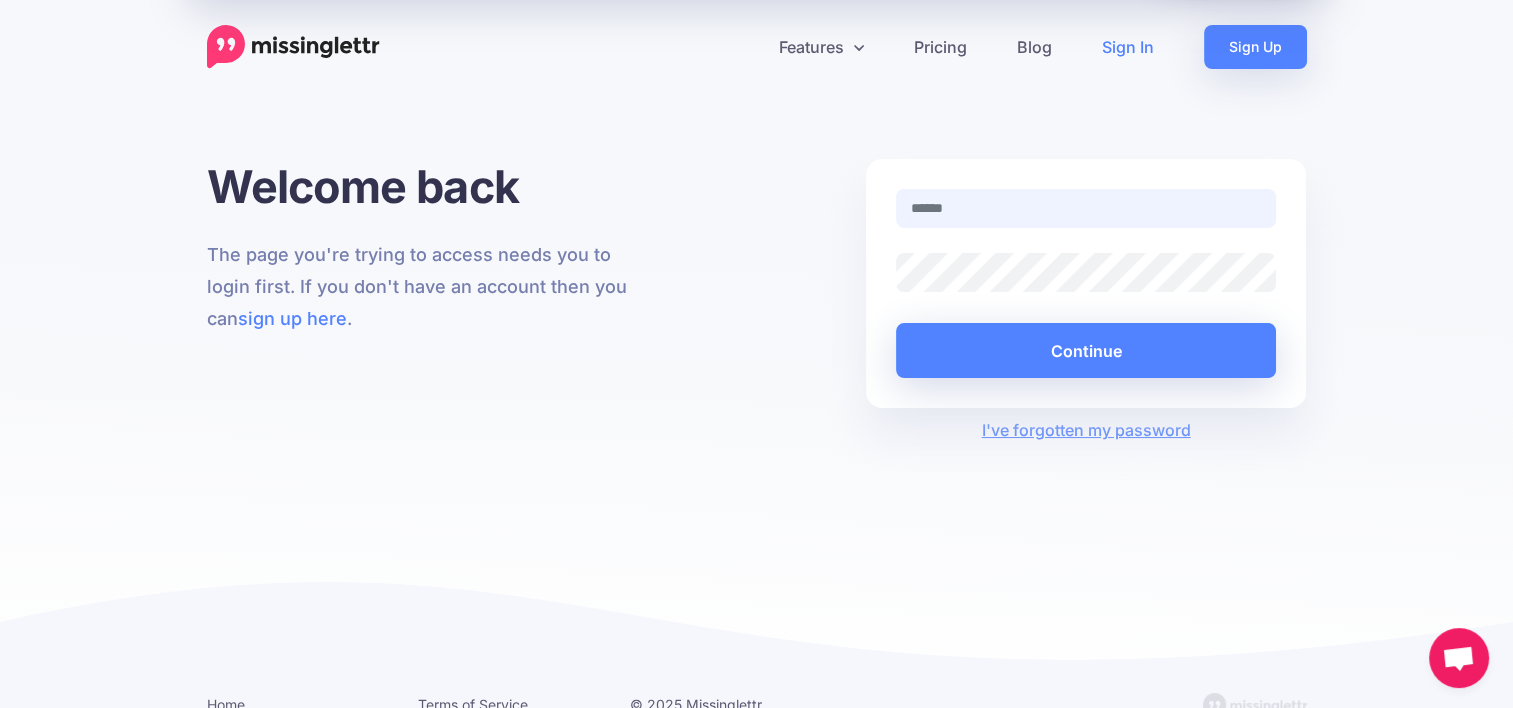click at bounding box center (1086, 208) 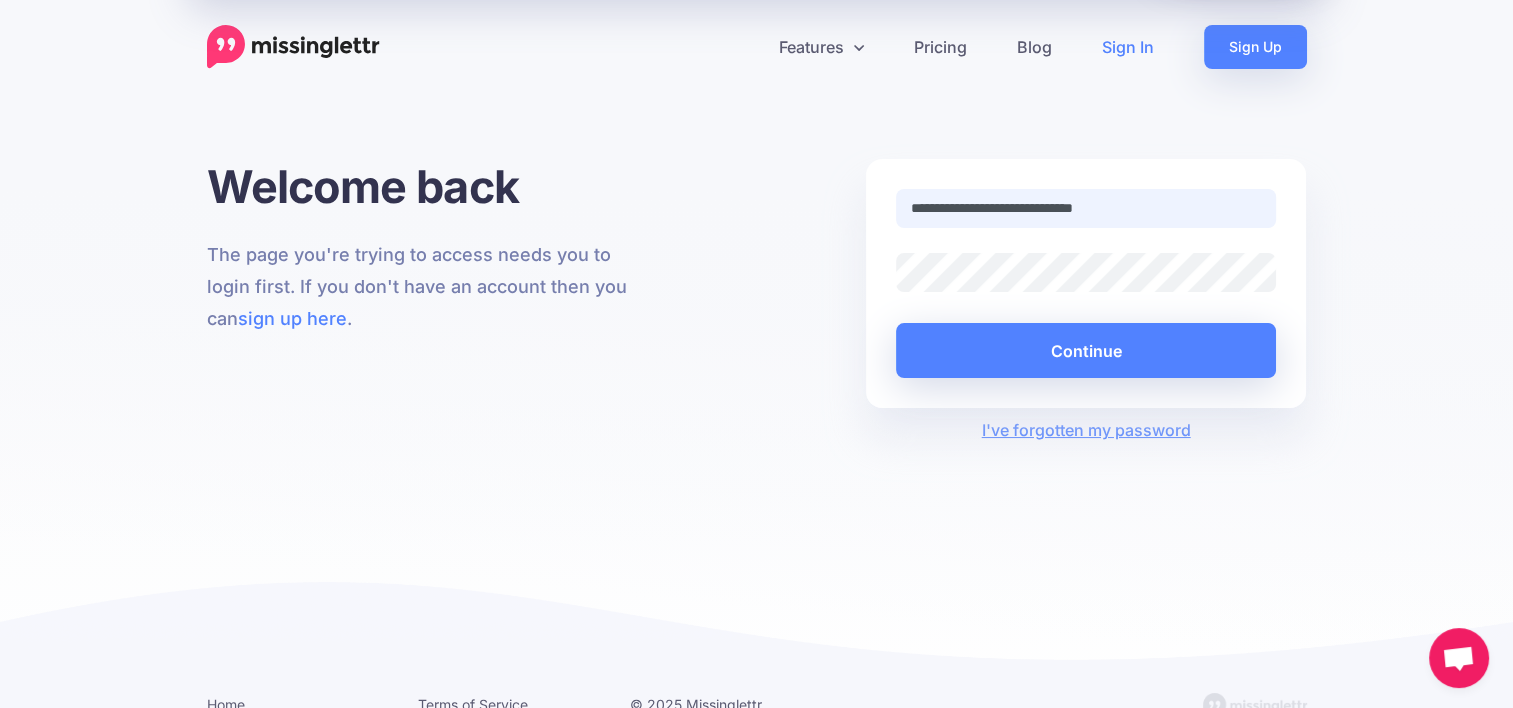 type on "**********" 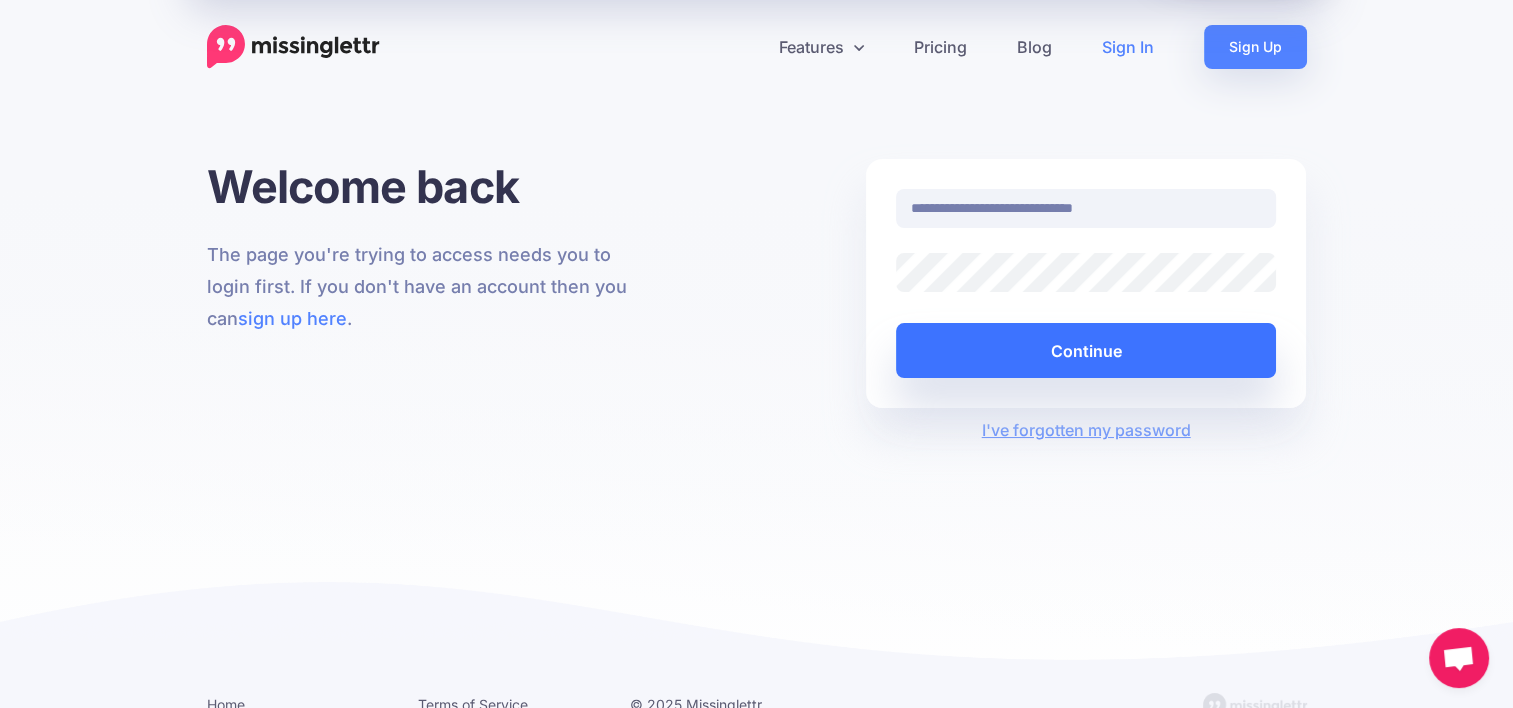 click on "Continue" at bounding box center [1086, 350] 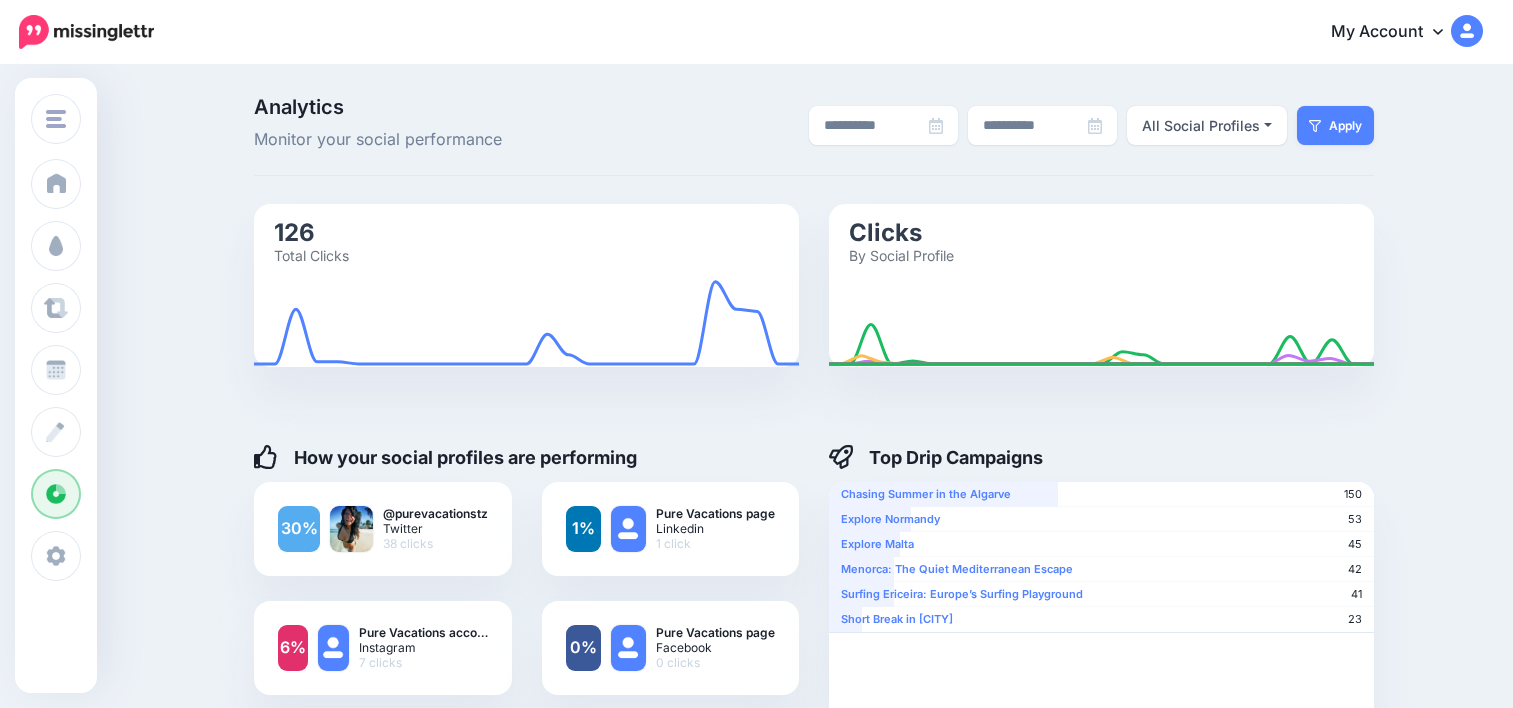 scroll, scrollTop: 0, scrollLeft: 0, axis: both 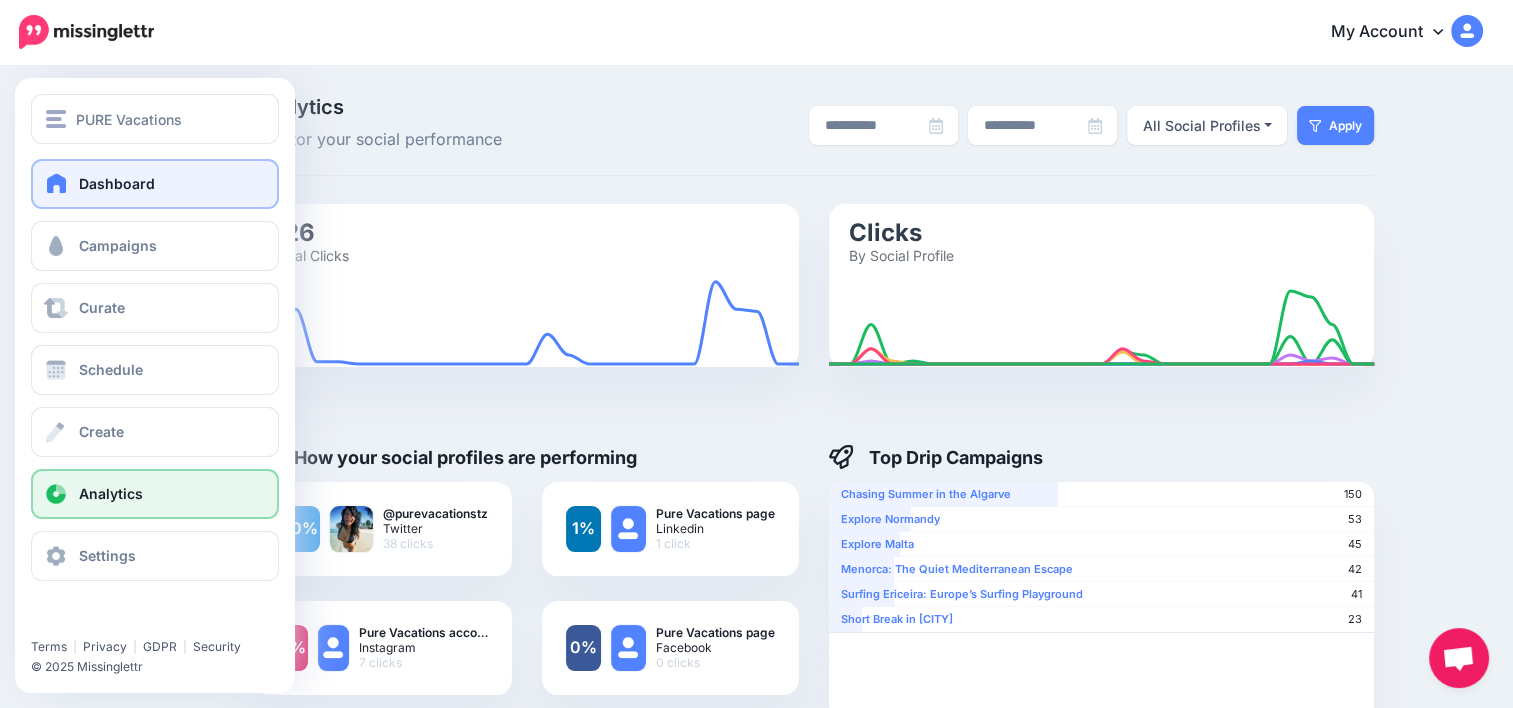 click at bounding box center (57, 183) 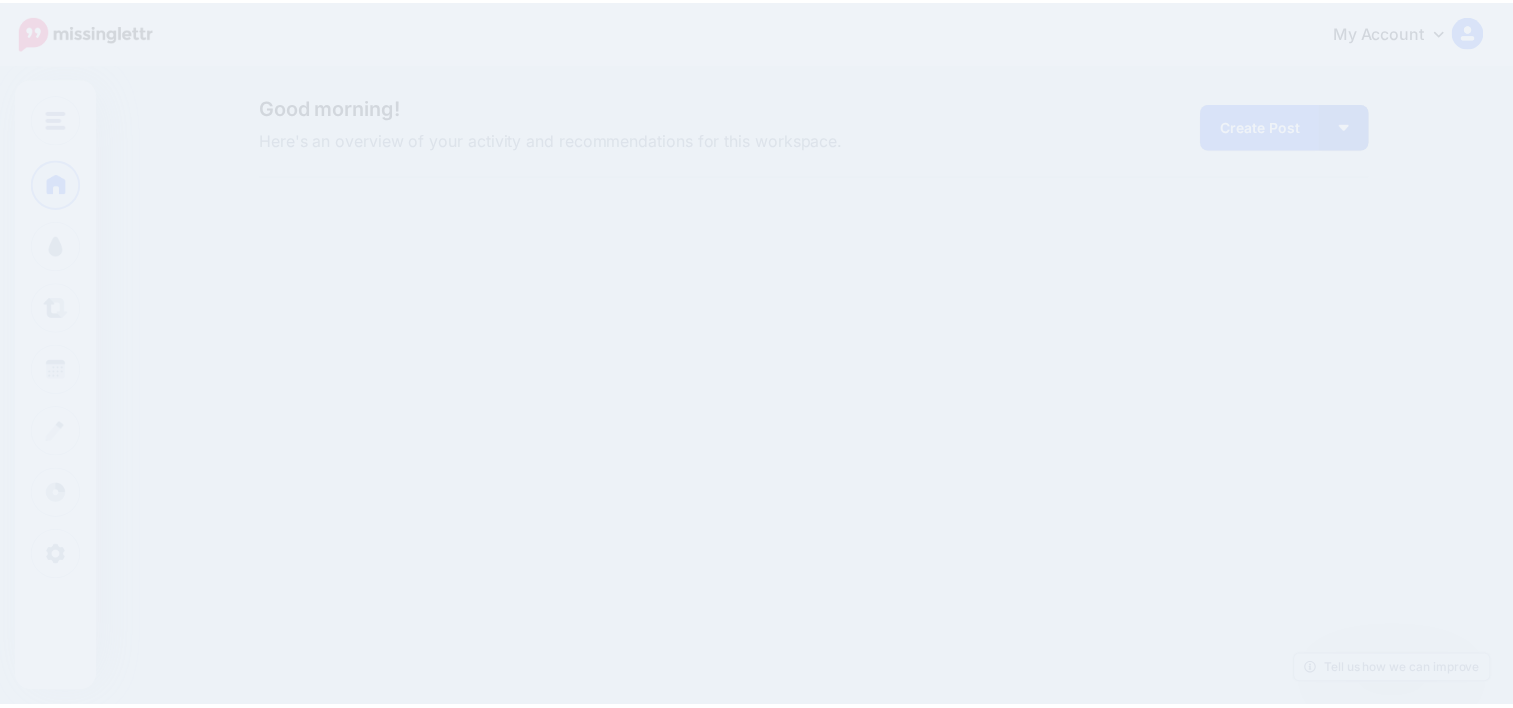 scroll, scrollTop: 0, scrollLeft: 0, axis: both 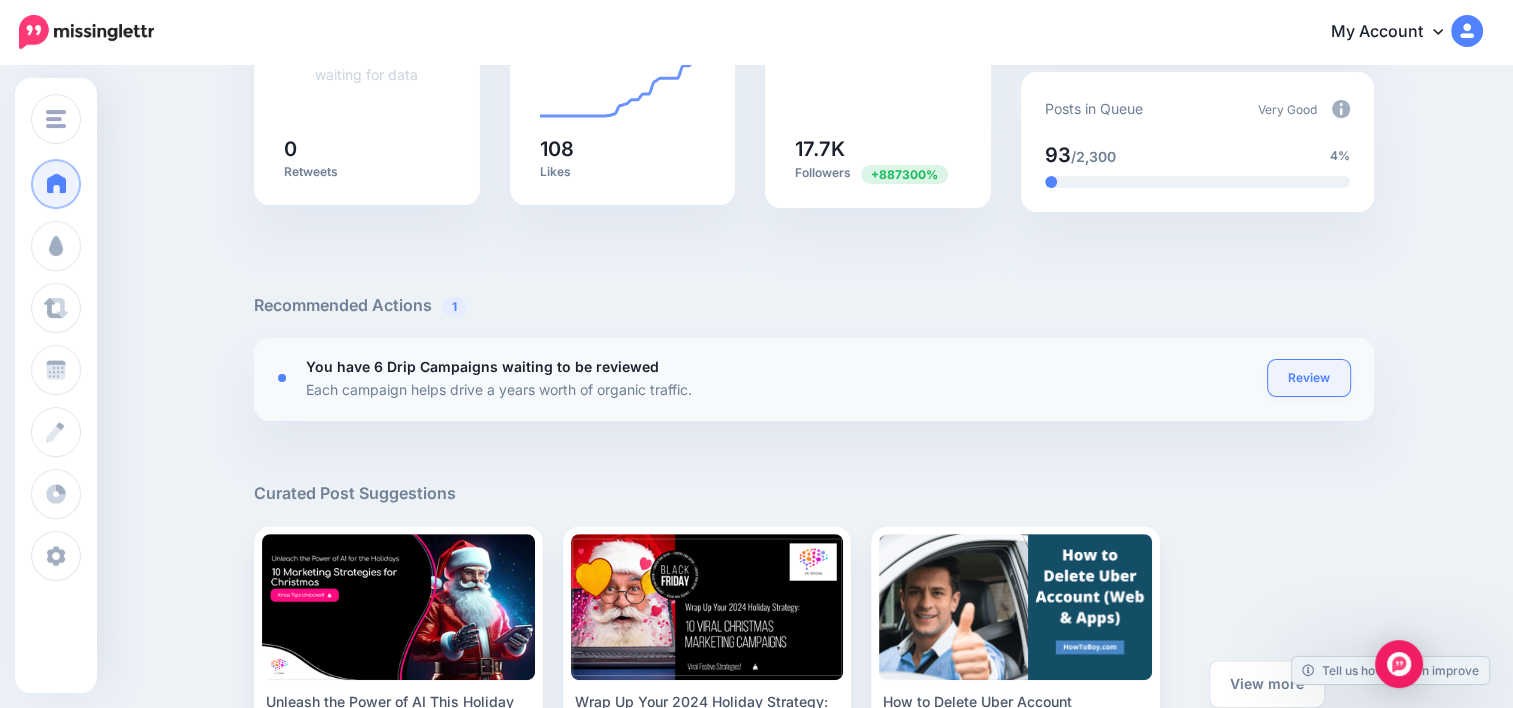 click on "Review" at bounding box center (1309, 378) 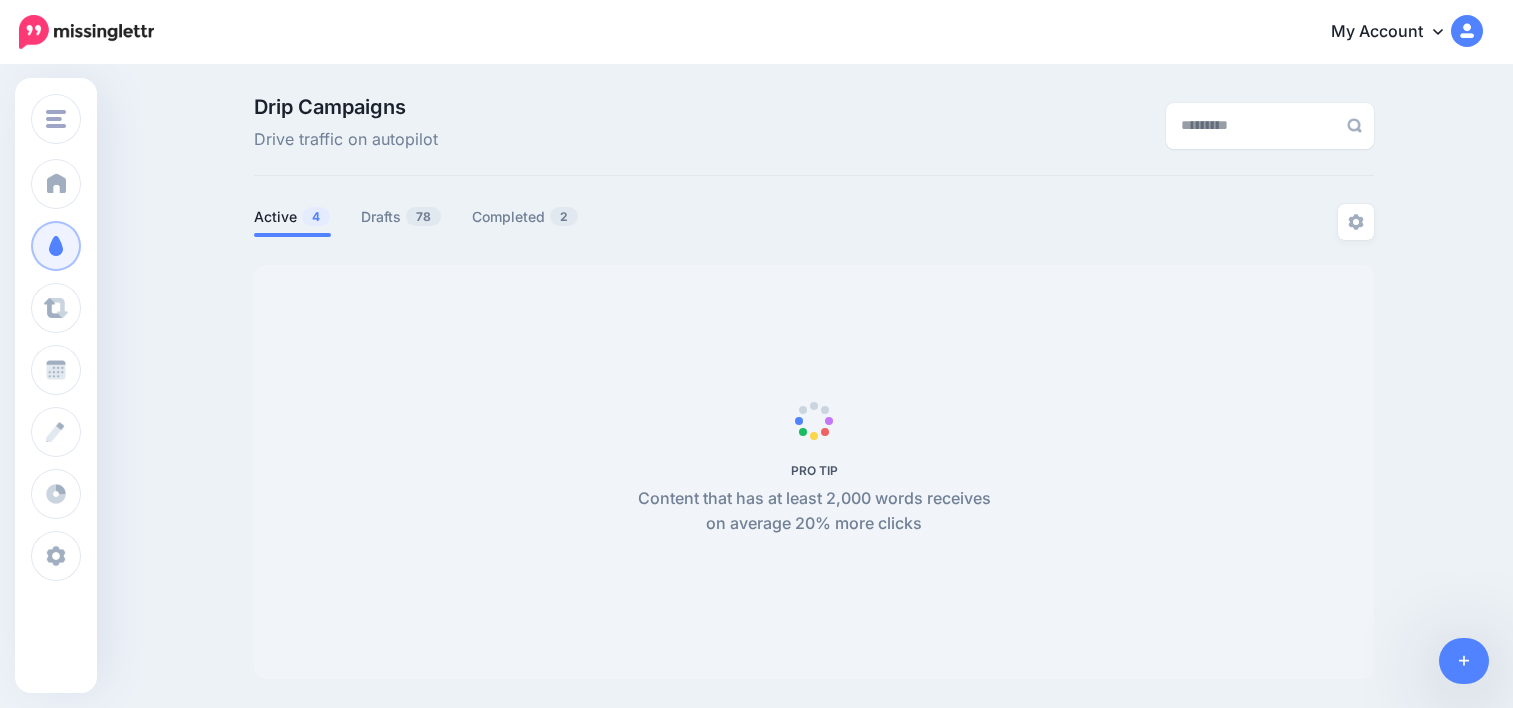 scroll, scrollTop: 0, scrollLeft: 0, axis: both 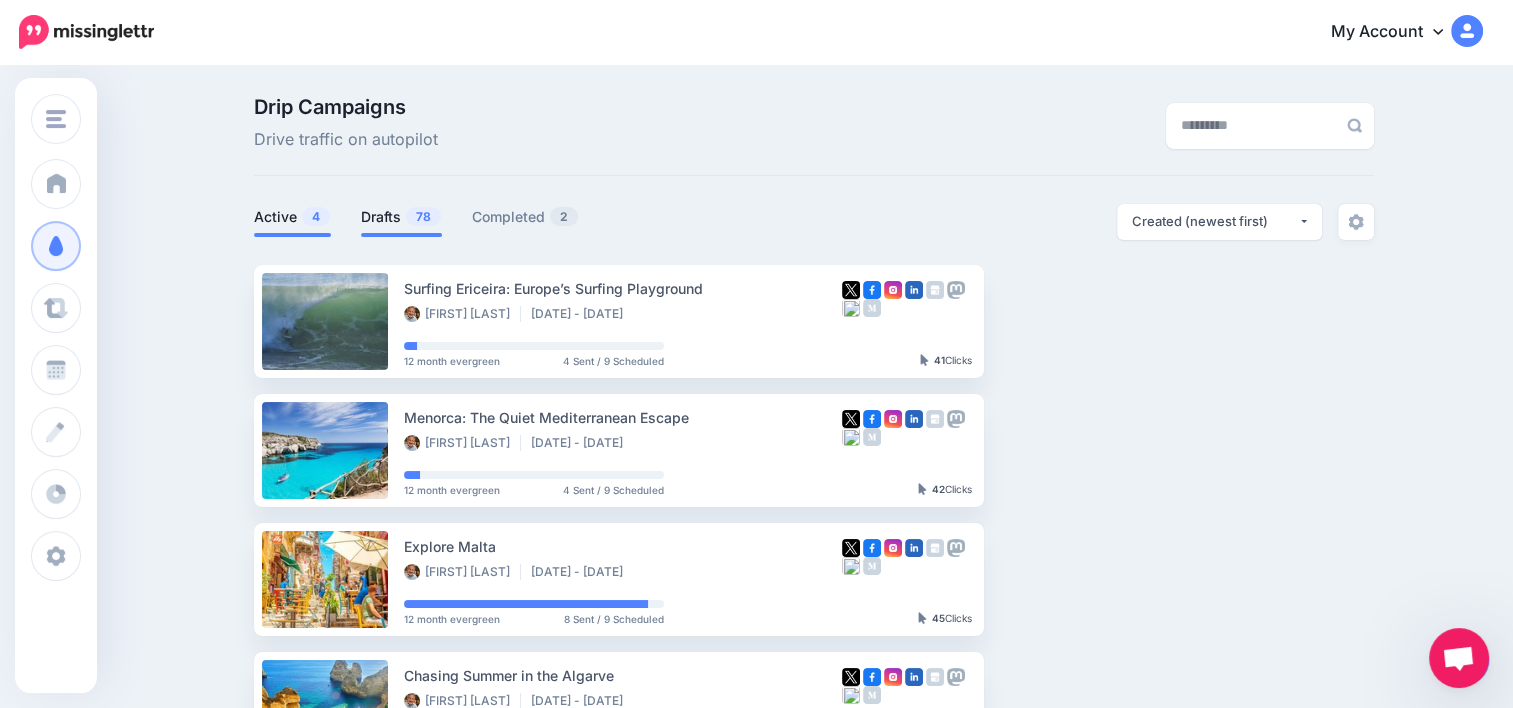 click on "Drafts  78" at bounding box center (401, 217) 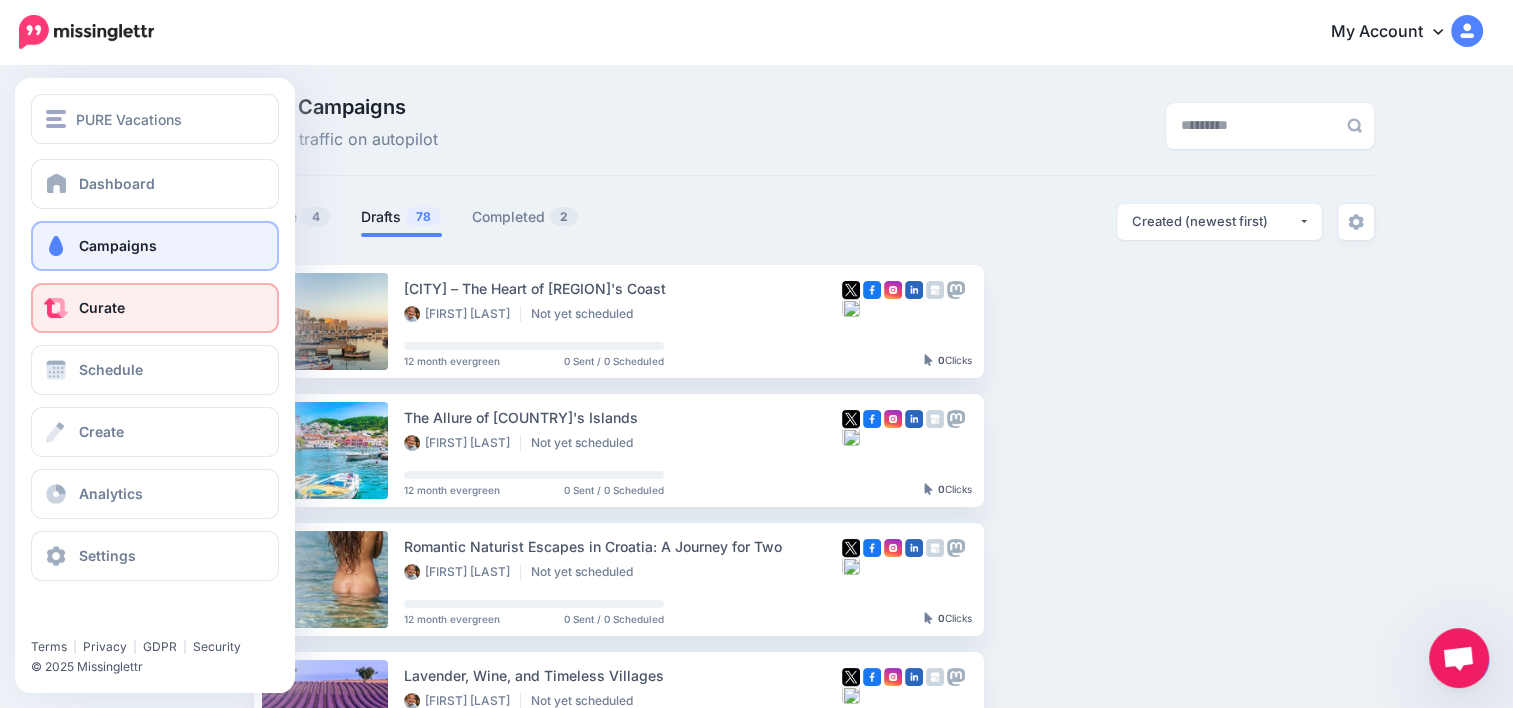 click on "Curate" at bounding box center [155, 308] 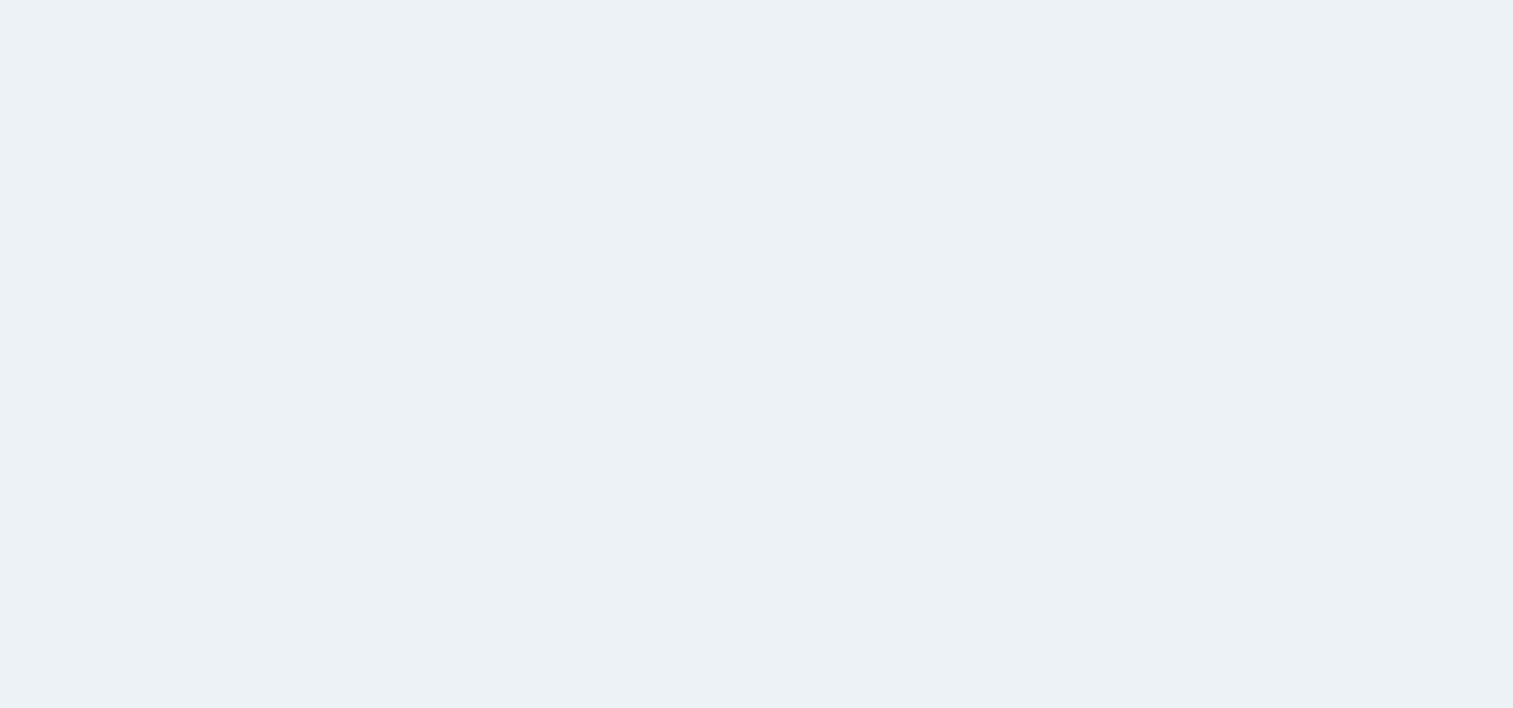 scroll, scrollTop: 0, scrollLeft: 0, axis: both 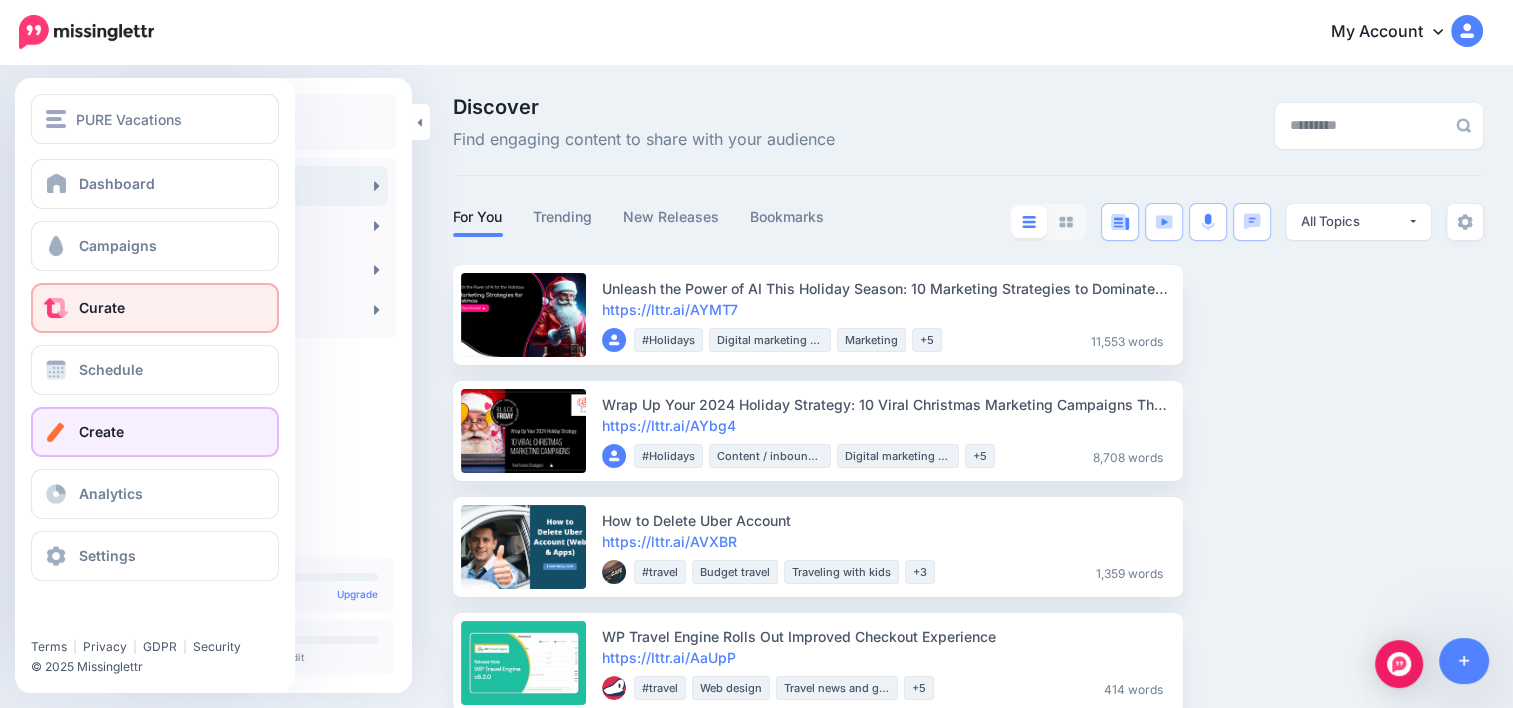click on "Create" at bounding box center [101, 431] 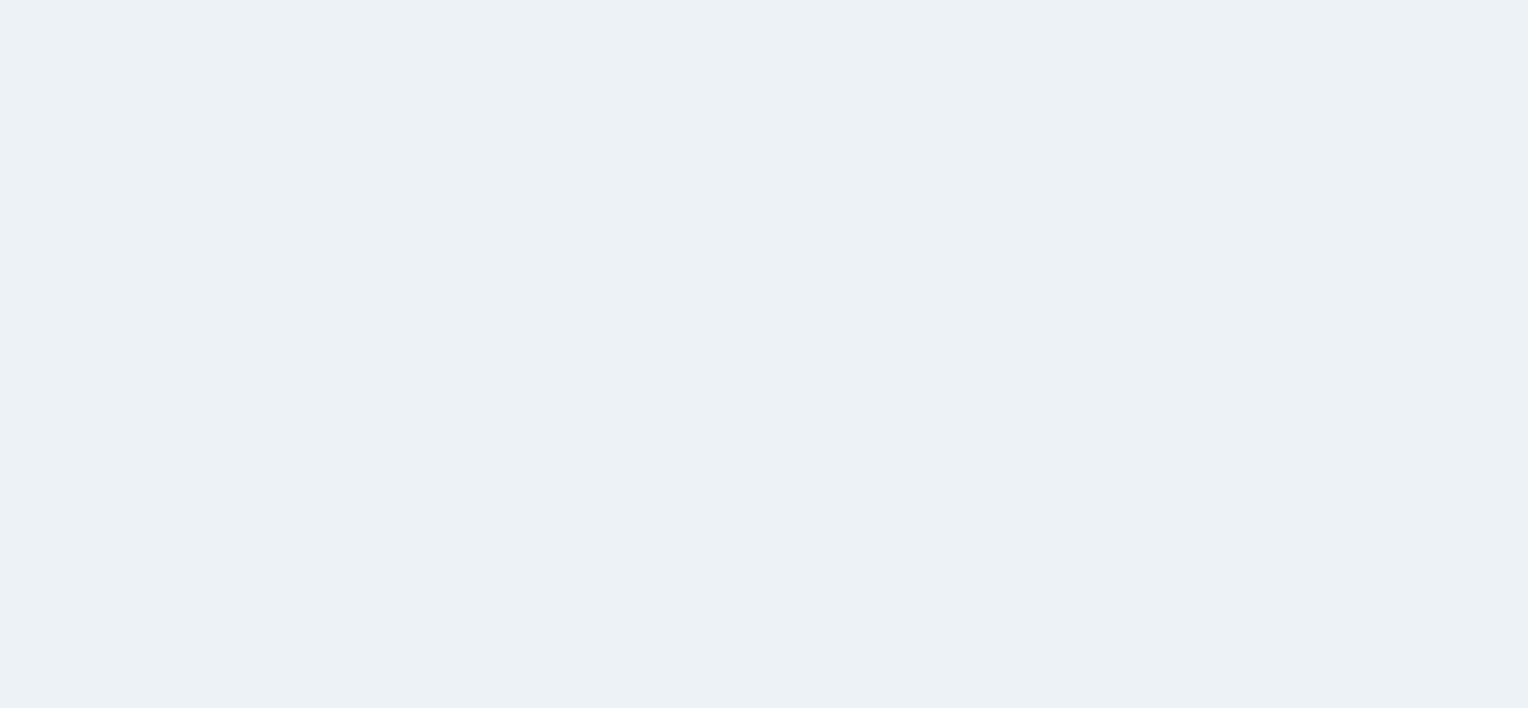 scroll, scrollTop: 0, scrollLeft: 0, axis: both 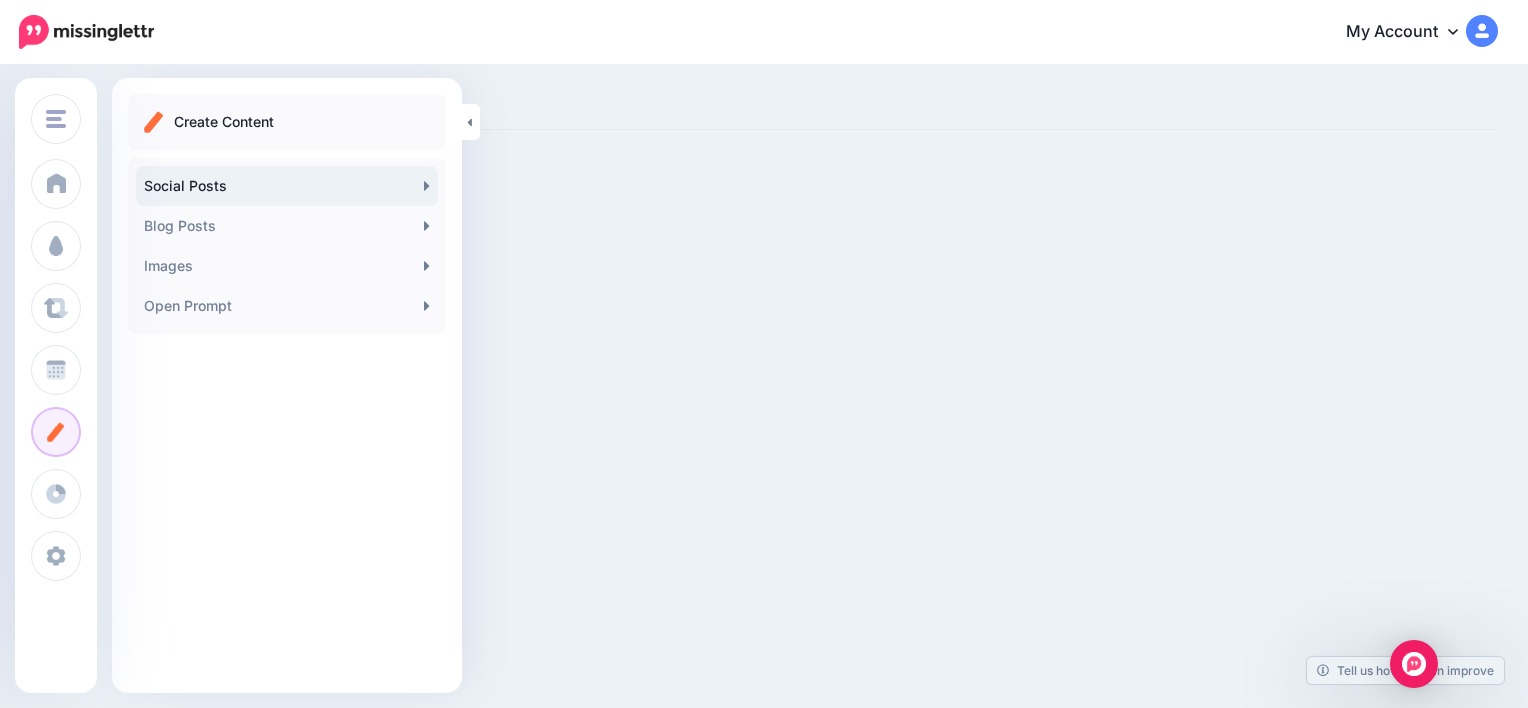 click on "Social Posts" at bounding box center [287, 186] 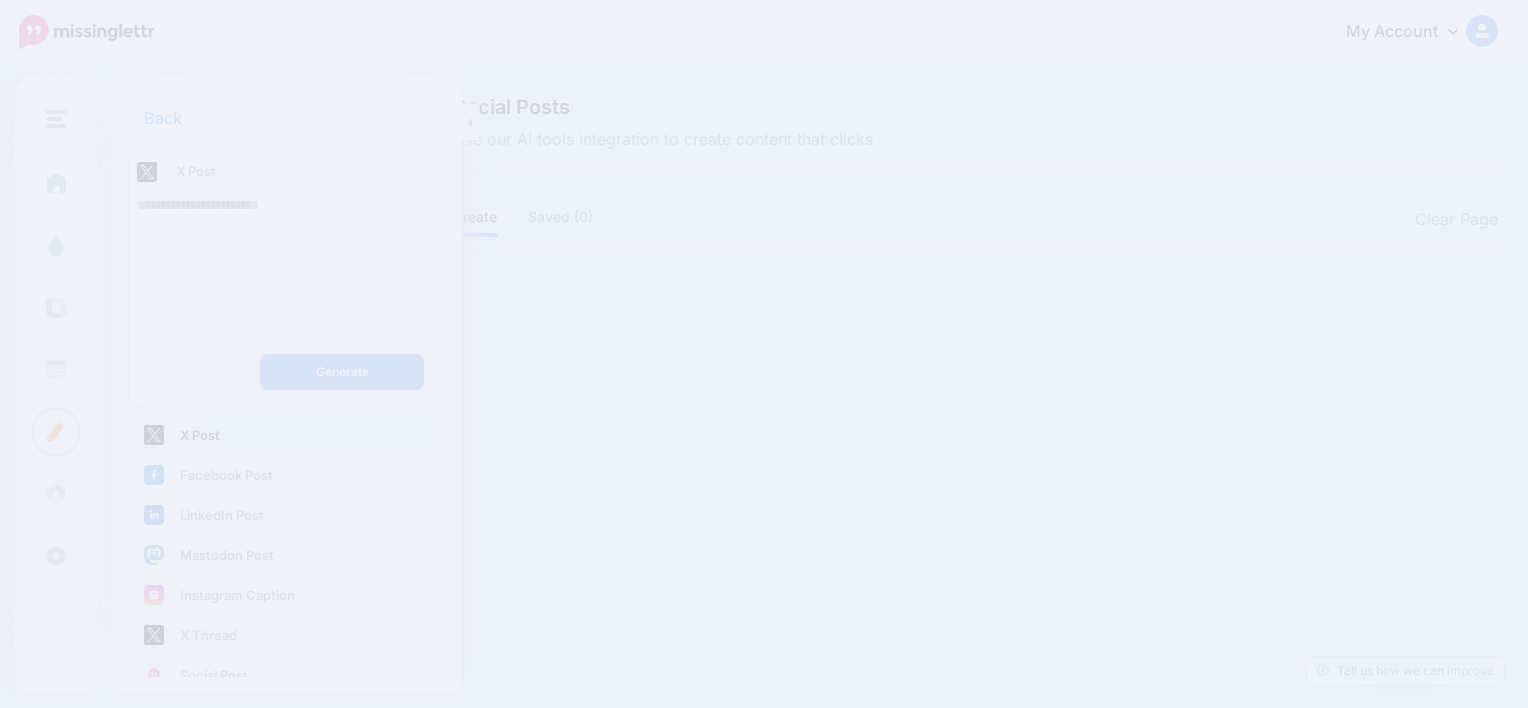 scroll, scrollTop: 0, scrollLeft: 0, axis: both 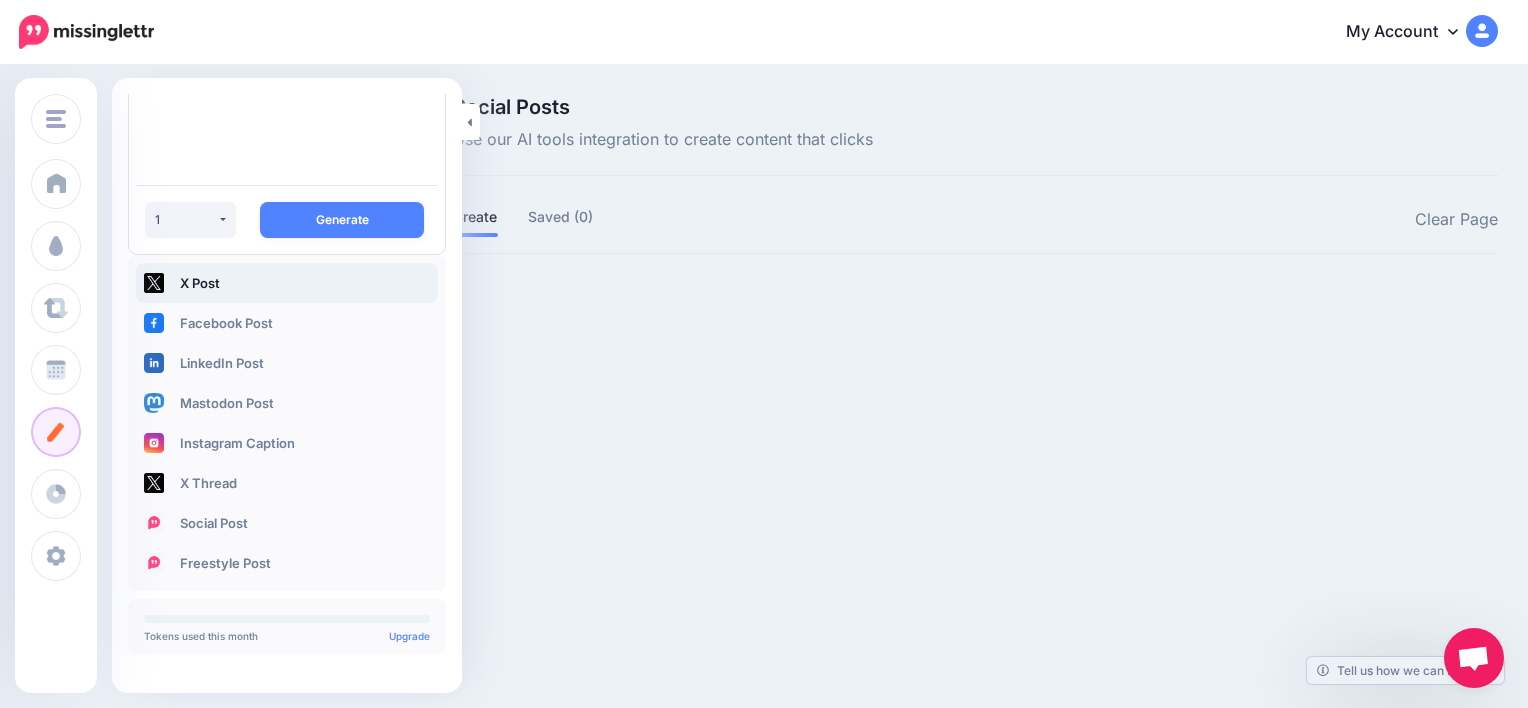 click on "Social Posts
Use our AI tools integration to create content that clicks
Create
Saved (0)
Clear Page
PRO TIP" at bounding box center [764, 208] 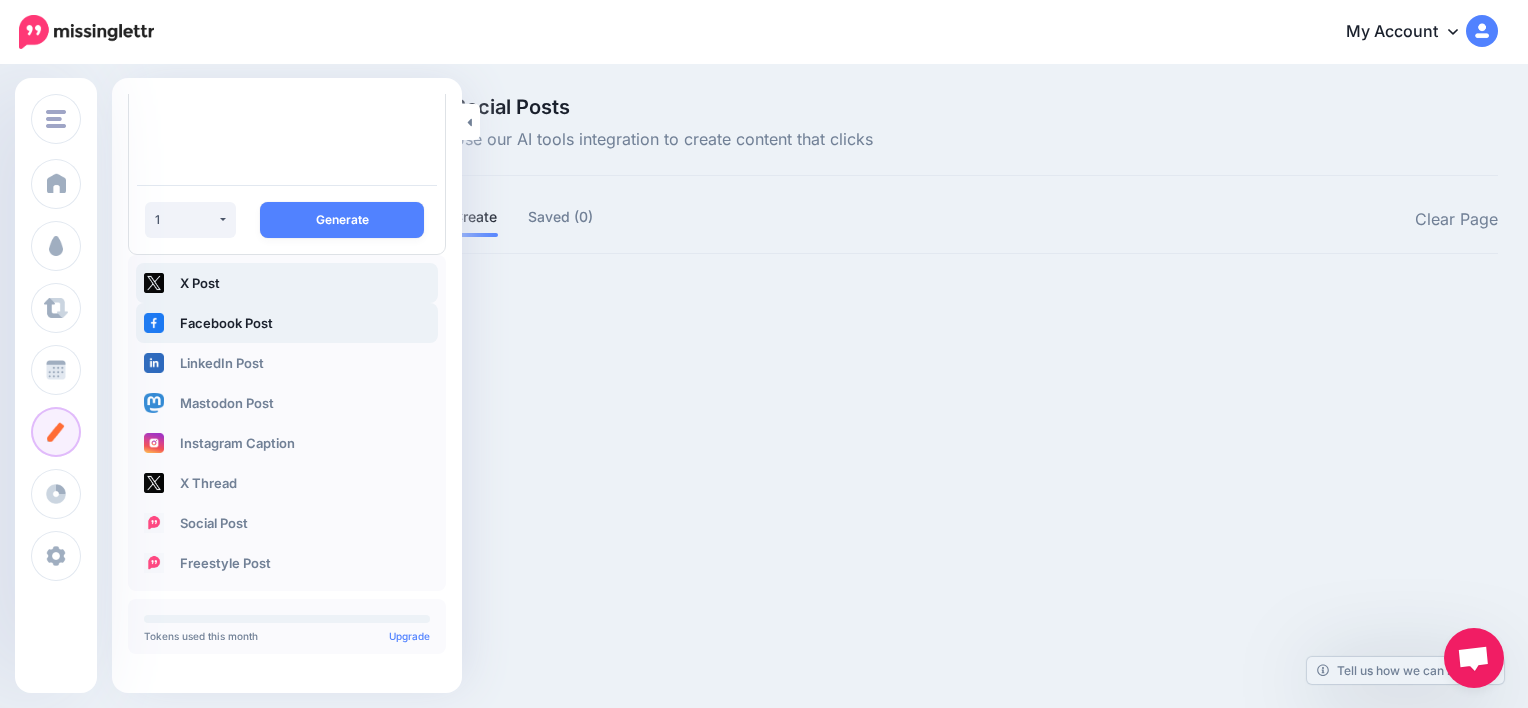 click on "Facebook Post" at bounding box center [287, 323] 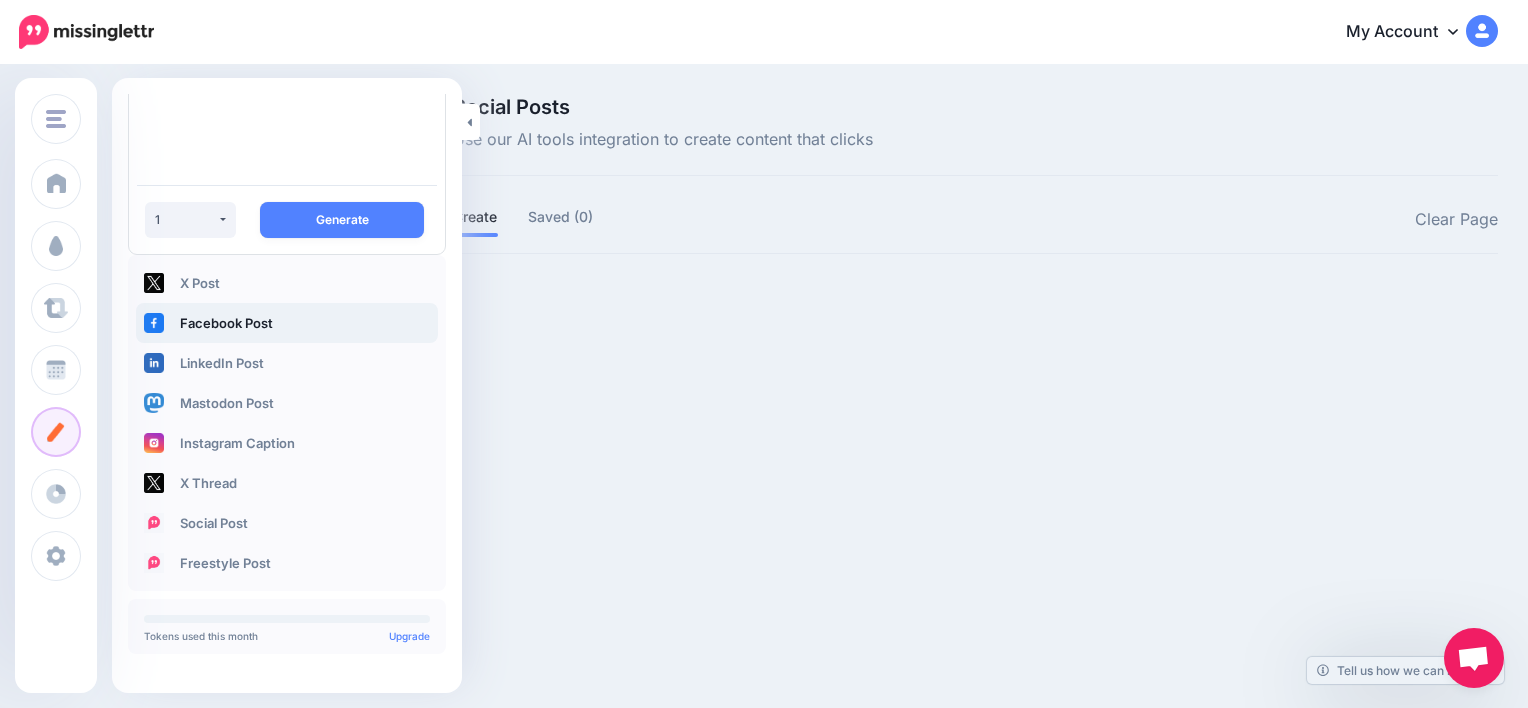 scroll, scrollTop: 0, scrollLeft: 0, axis: both 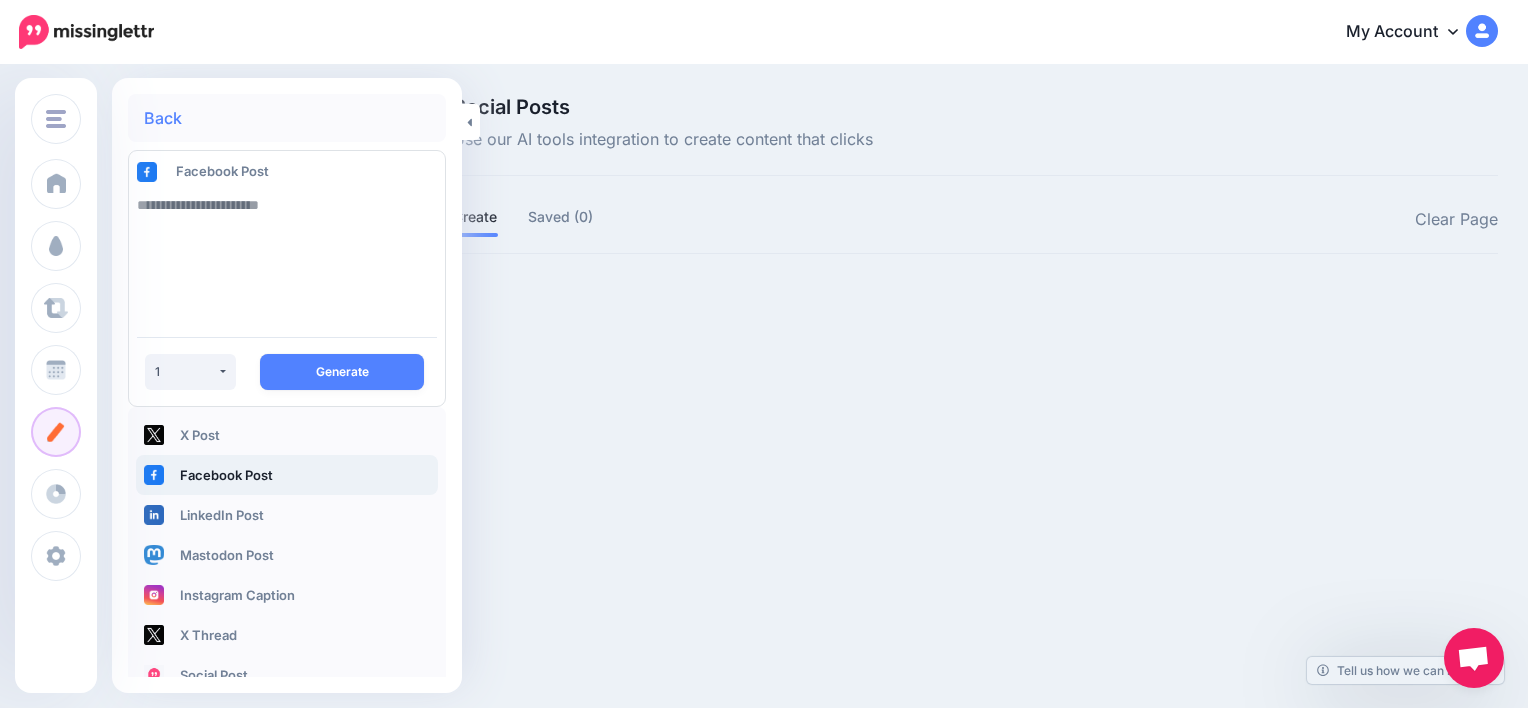 click at bounding box center [287, 253] 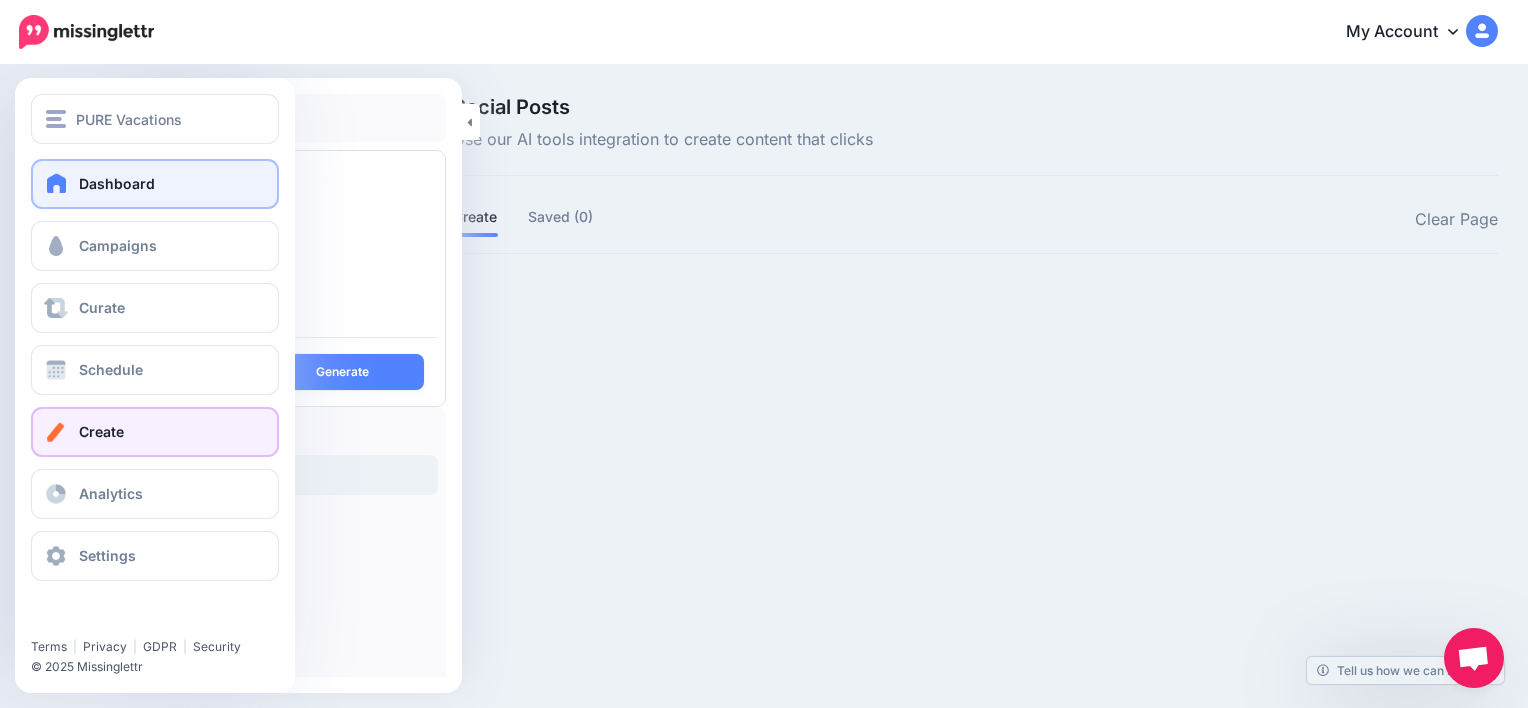 click on "Dashboard" at bounding box center (117, 183) 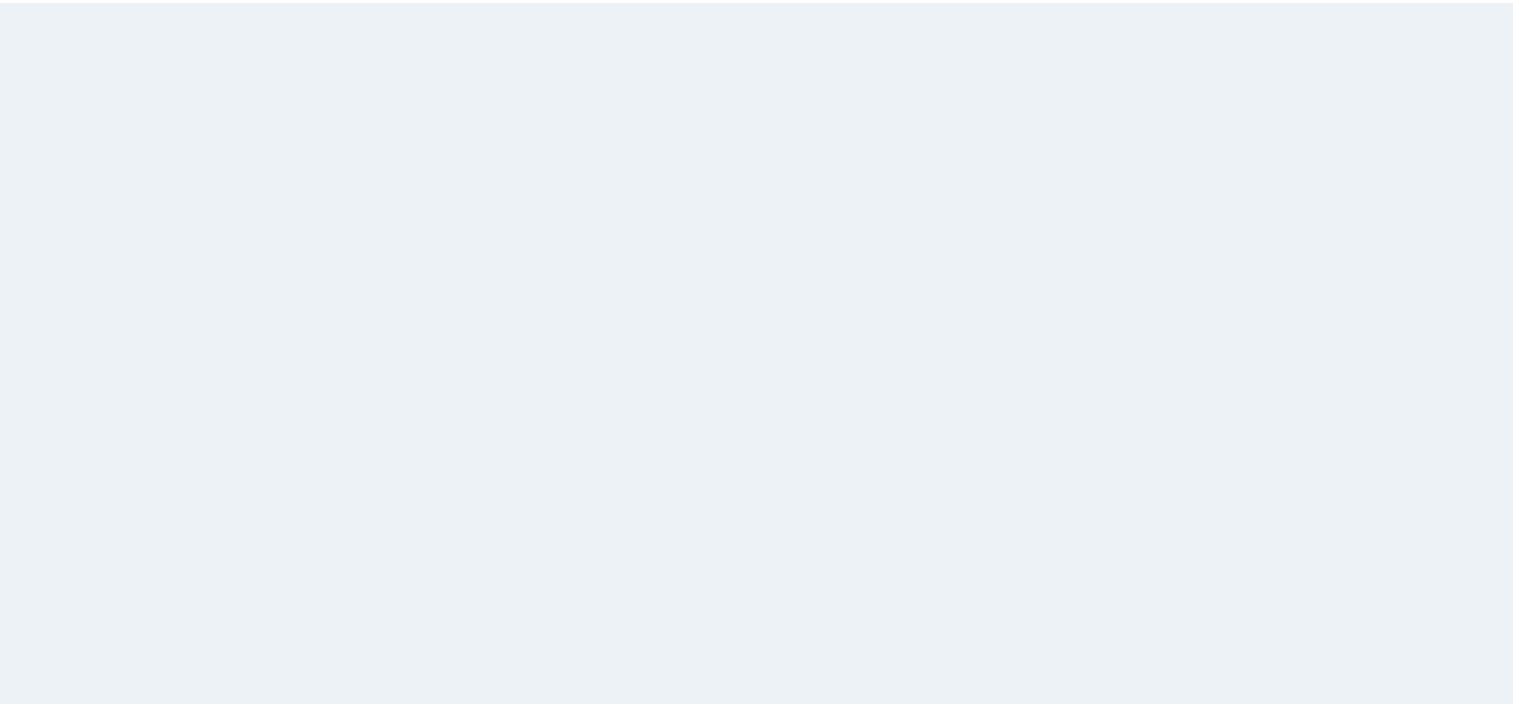 scroll, scrollTop: 0, scrollLeft: 0, axis: both 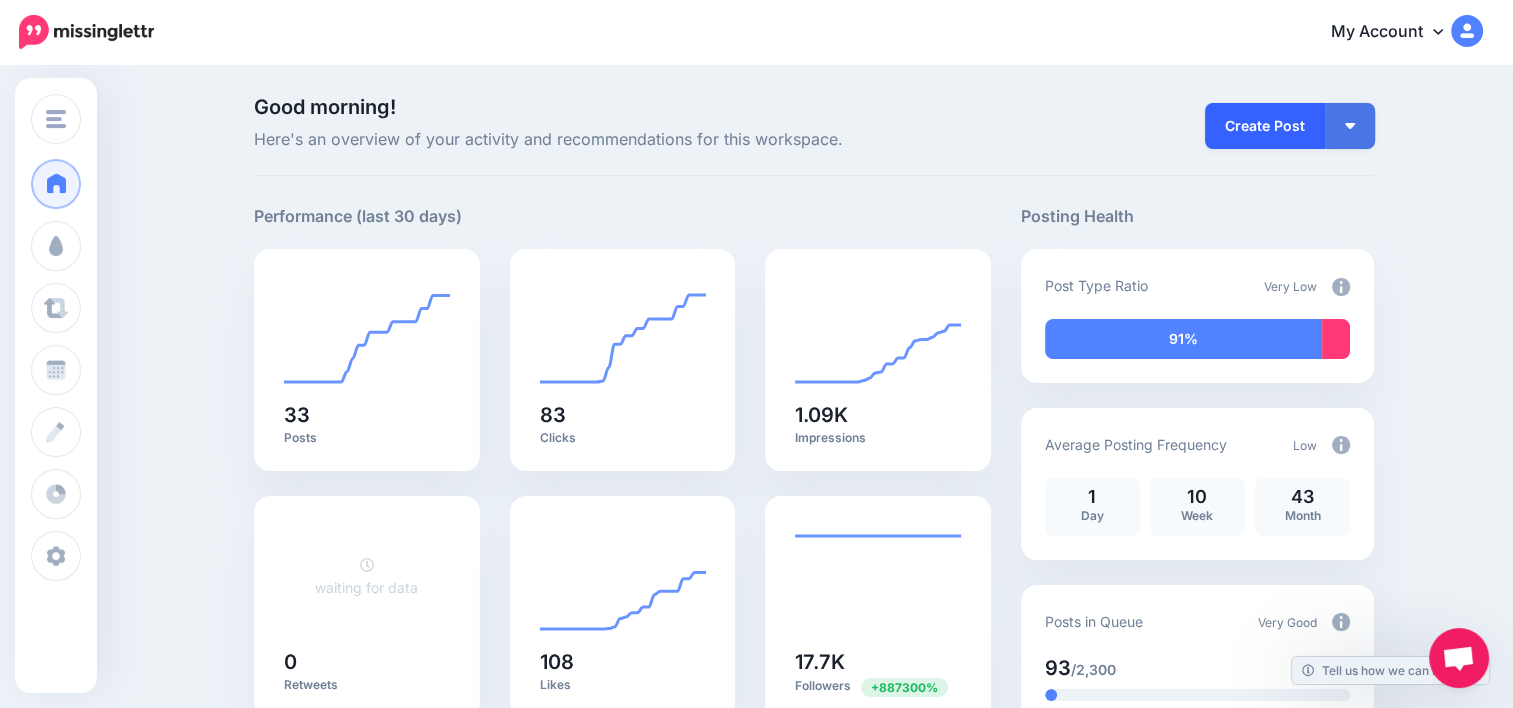 click on "Create Post" at bounding box center [1265, 126] 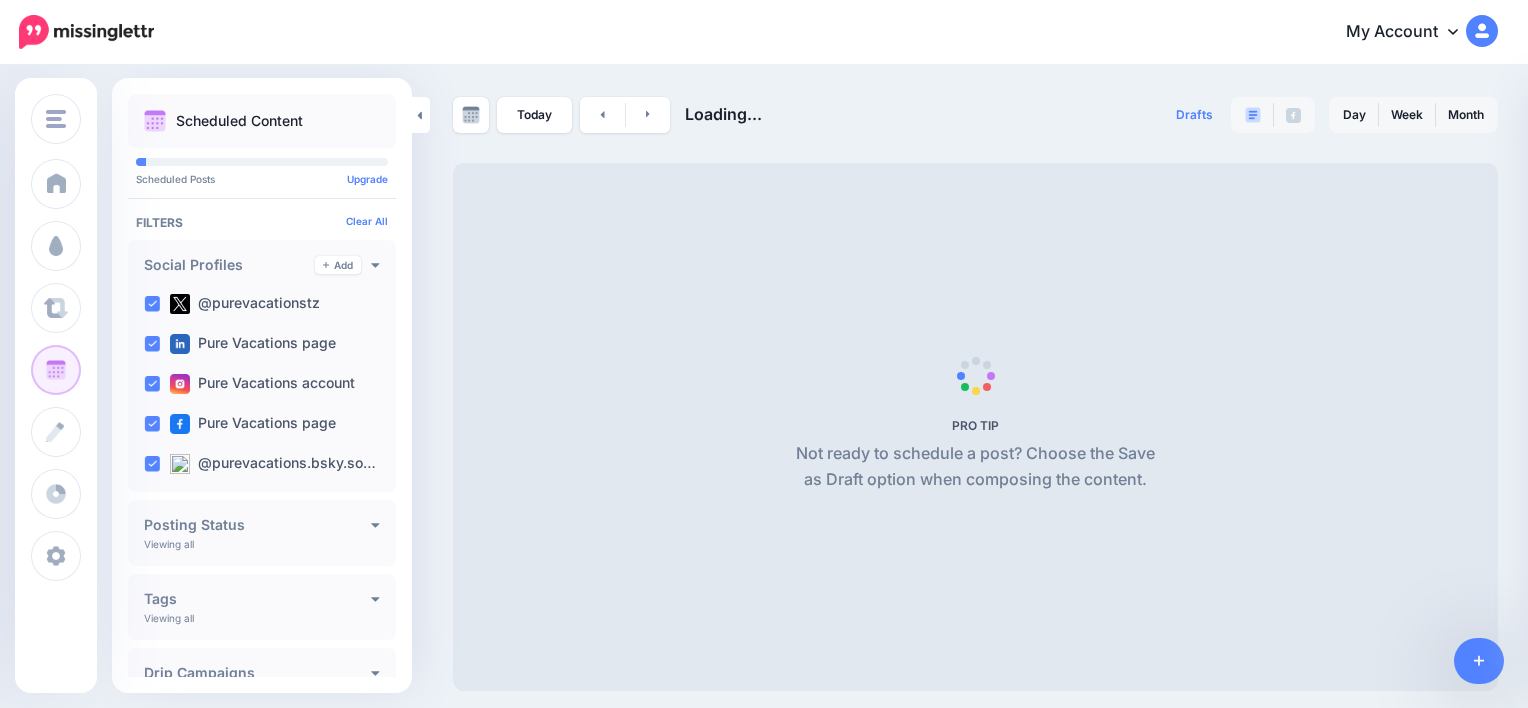 scroll, scrollTop: 0, scrollLeft: 0, axis: both 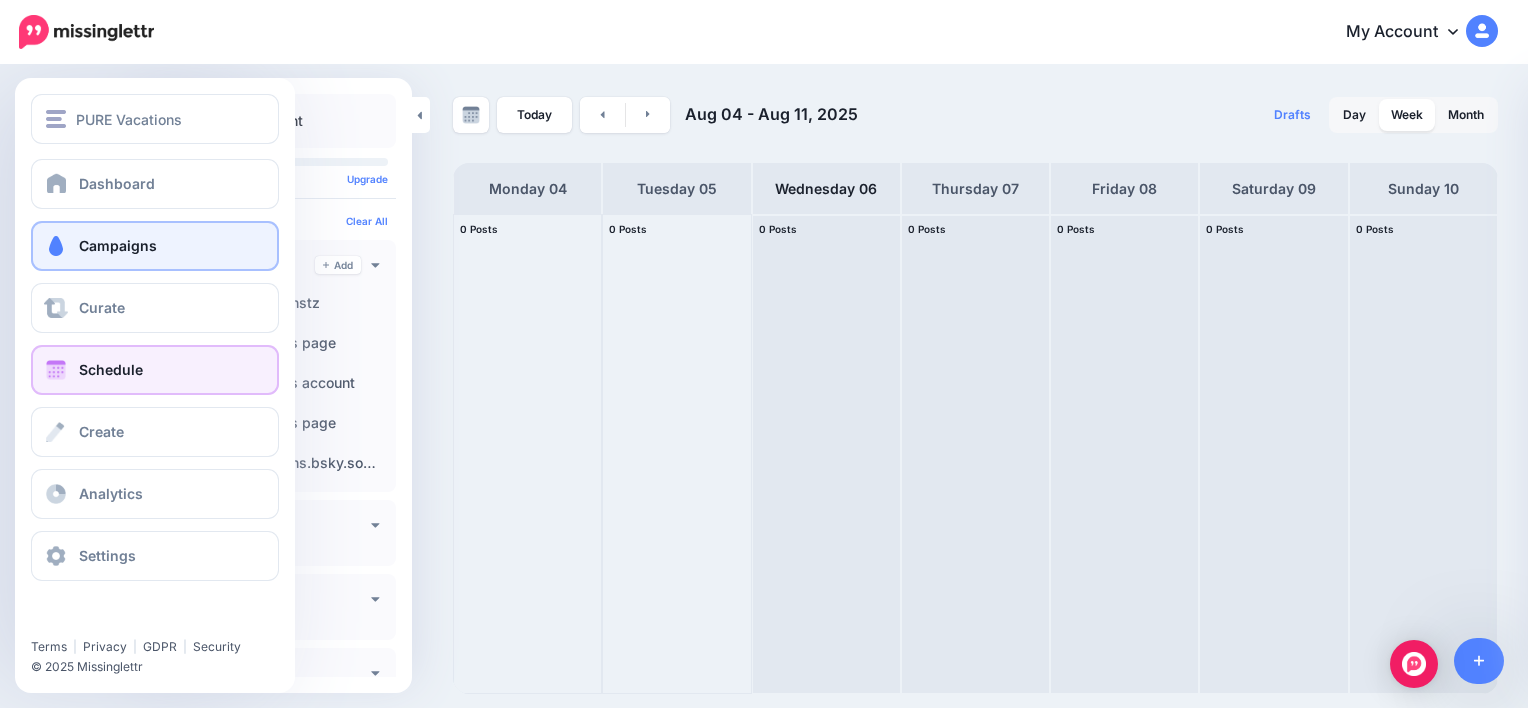 click at bounding box center (56, 246) 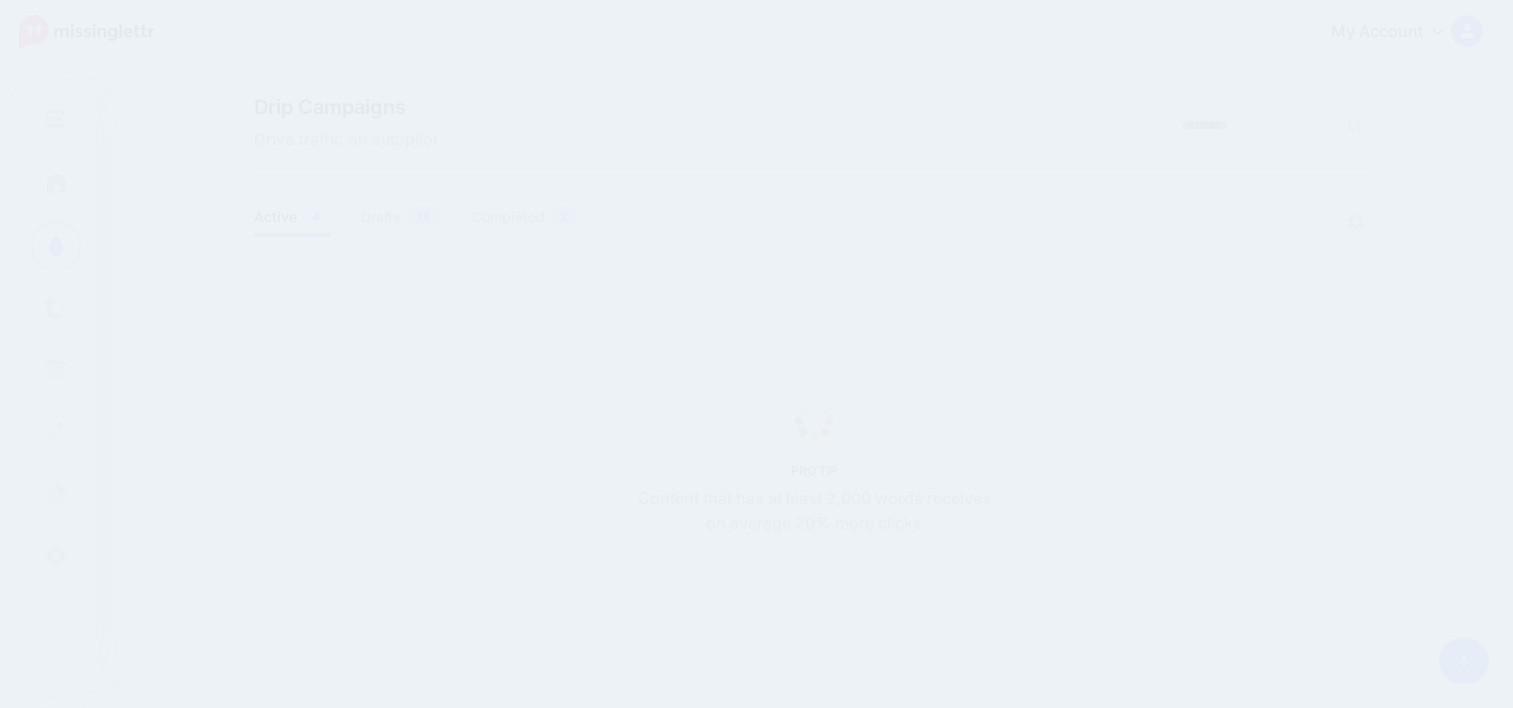 scroll, scrollTop: 0, scrollLeft: 0, axis: both 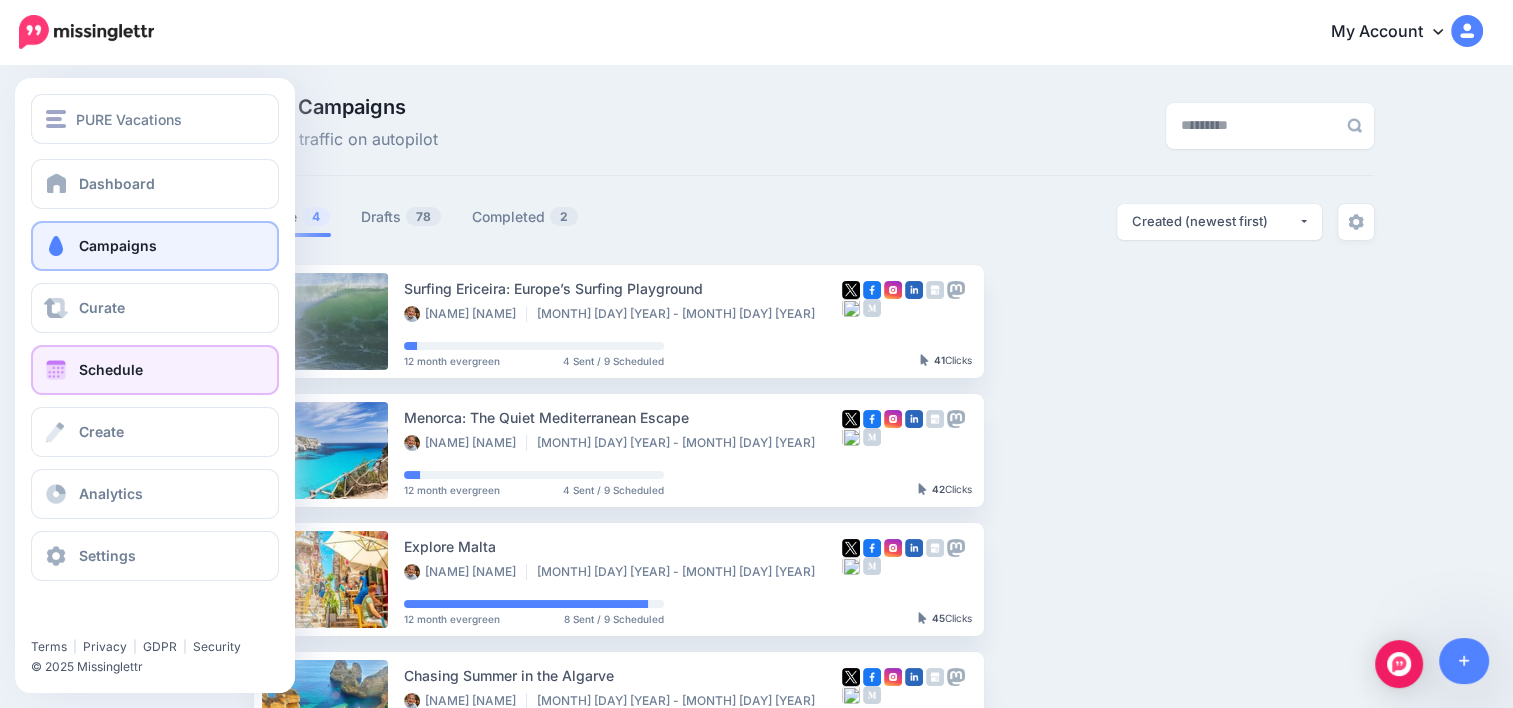 click on "Schedule" at bounding box center [155, 370] 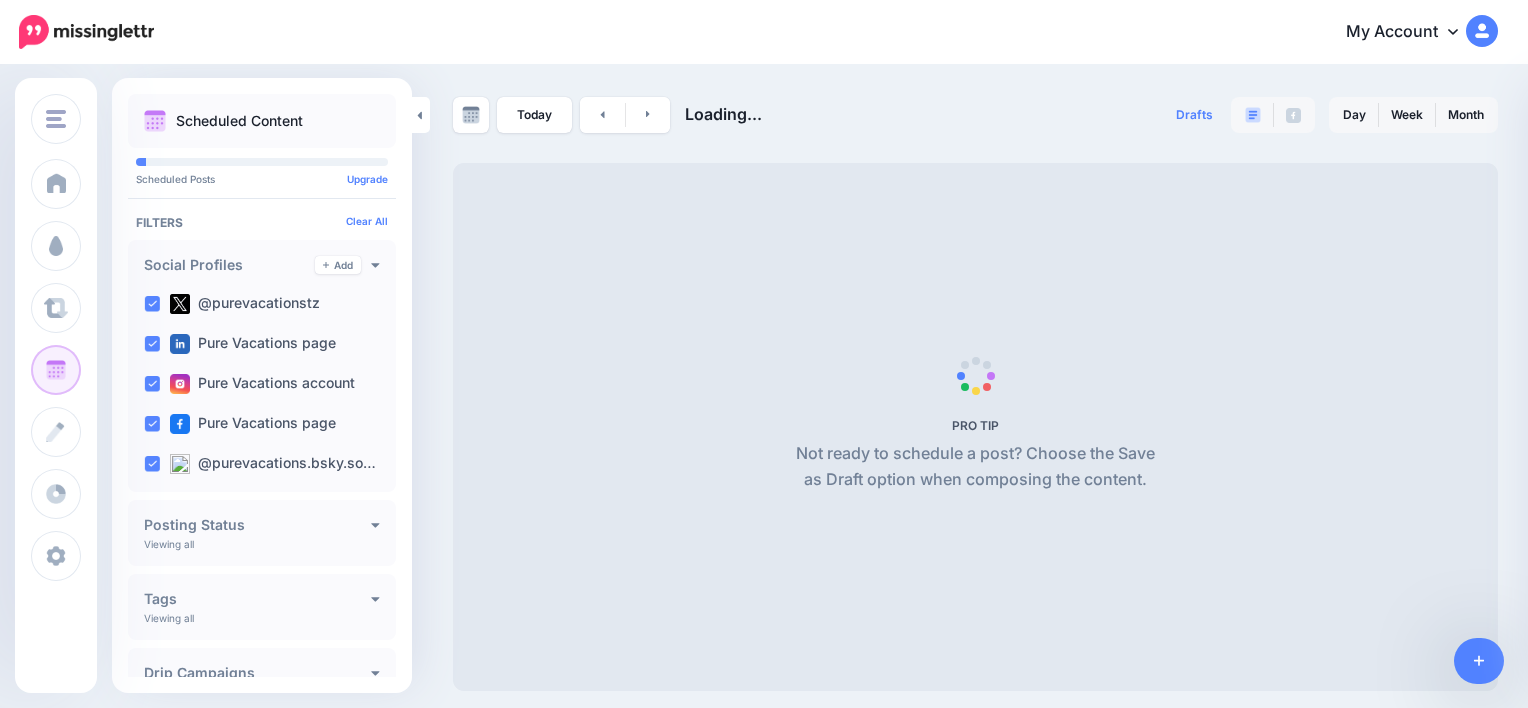scroll, scrollTop: 0, scrollLeft: 0, axis: both 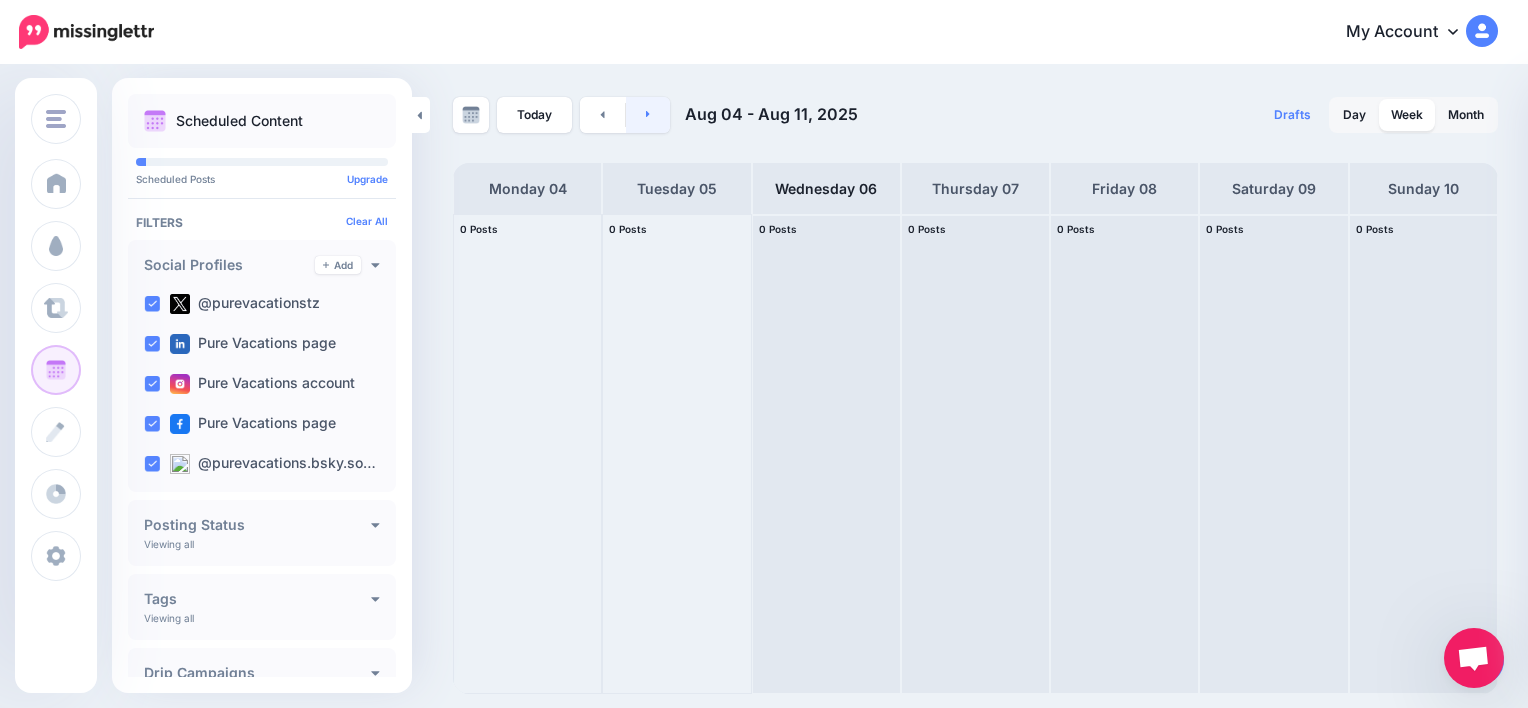 click at bounding box center [648, 115] 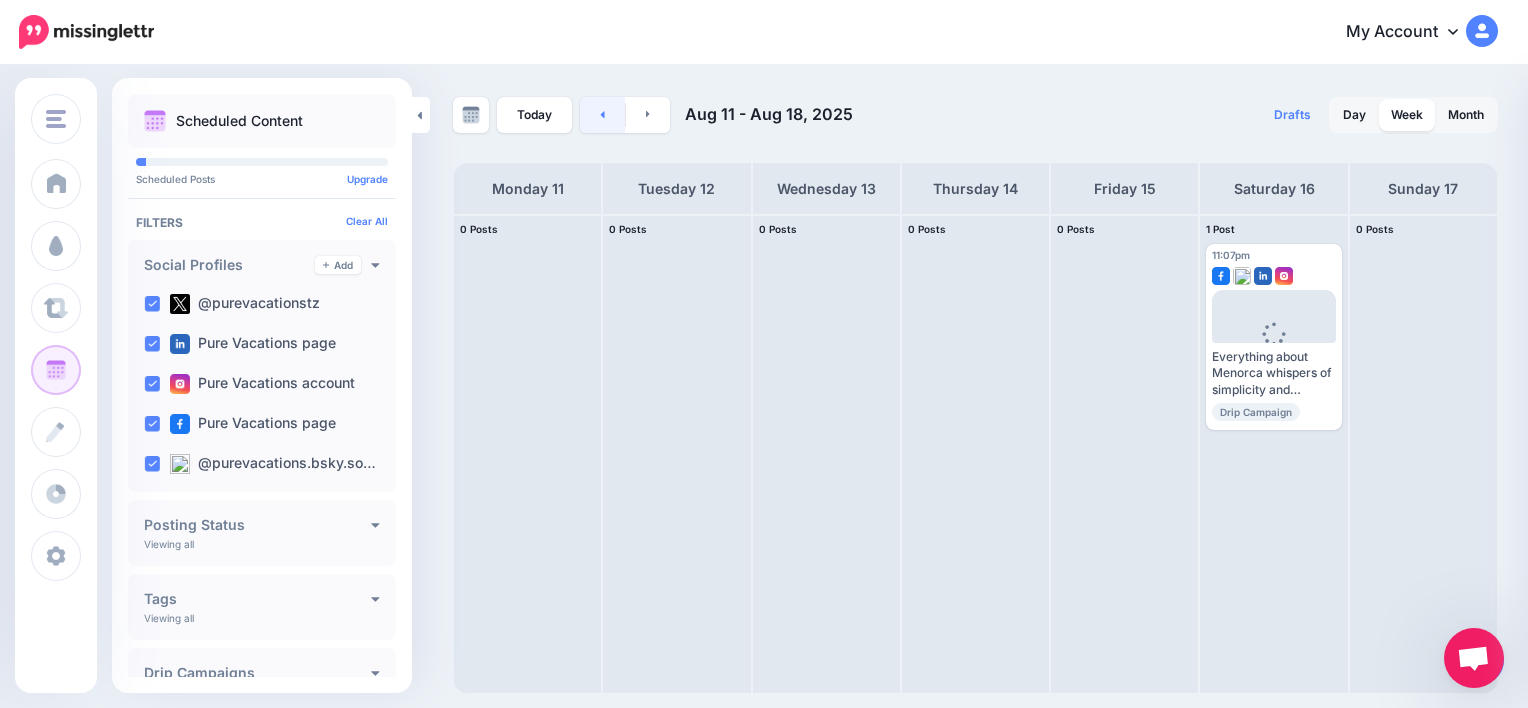 click at bounding box center (602, 115) 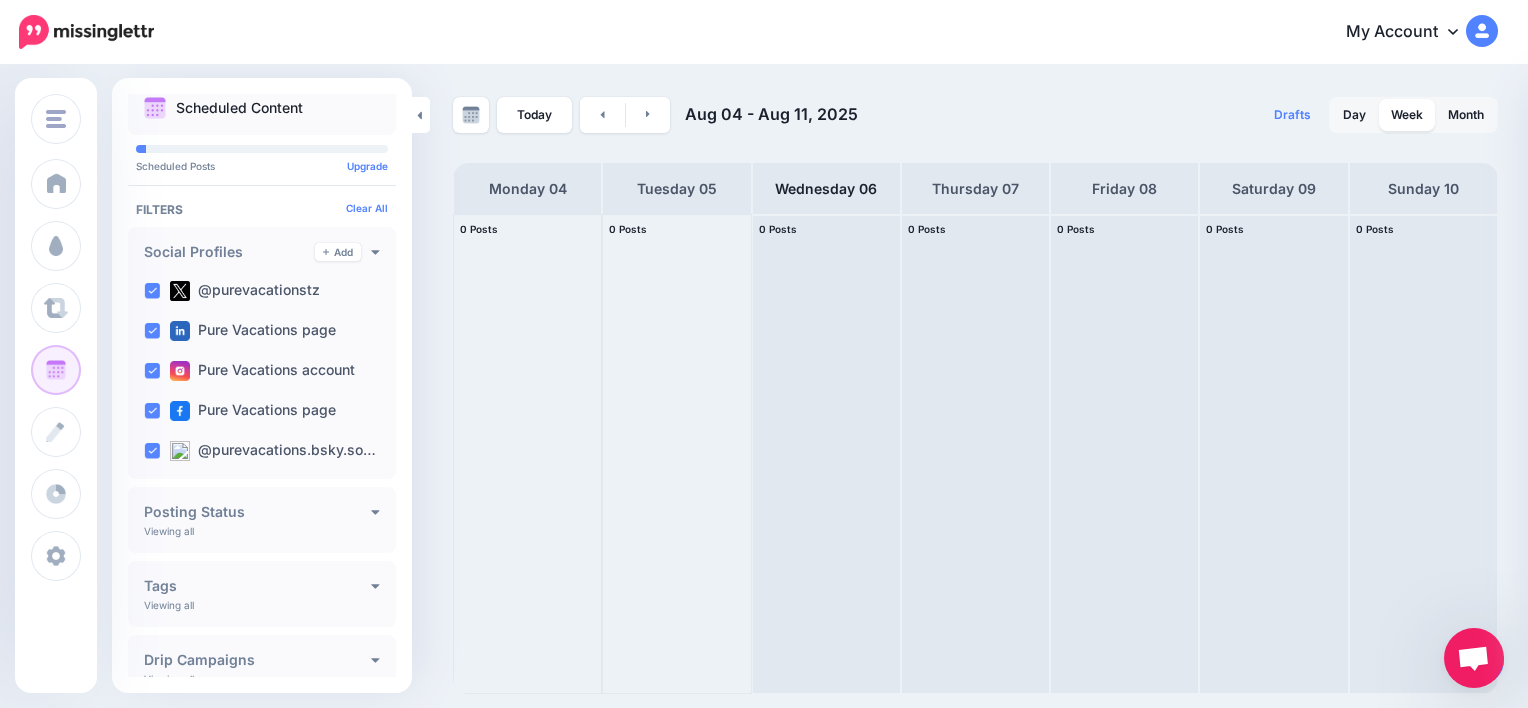 scroll, scrollTop: 0, scrollLeft: 0, axis: both 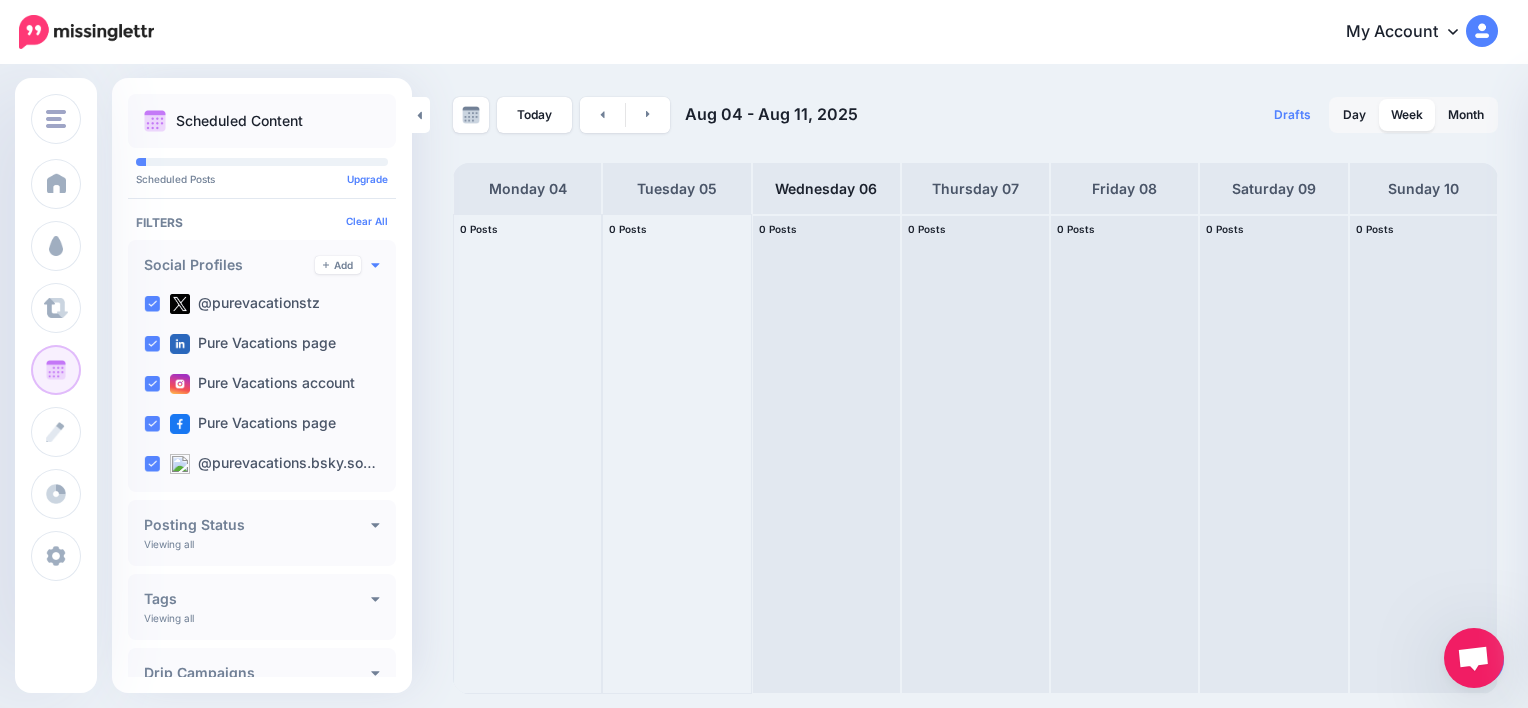 click 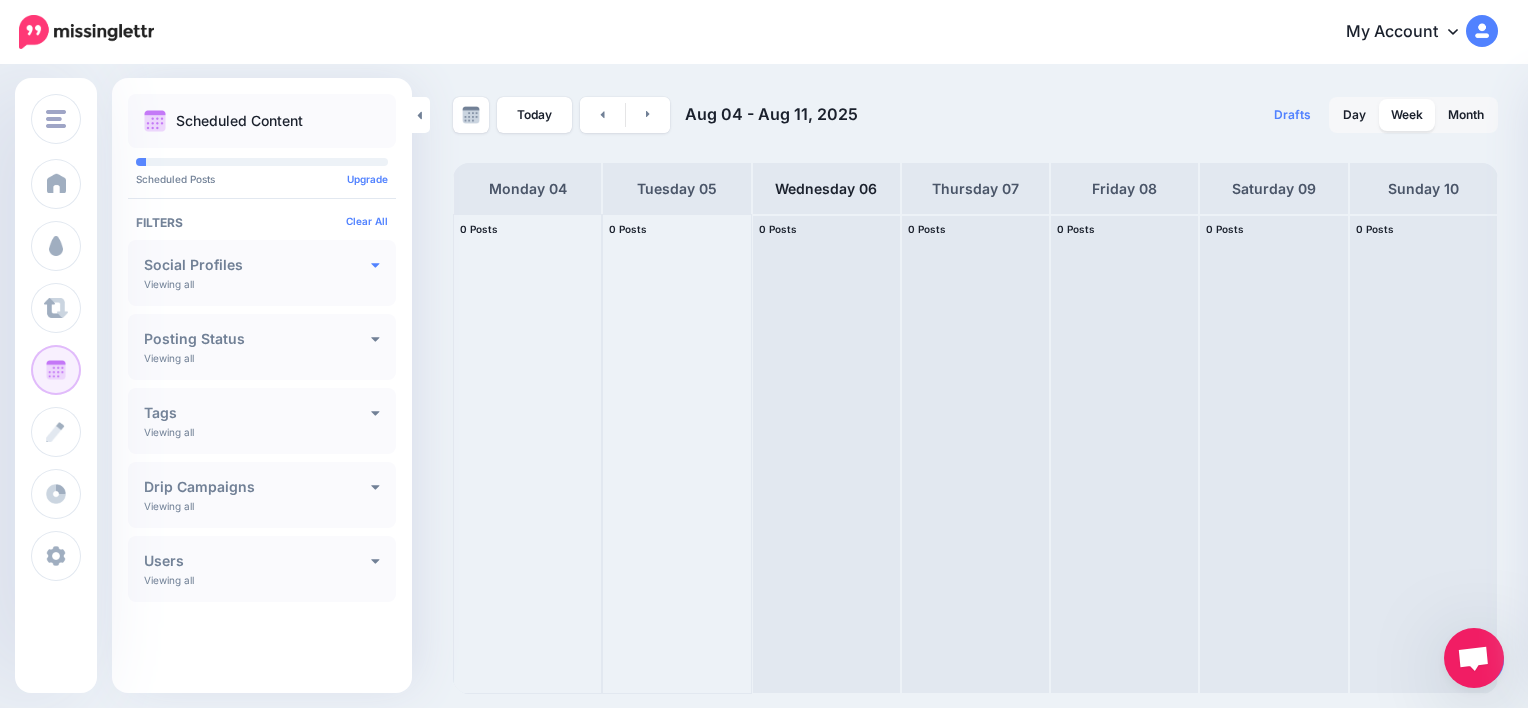 click on "Social Profiles" at bounding box center (257, 265) 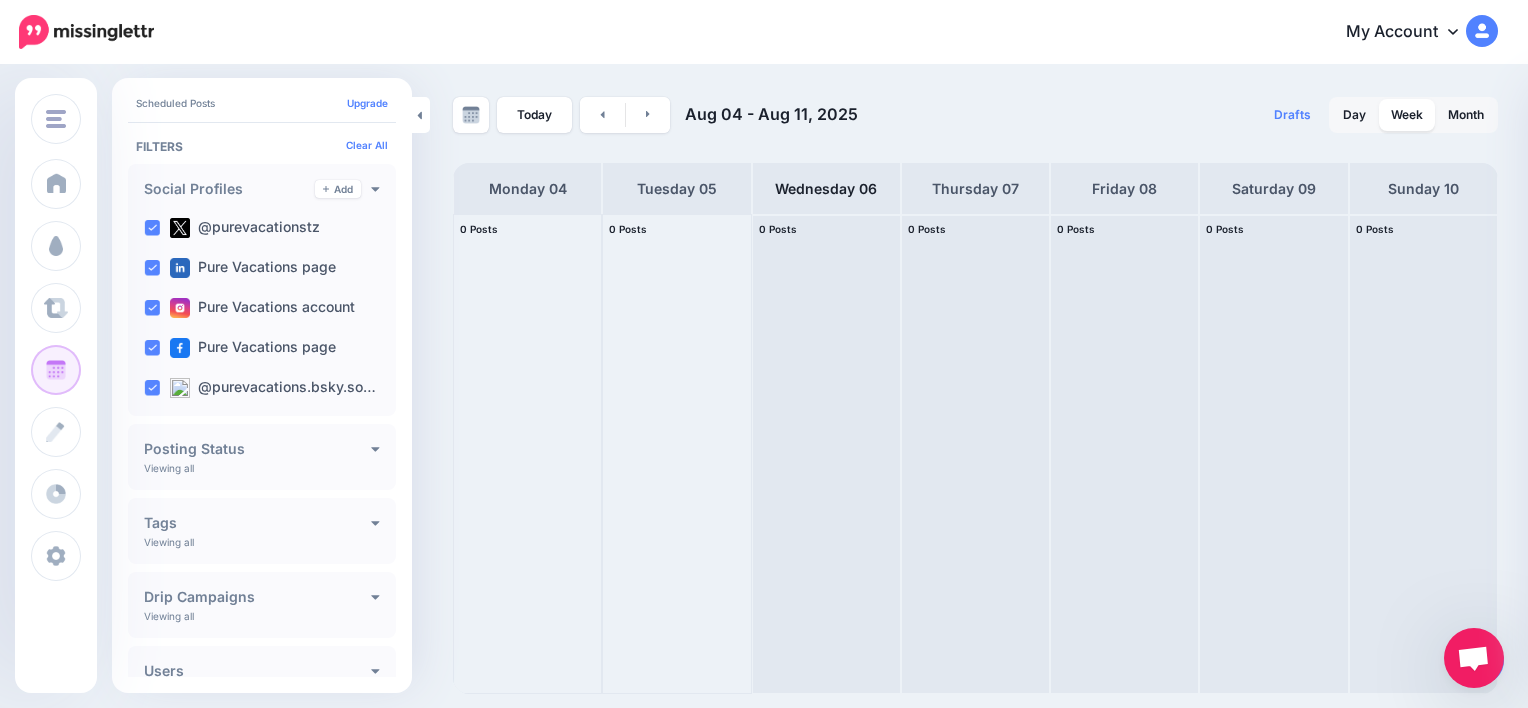 scroll, scrollTop: 70, scrollLeft: 0, axis: vertical 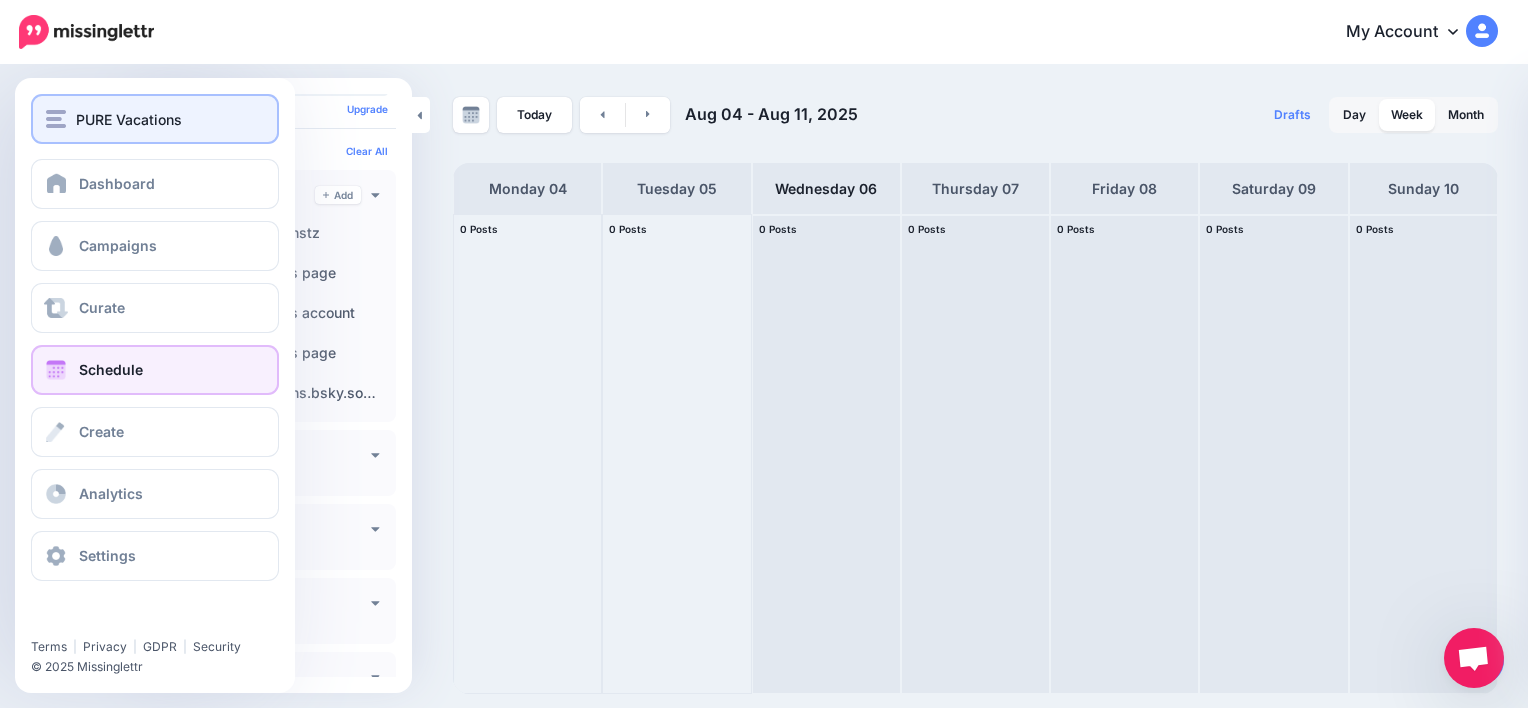 click at bounding box center (56, 119) 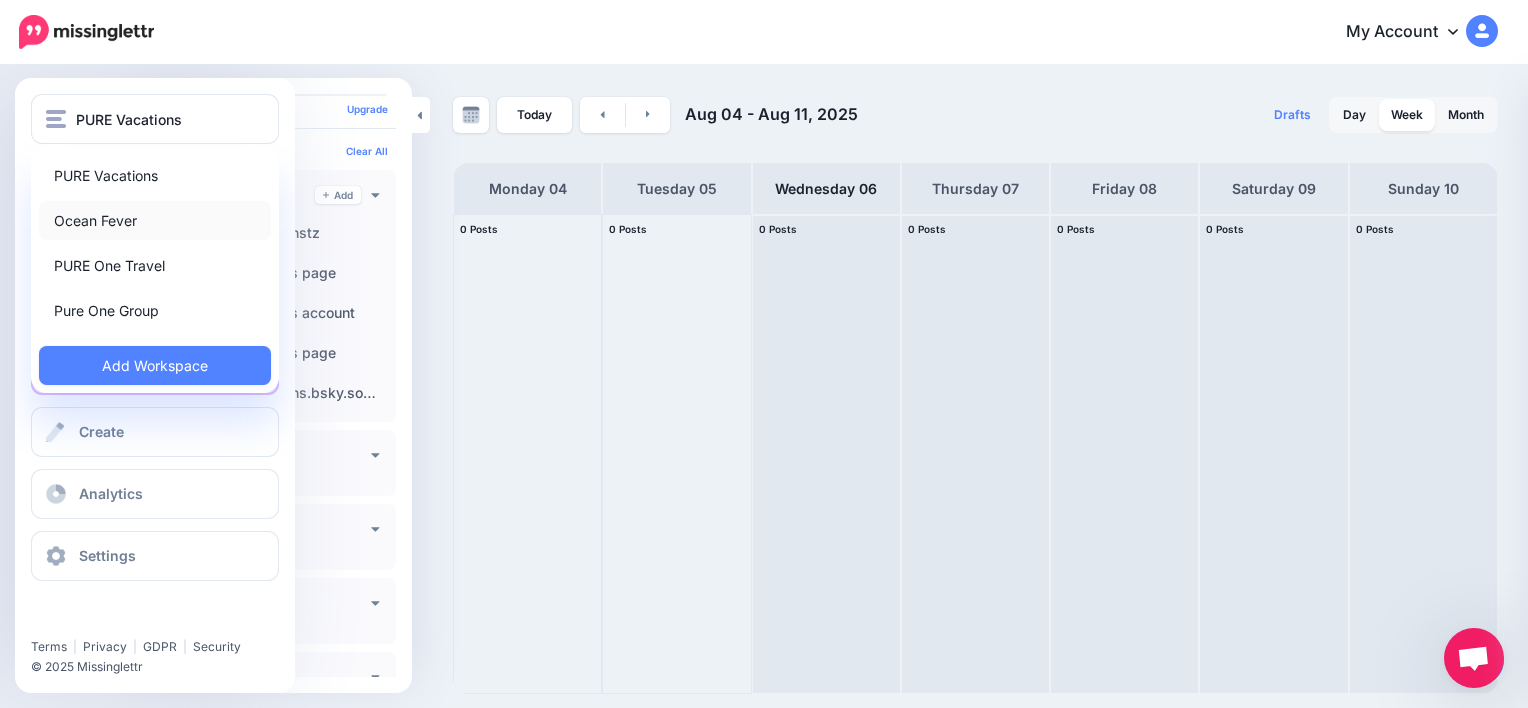 click on "Ocean Fever" at bounding box center (155, 220) 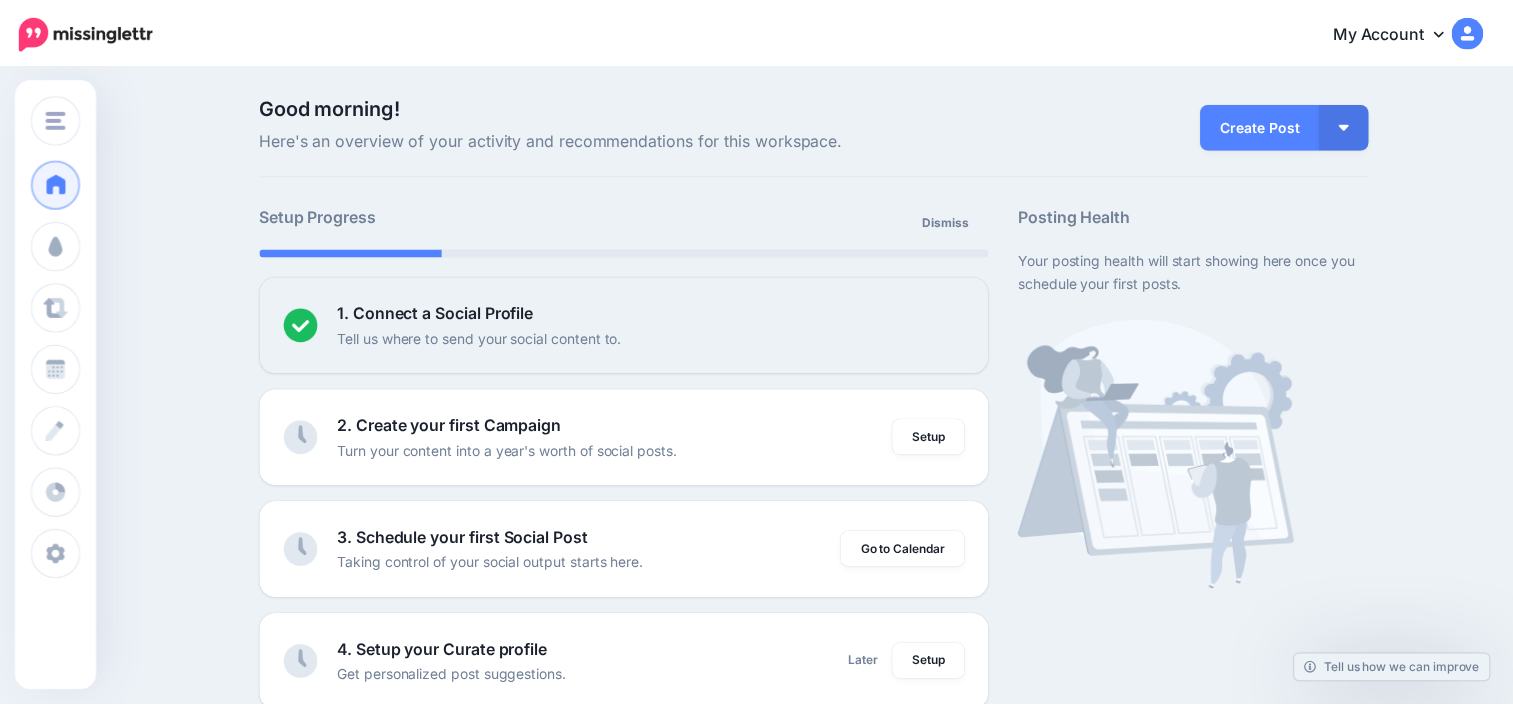 scroll, scrollTop: 0, scrollLeft: 0, axis: both 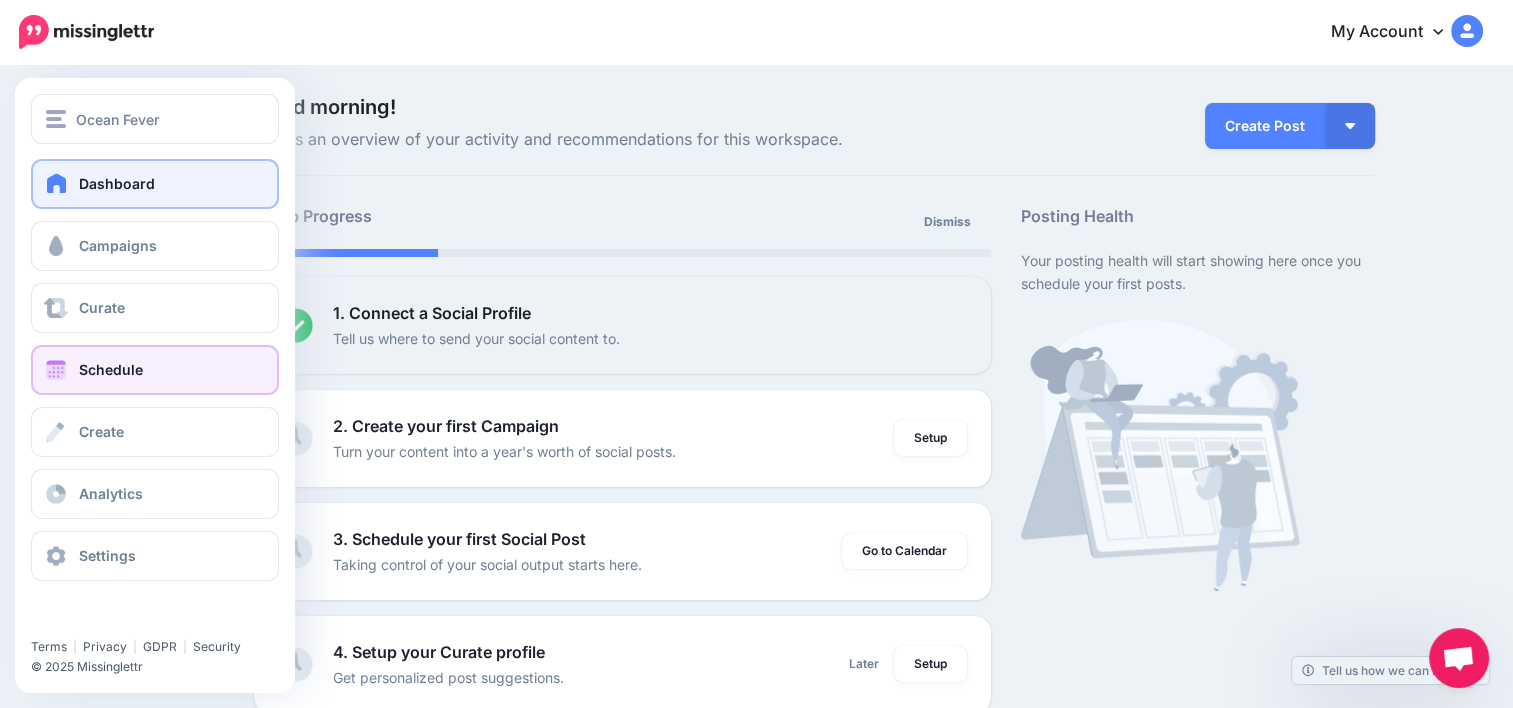 click on "Schedule" at bounding box center [111, 369] 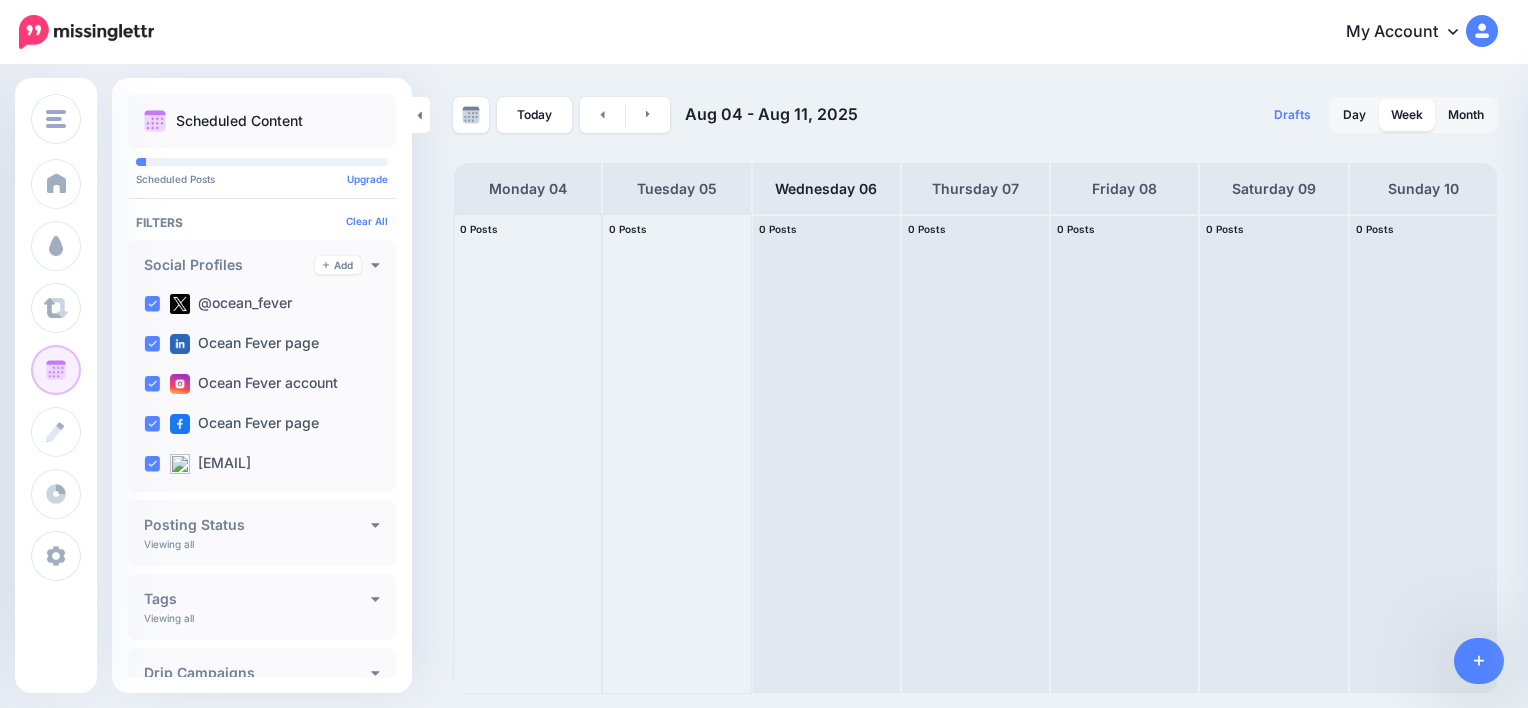 scroll, scrollTop: 0, scrollLeft: 0, axis: both 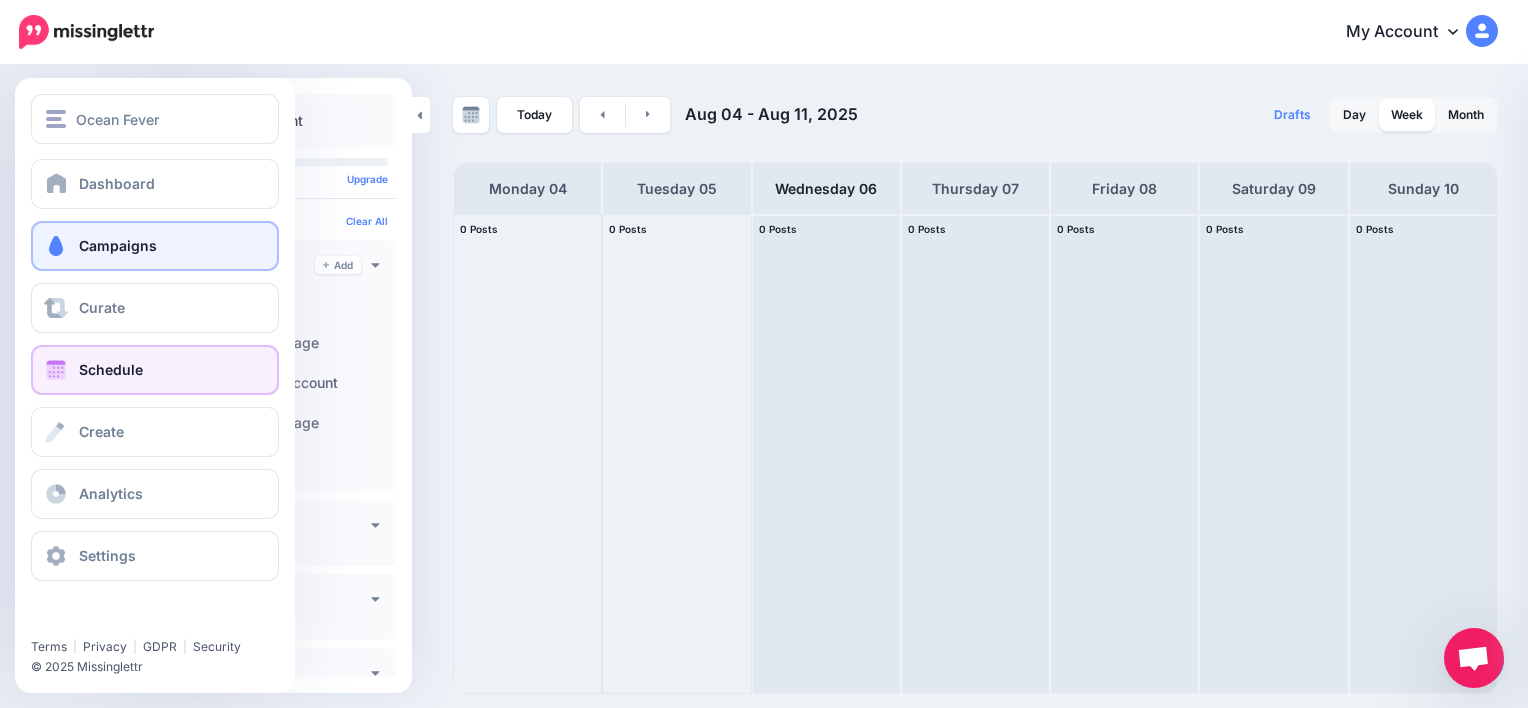 click on "Campaigns" at bounding box center (155, 246) 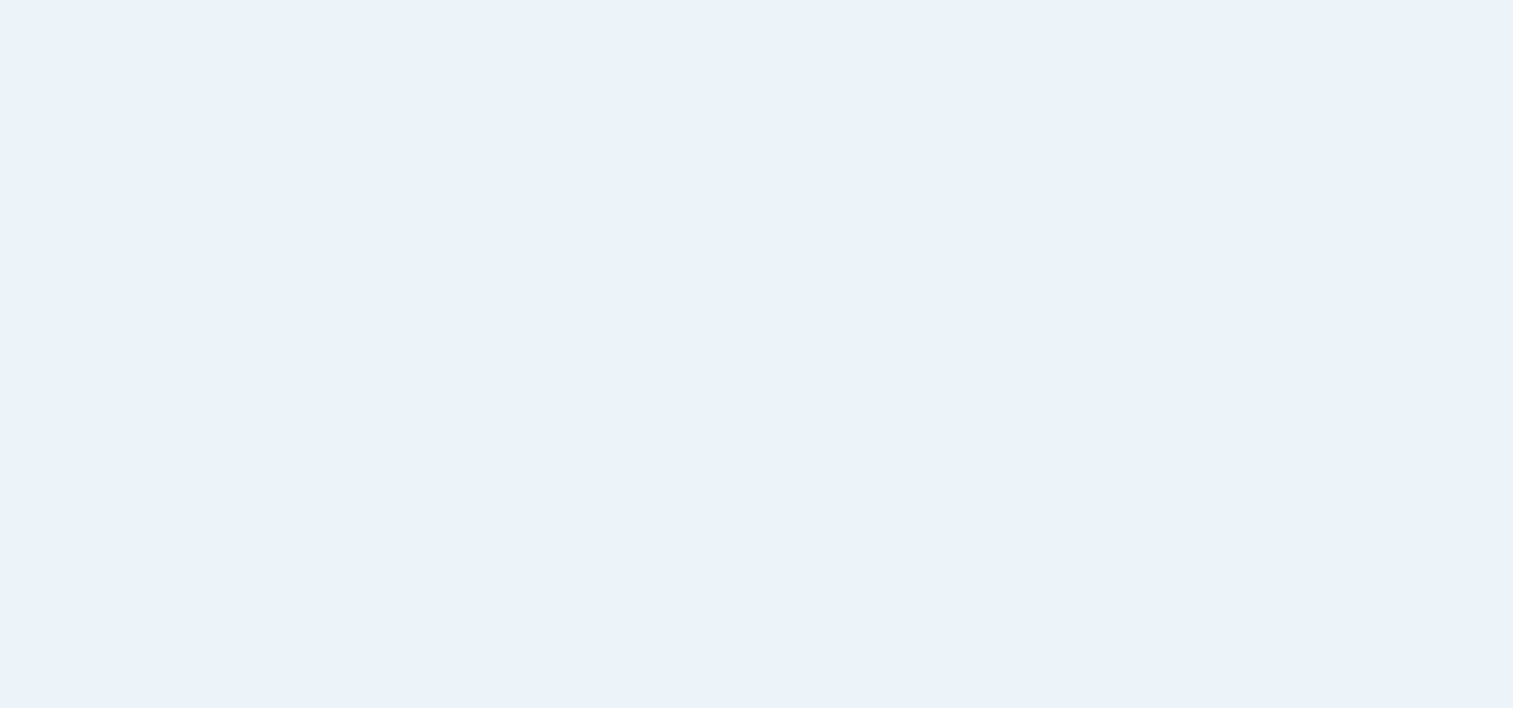 scroll, scrollTop: 0, scrollLeft: 0, axis: both 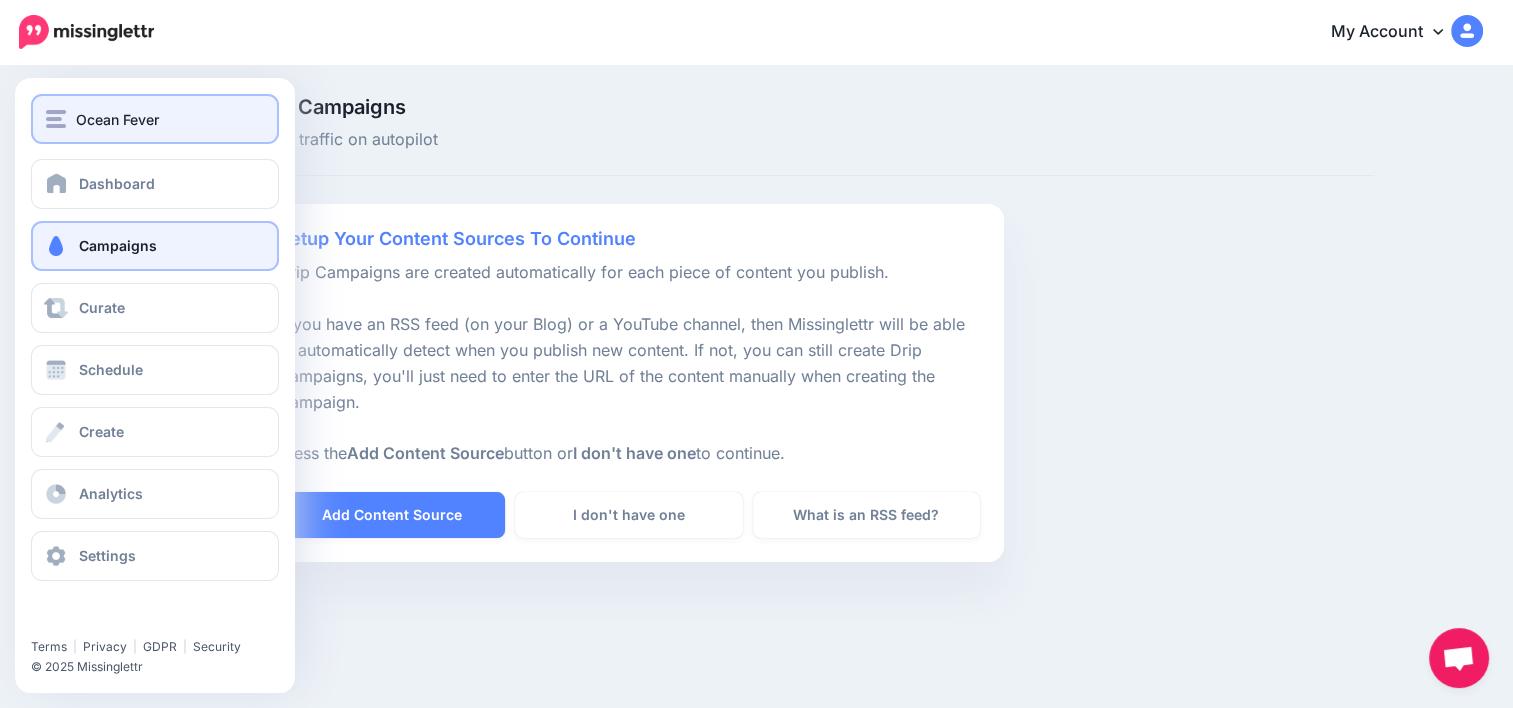 click on "Ocean Fever" at bounding box center [155, 119] 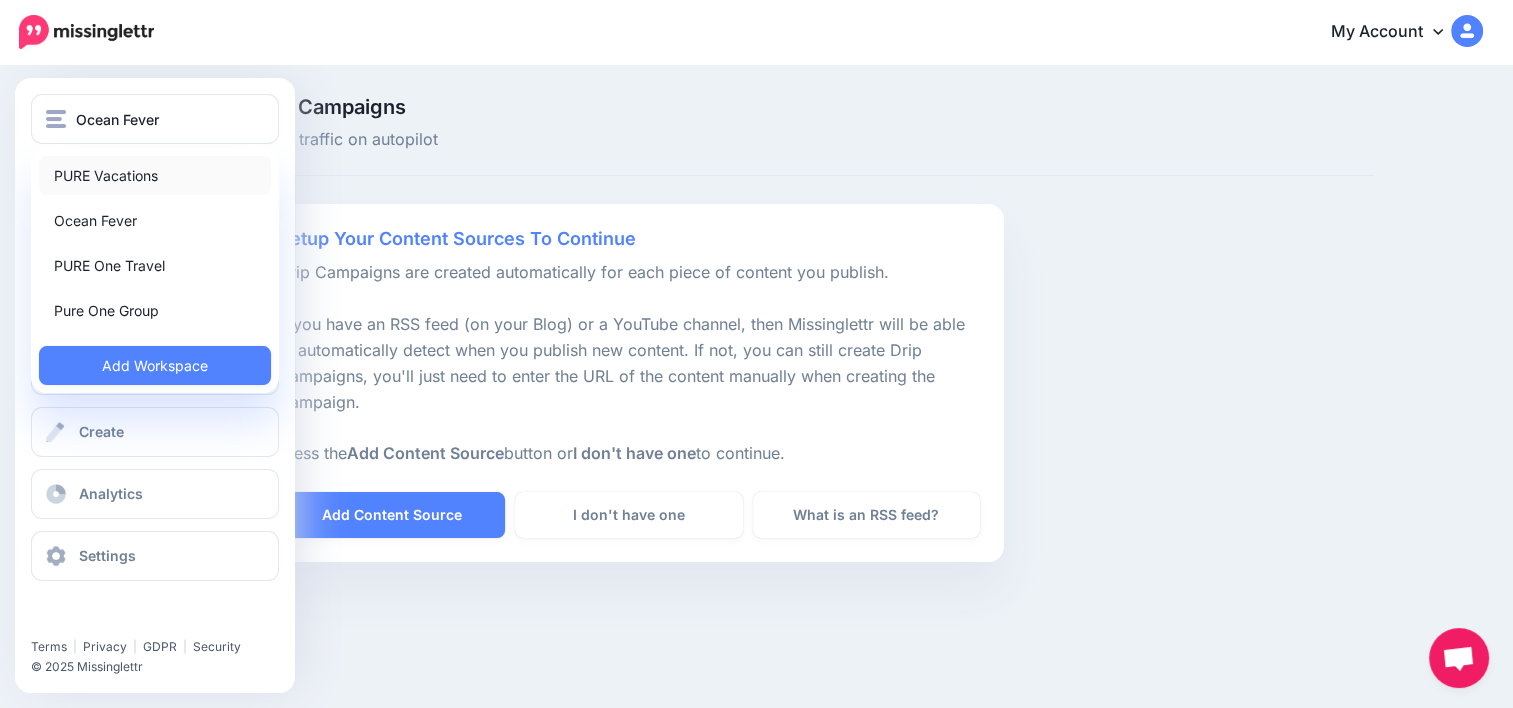 click on "PURE Vacations" at bounding box center (155, 175) 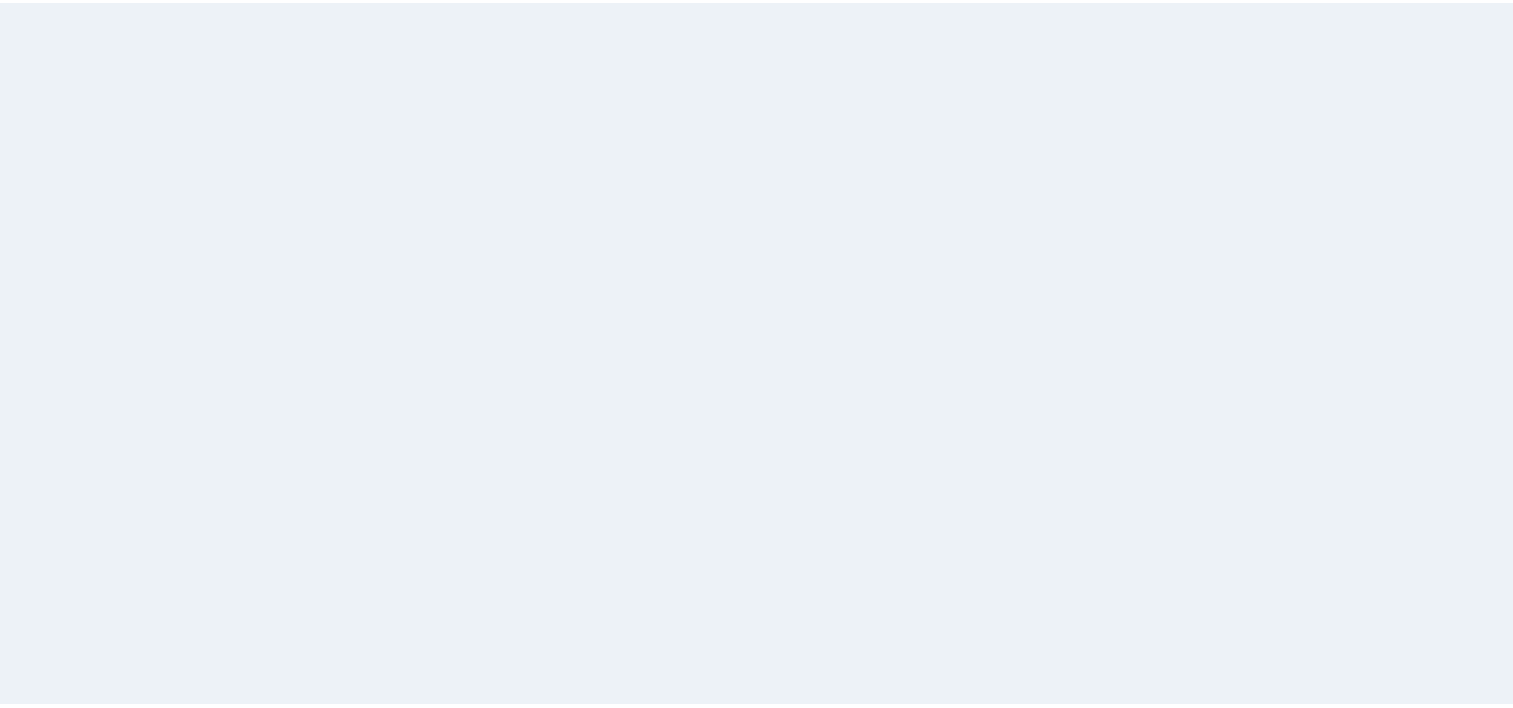 scroll, scrollTop: 0, scrollLeft: 0, axis: both 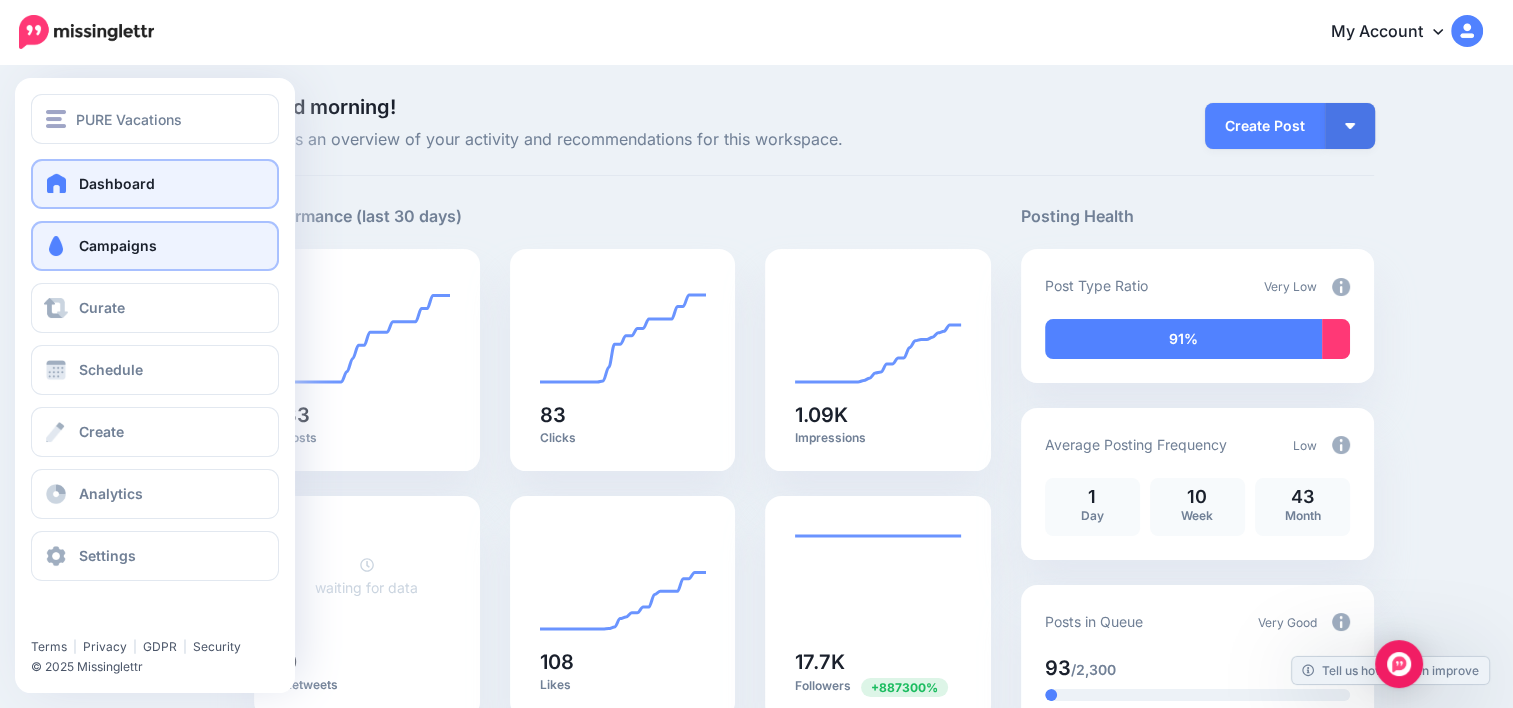 click on "Campaigns" at bounding box center (155, 246) 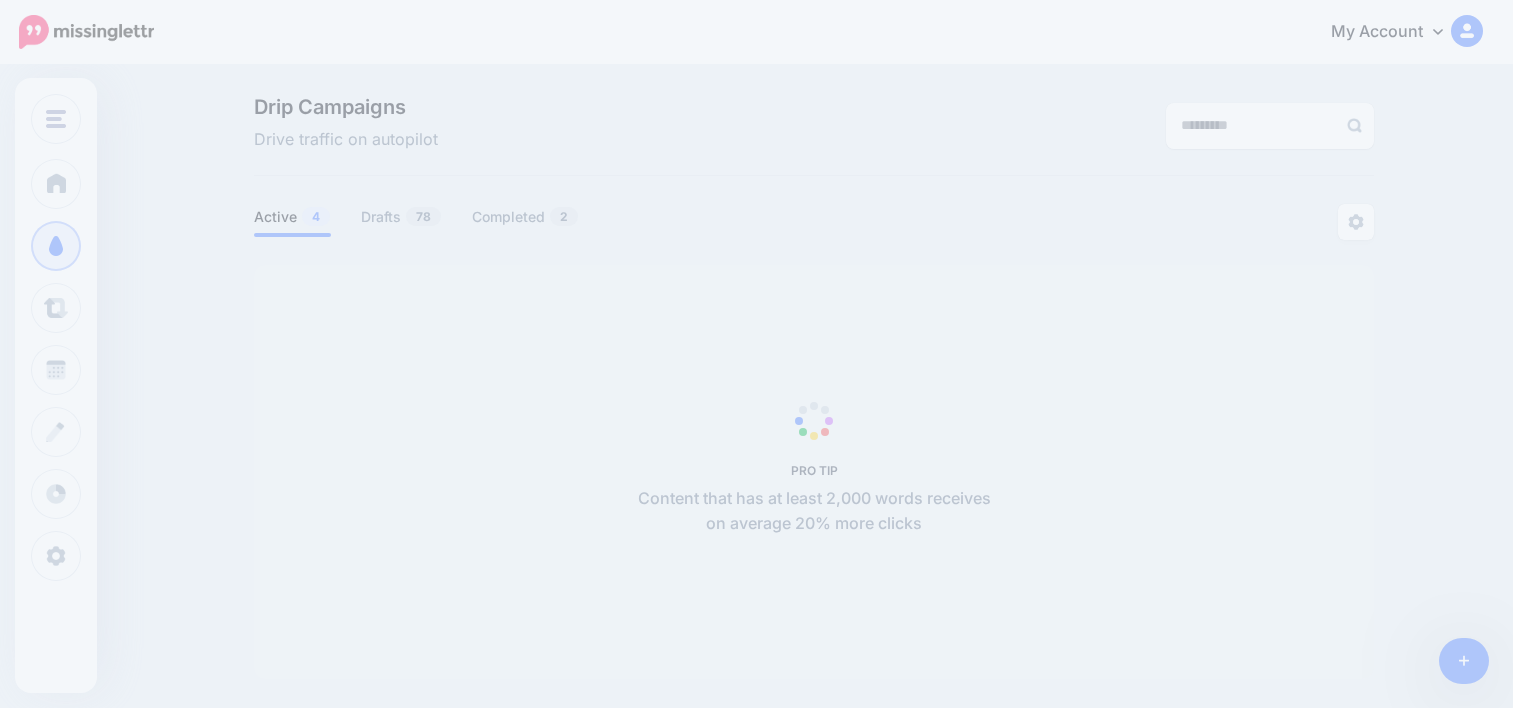 scroll, scrollTop: 0, scrollLeft: 0, axis: both 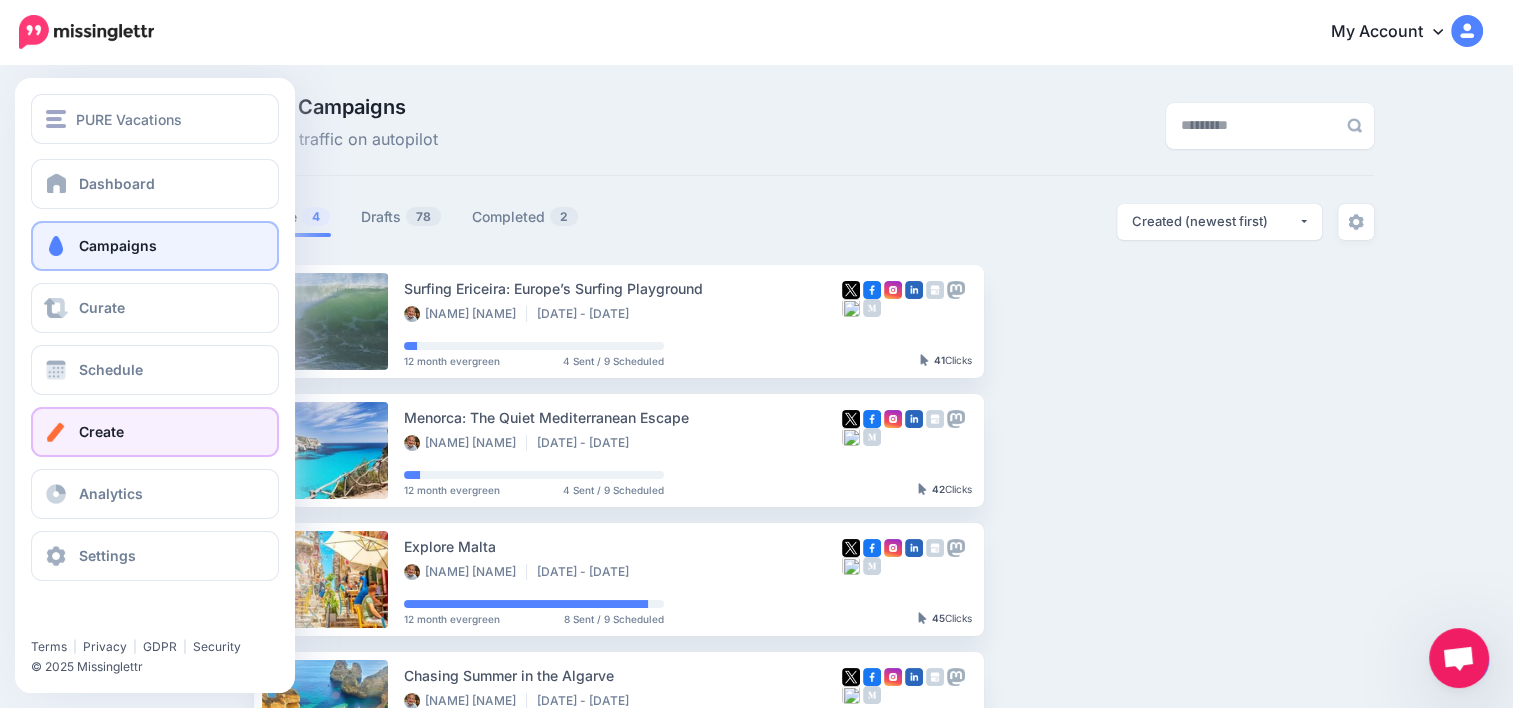 click on "Create" at bounding box center [155, 432] 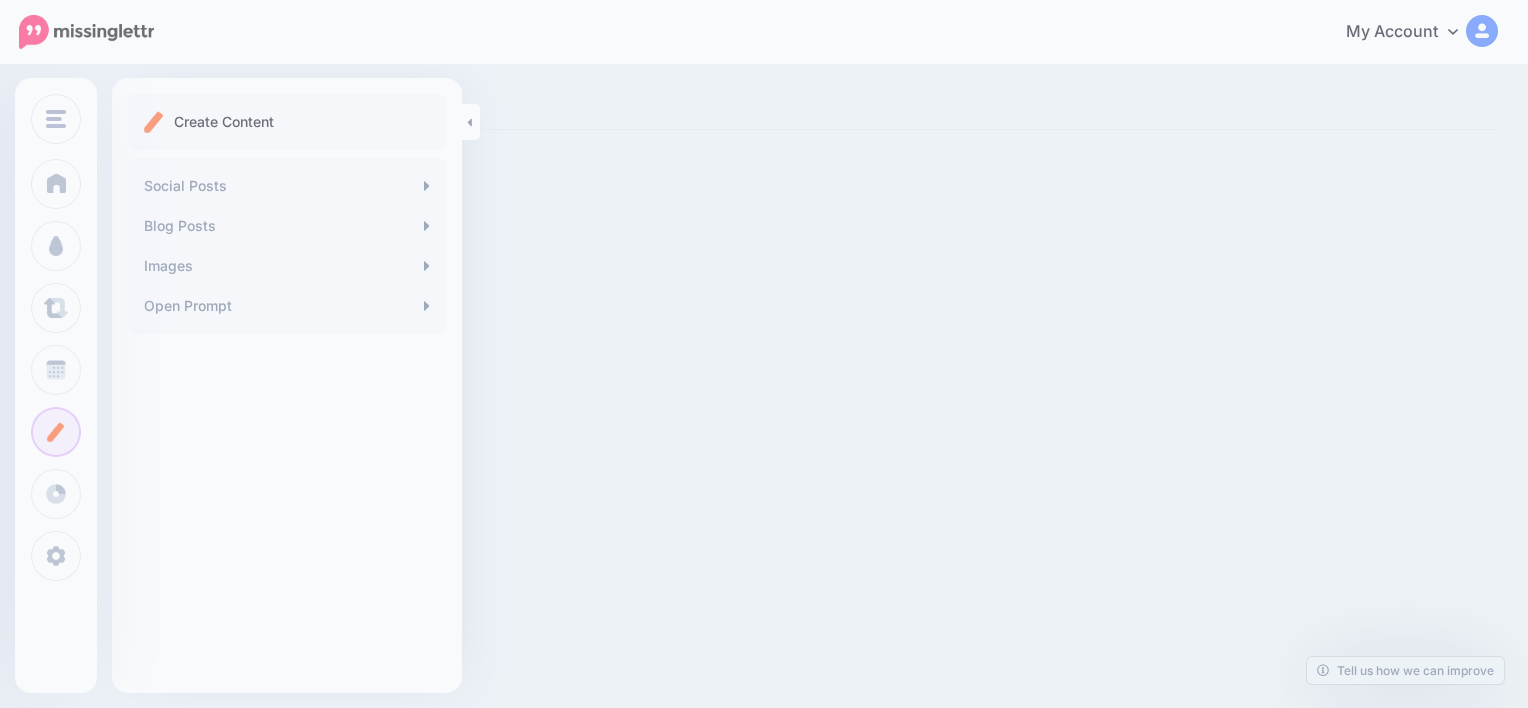 scroll, scrollTop: 0, scrollLeft: 0, axis: both 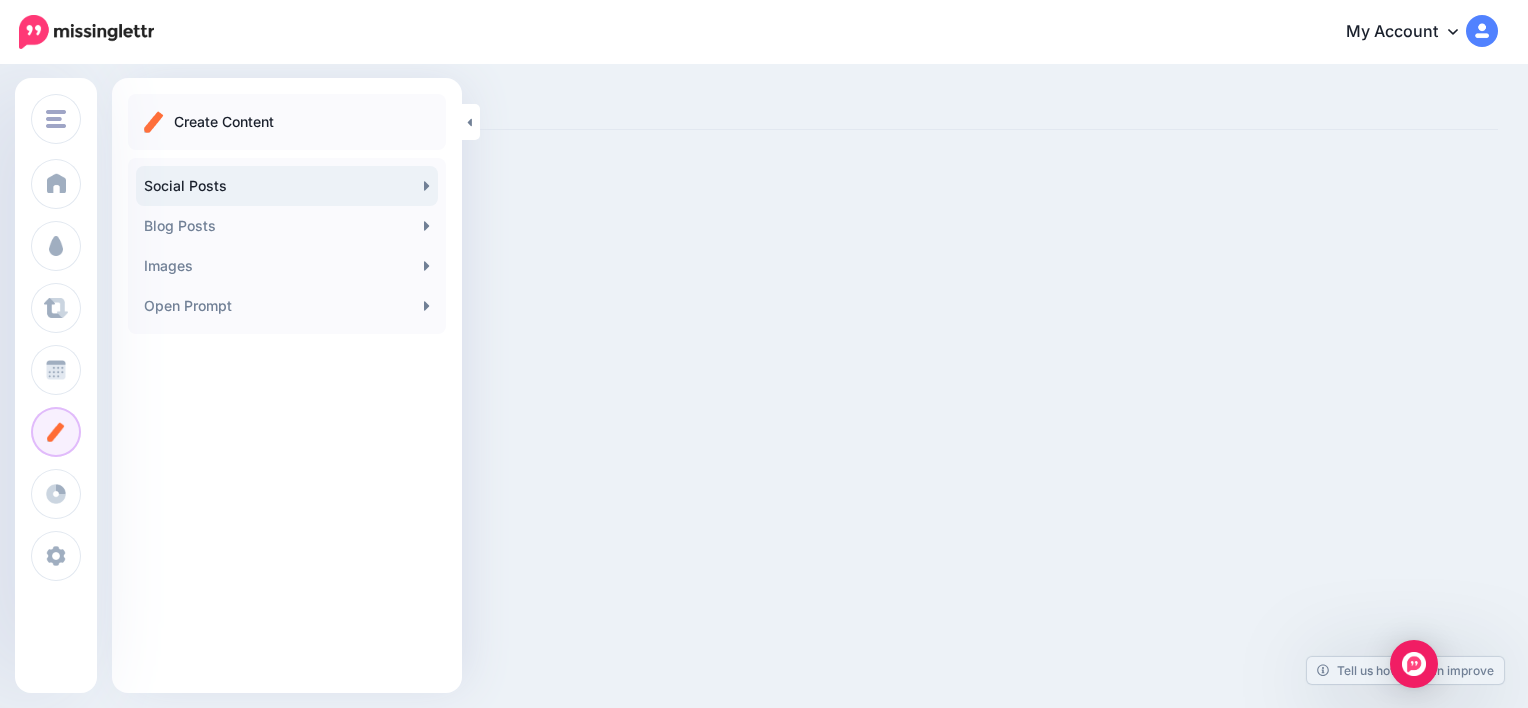 click on "Social Posts" at bounding box center [287, 186] 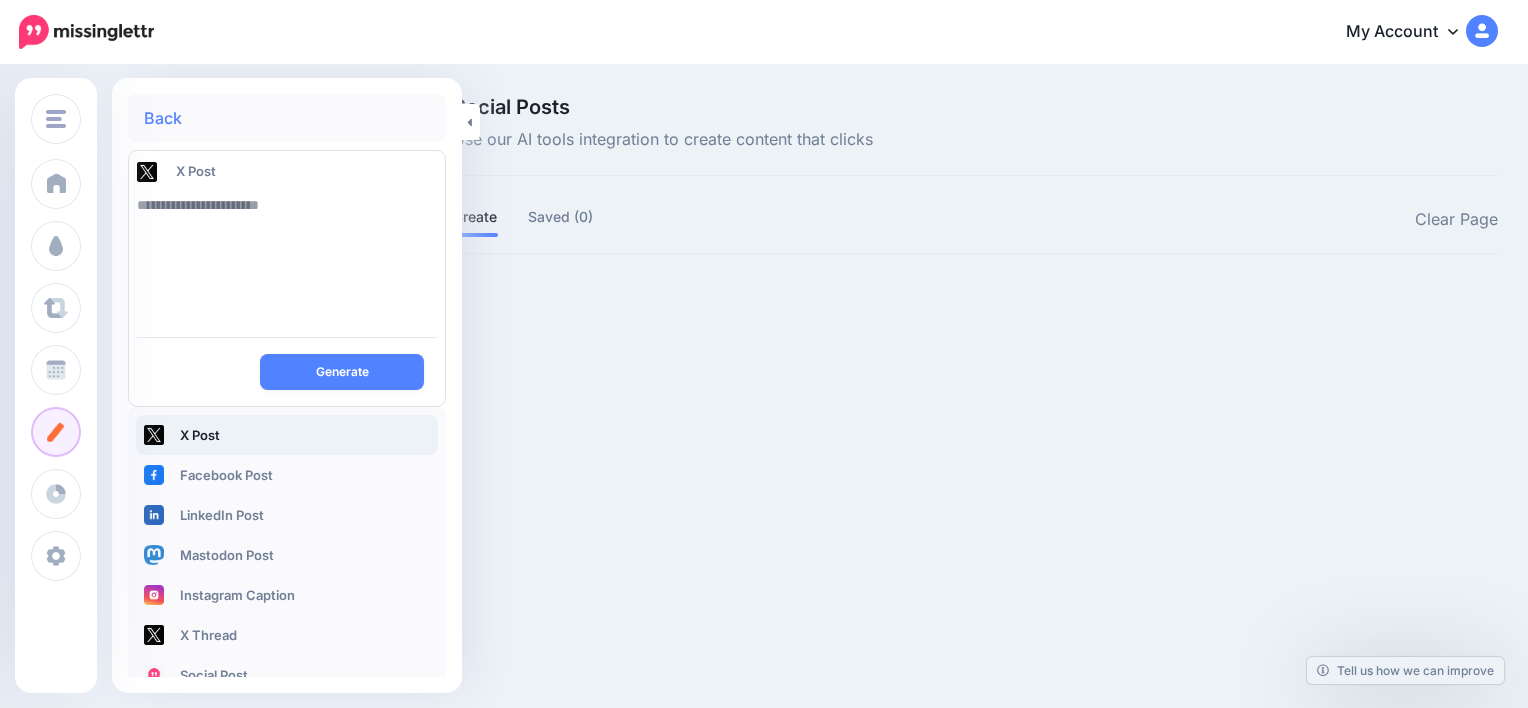 scroll, scrollTop: 0, scrollLeft: 0, axis: both 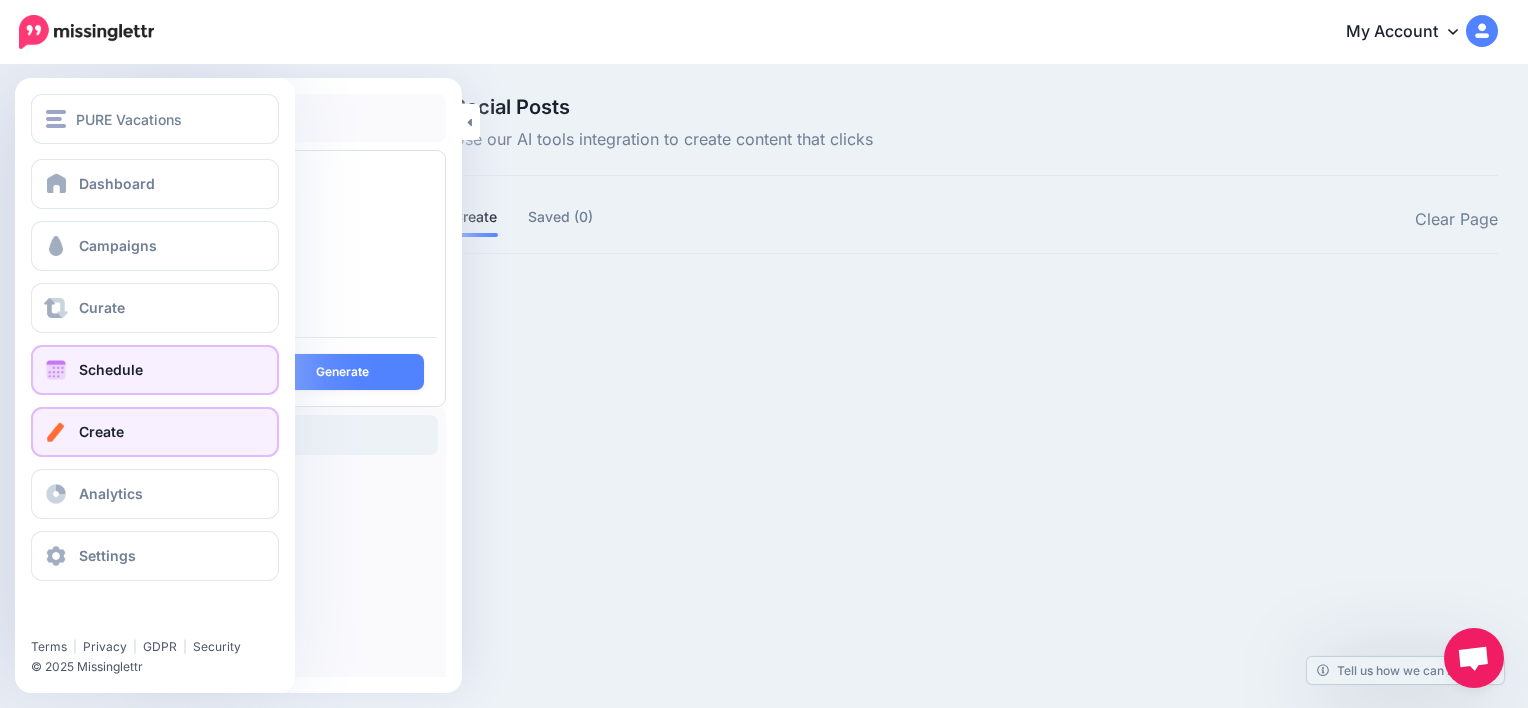 click on "Schedule" at bounding box center [155, 370] 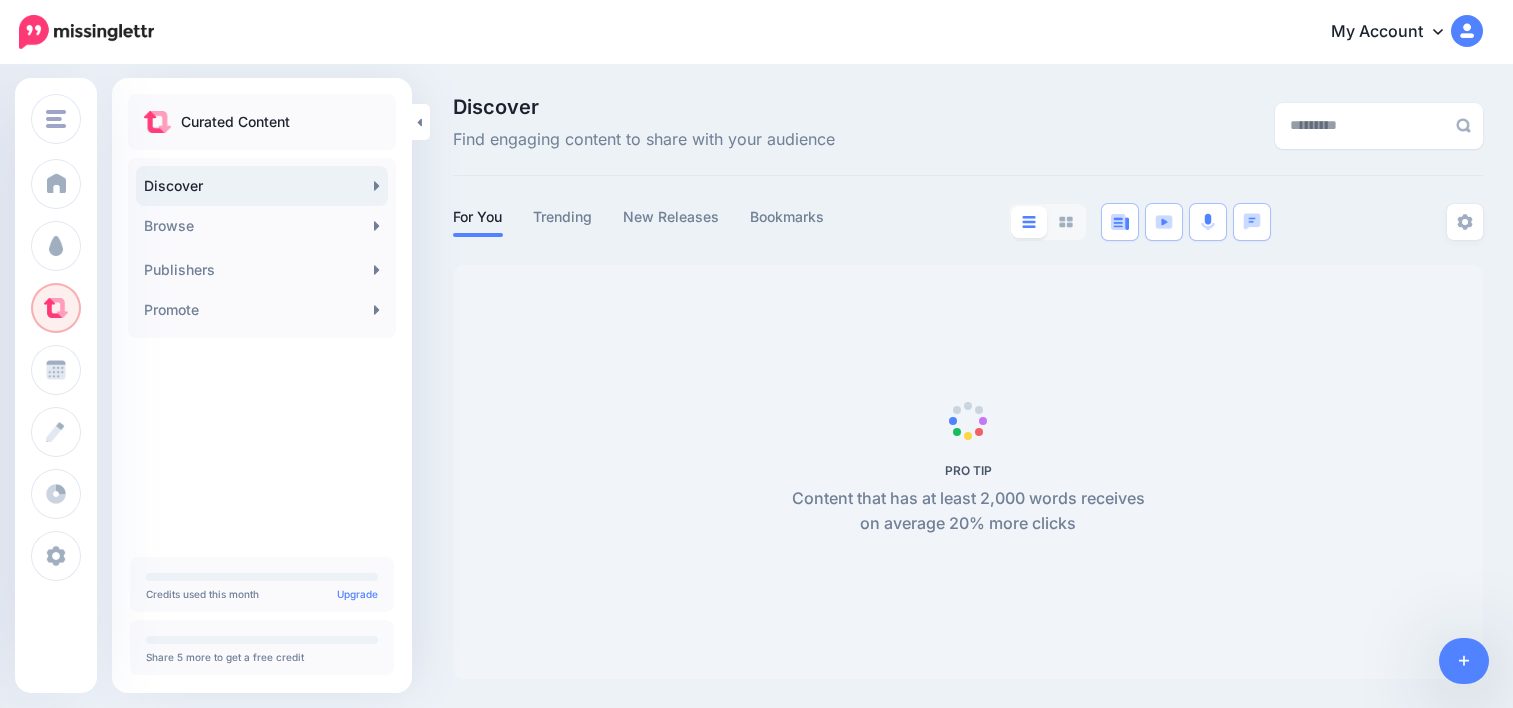 scroll, scrollTop: 0, scrollLeft: 0, axis: both 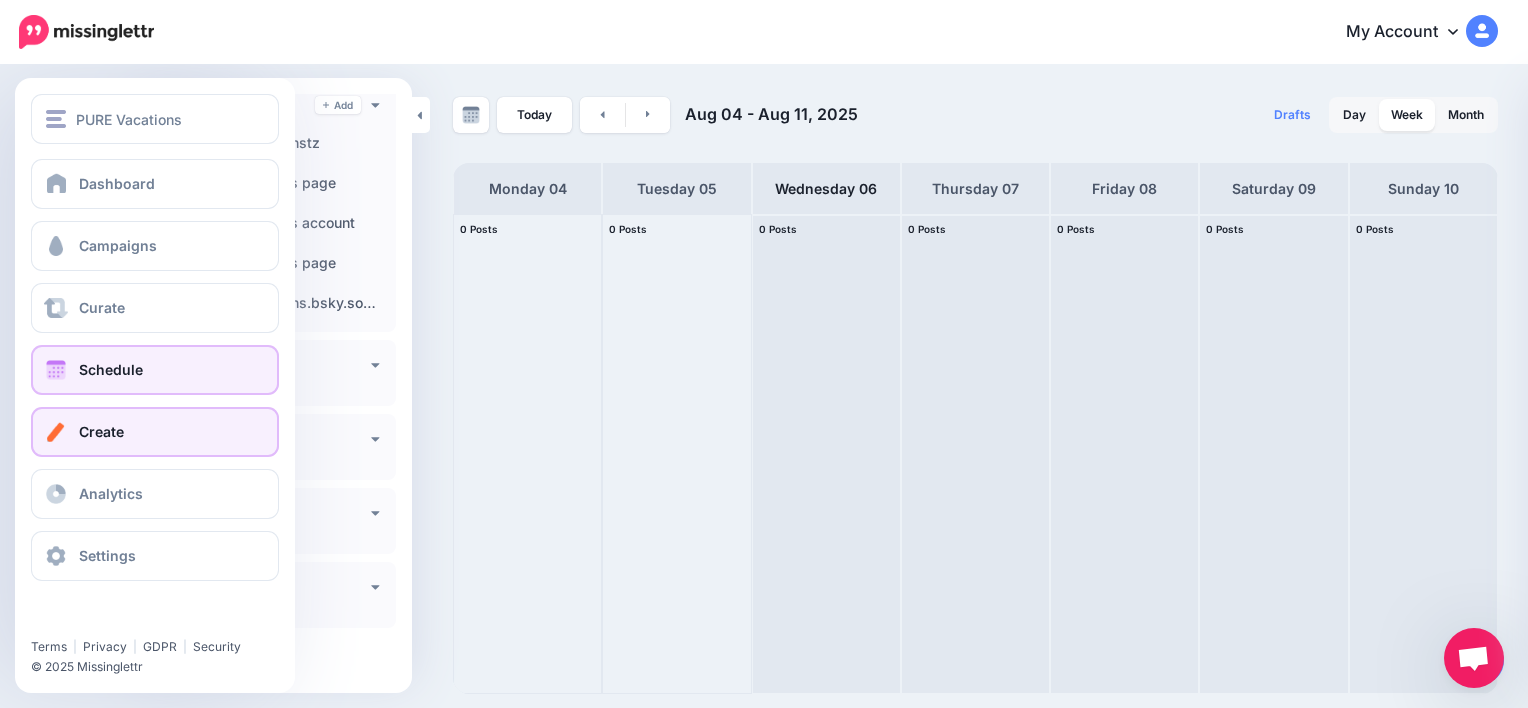 click on "Create" at bounding box center [155, 432] 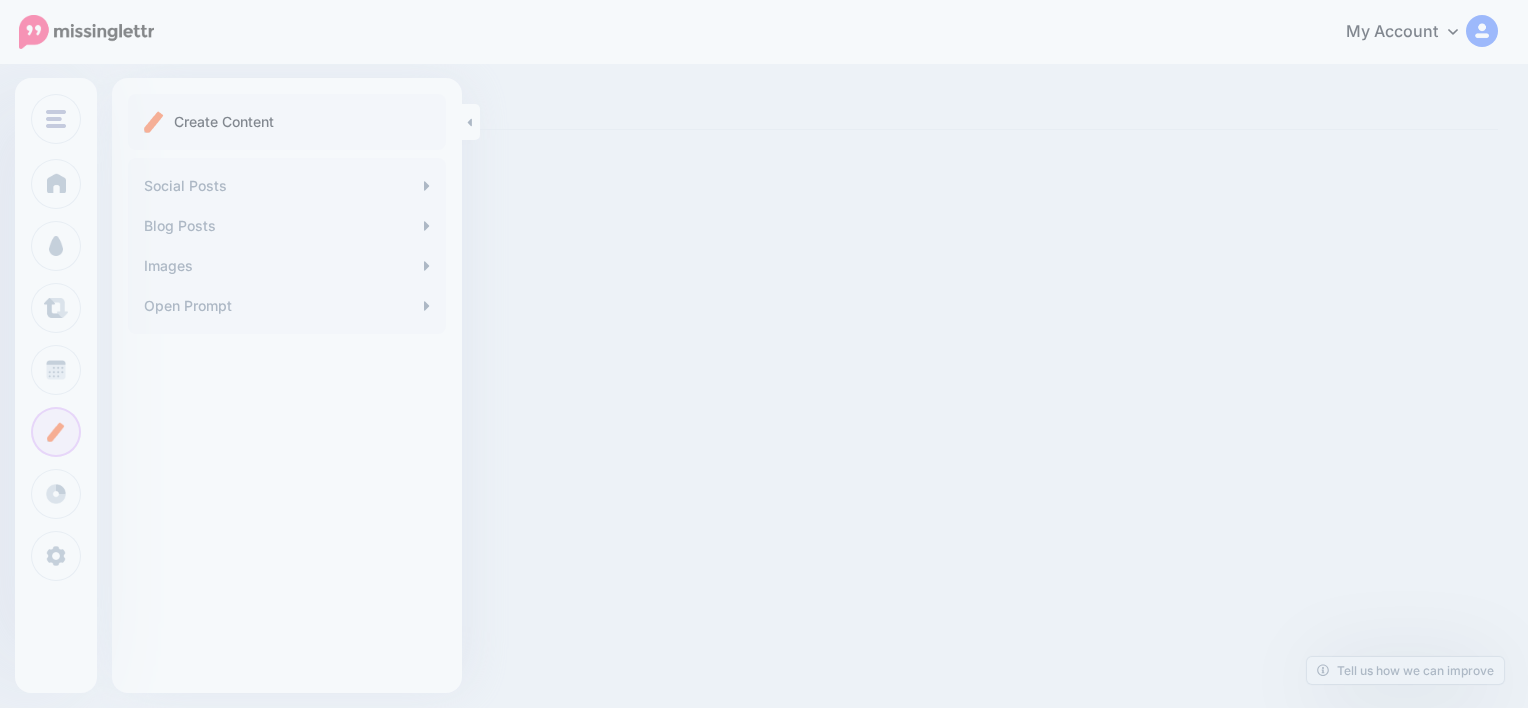 scroll, scrollTop: 0, scrollLeft: 0, axis: both 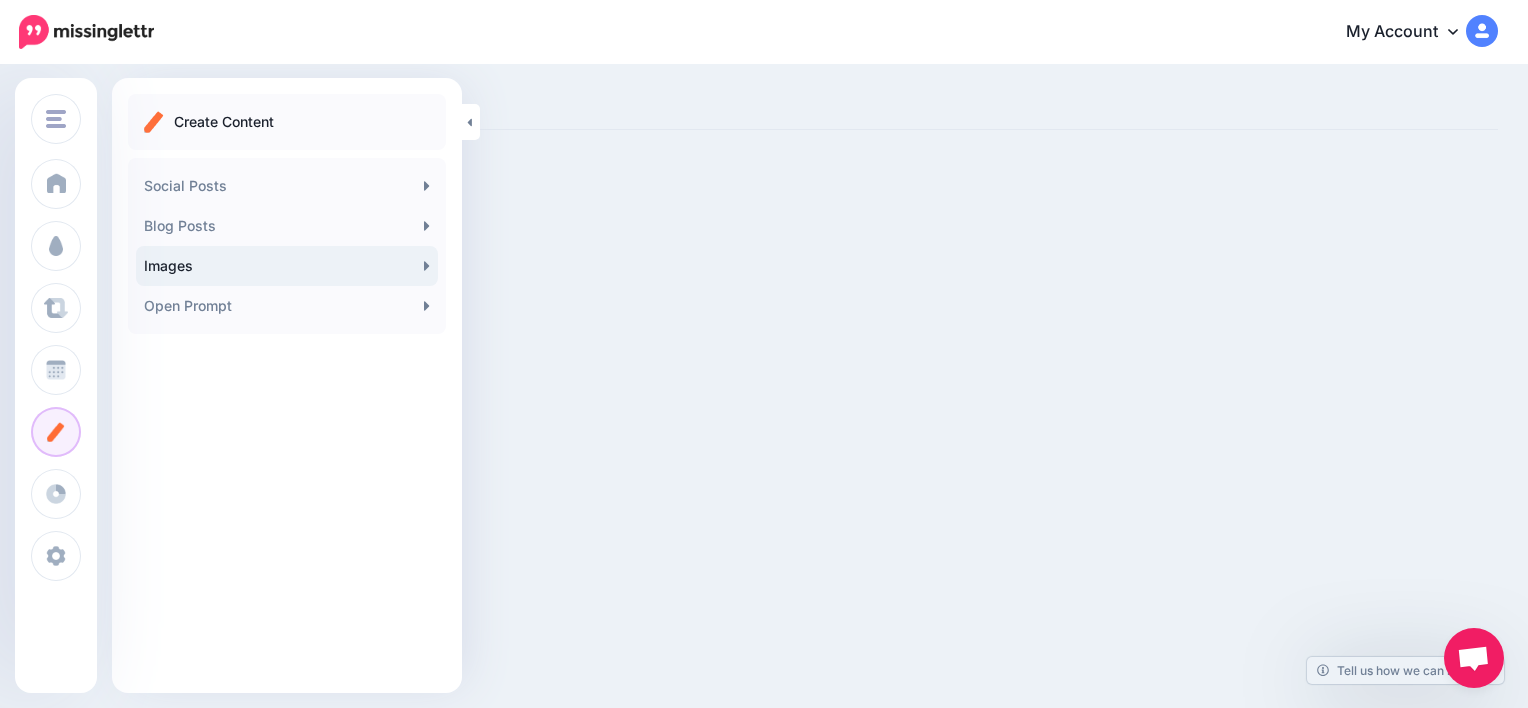 click on "Images" at bounding box center (287, 266) 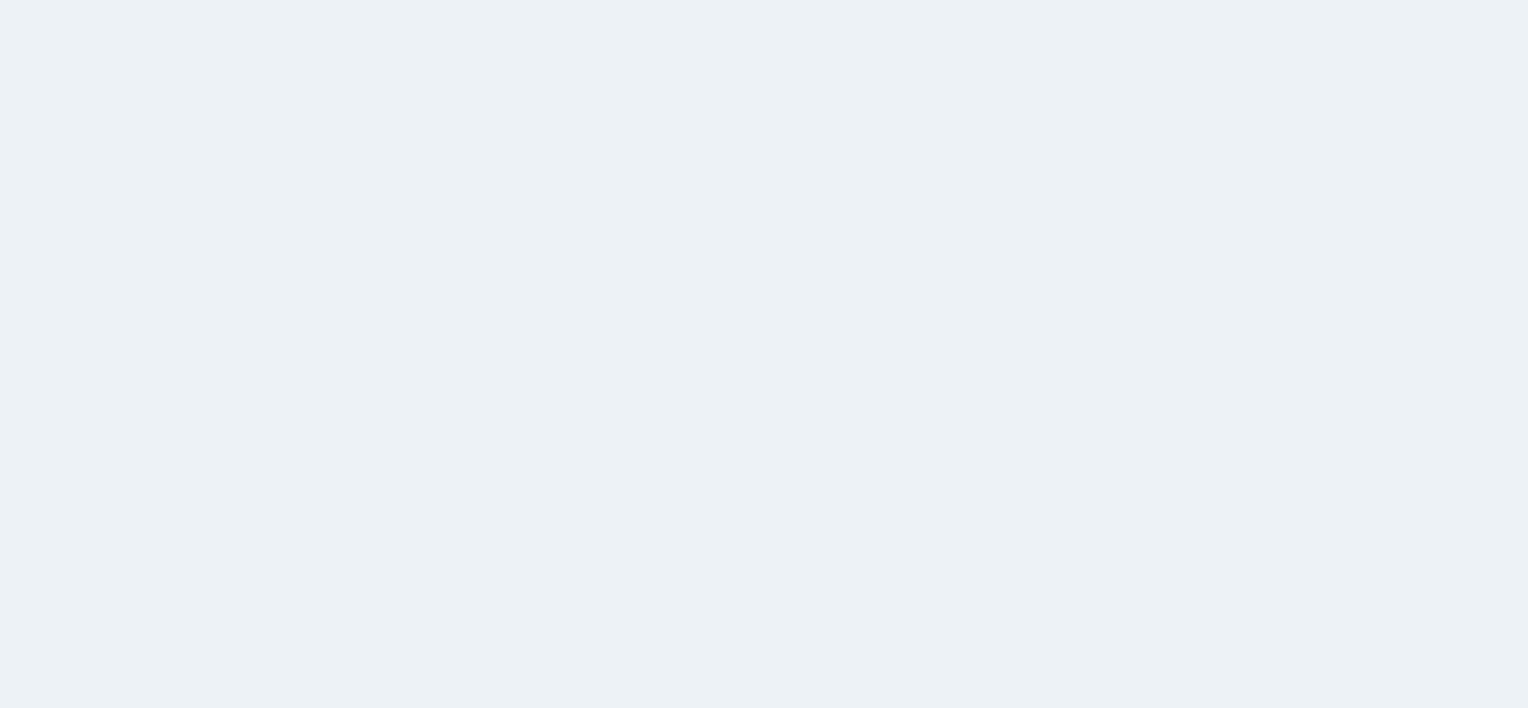 scroll, scrollTop: 0, scrollLeft: 0, axis: both 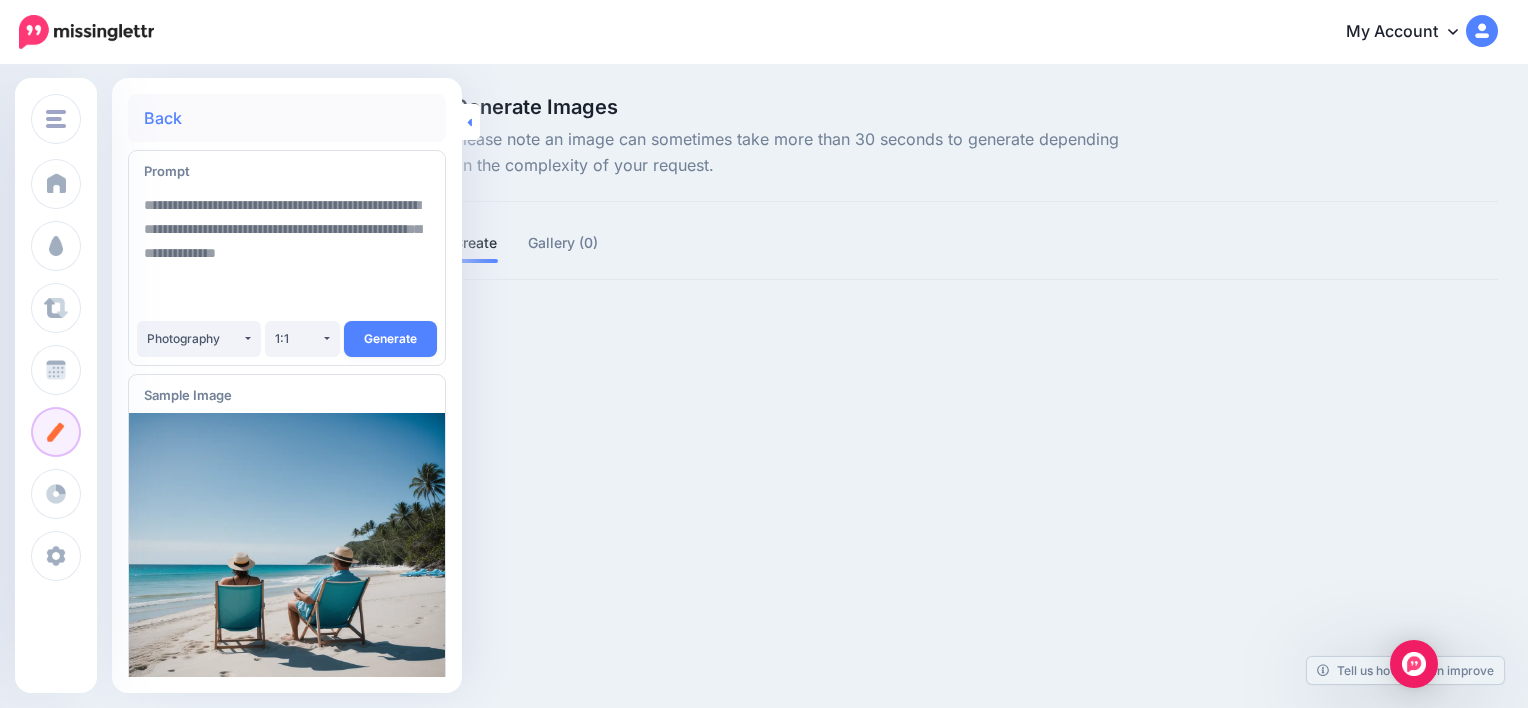 click 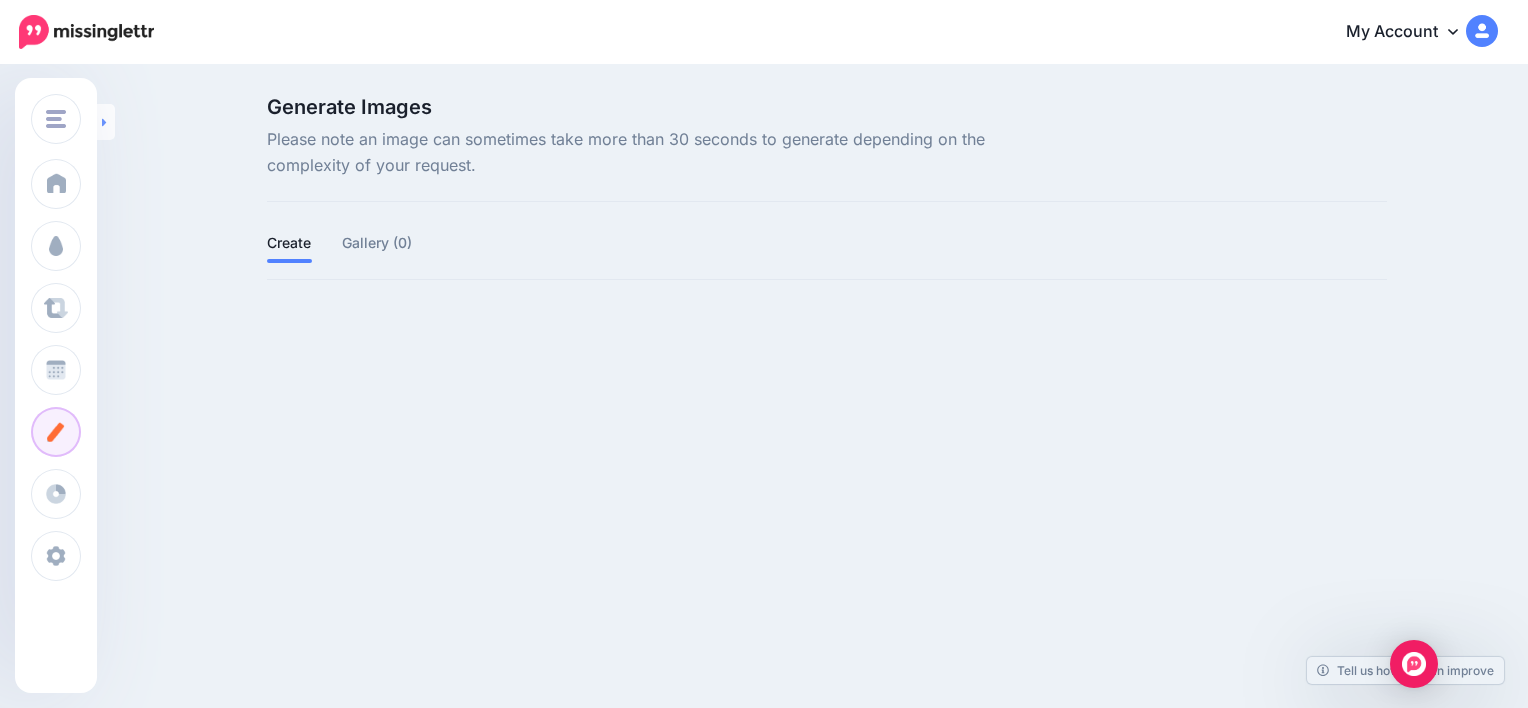 click at bounding box center [106, 122] 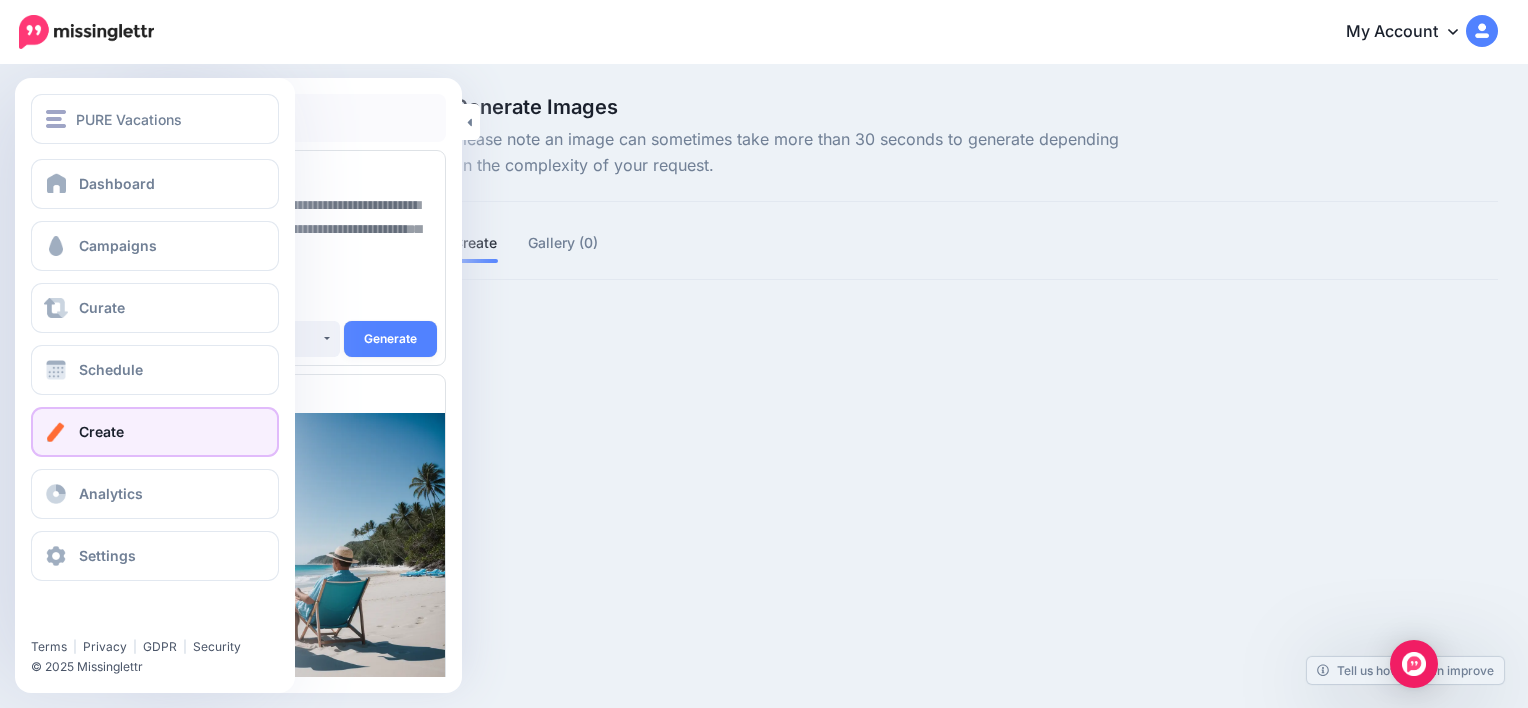 click on "Create" at bounding box center (155, 432) 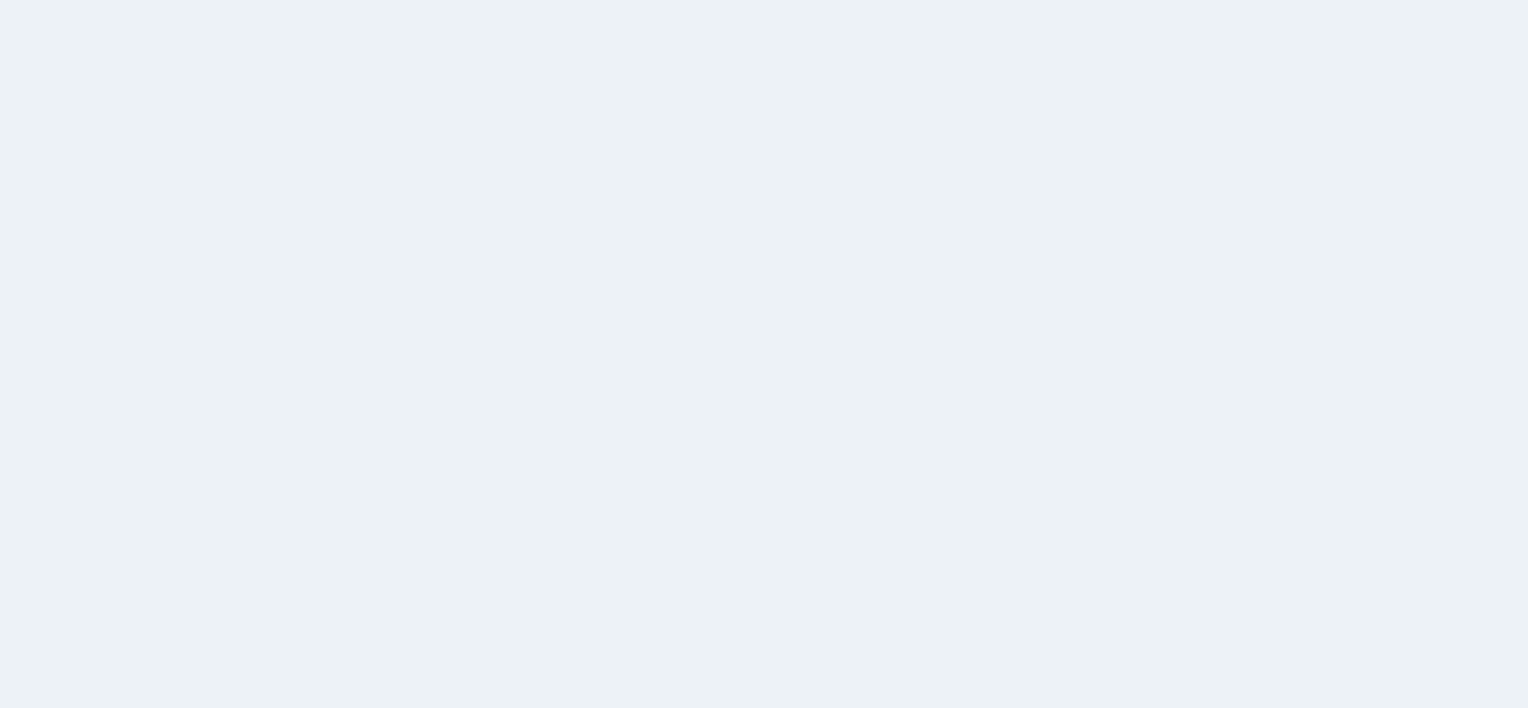 scroll, scrollTop: 0, scrollLeft: 0, axis: both 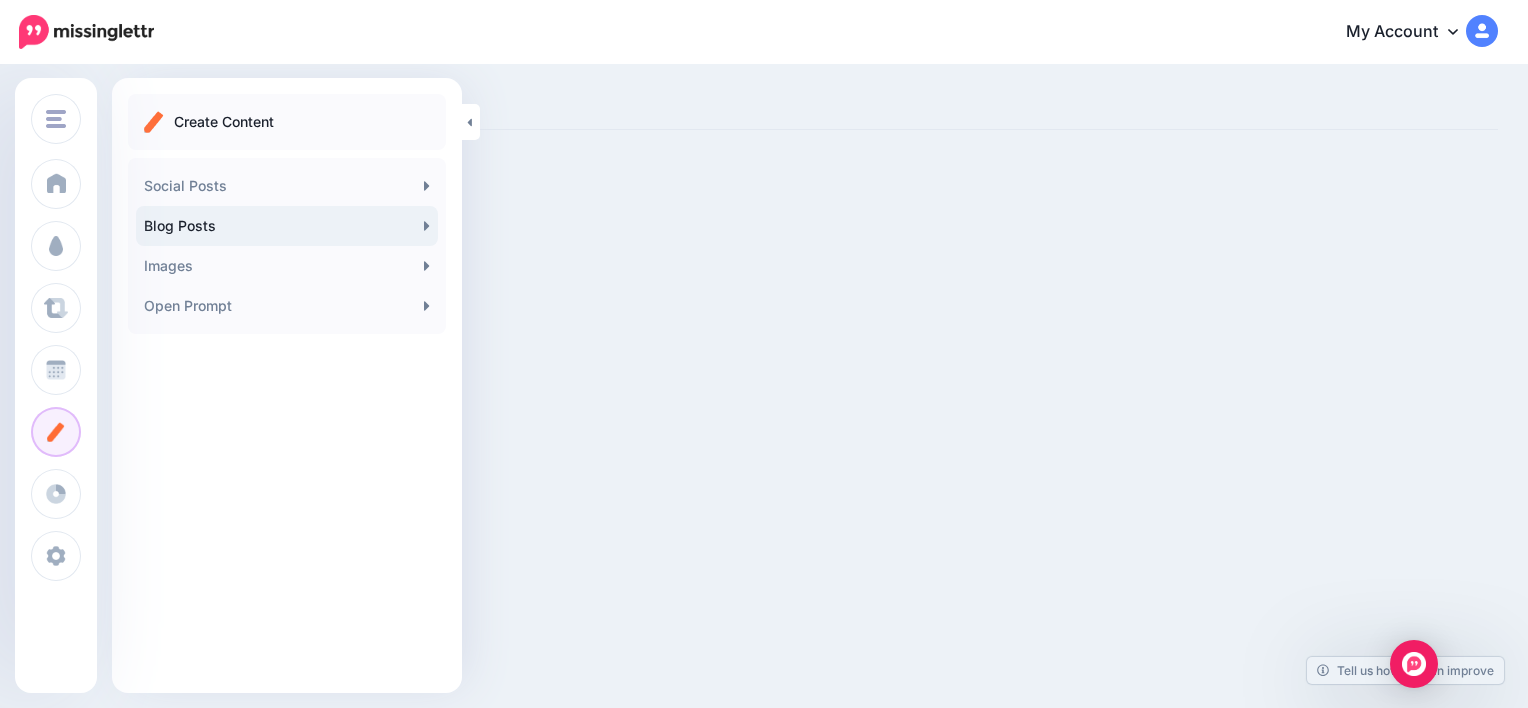 click on "Blog Posts" at bounding box center [287, 226] 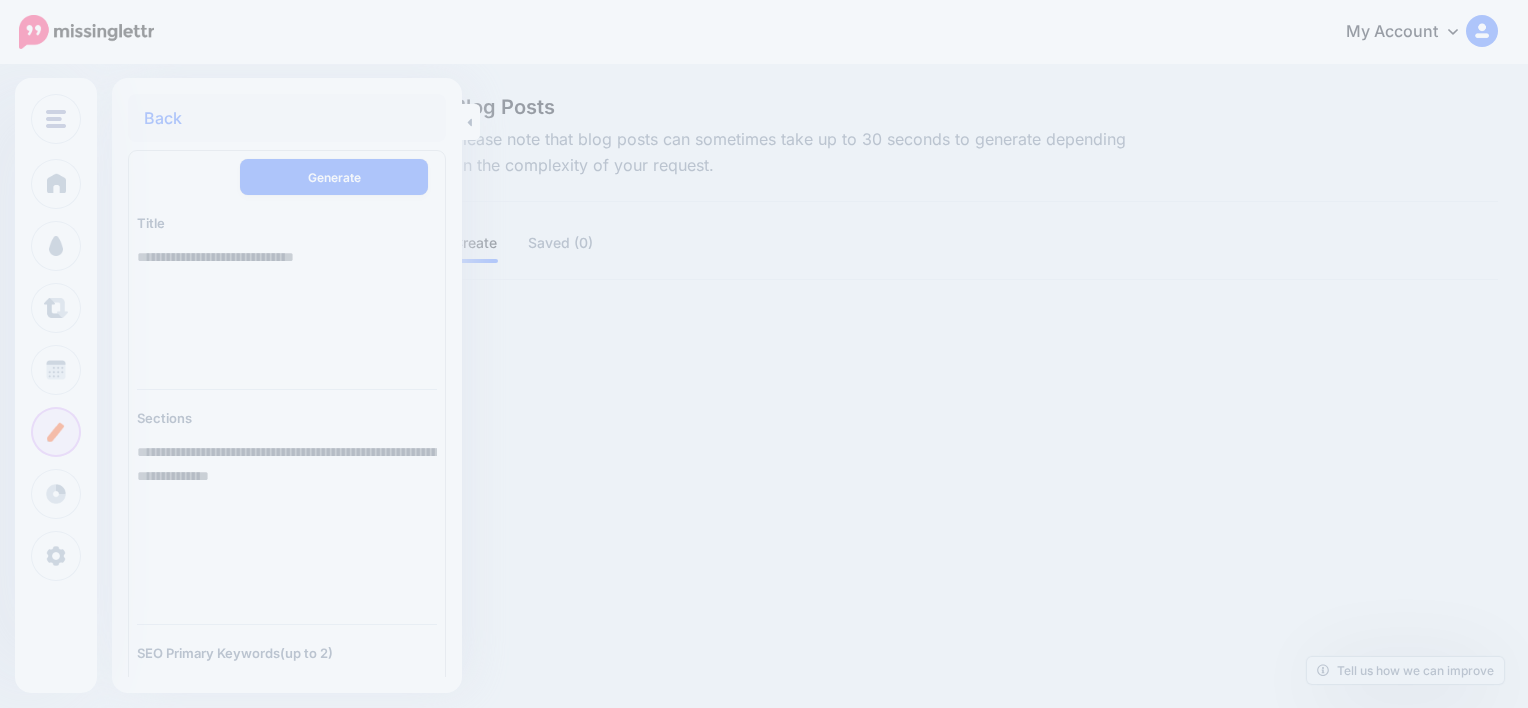 scroll, scrollTop: 0, scrollLeft: 0, axis: both 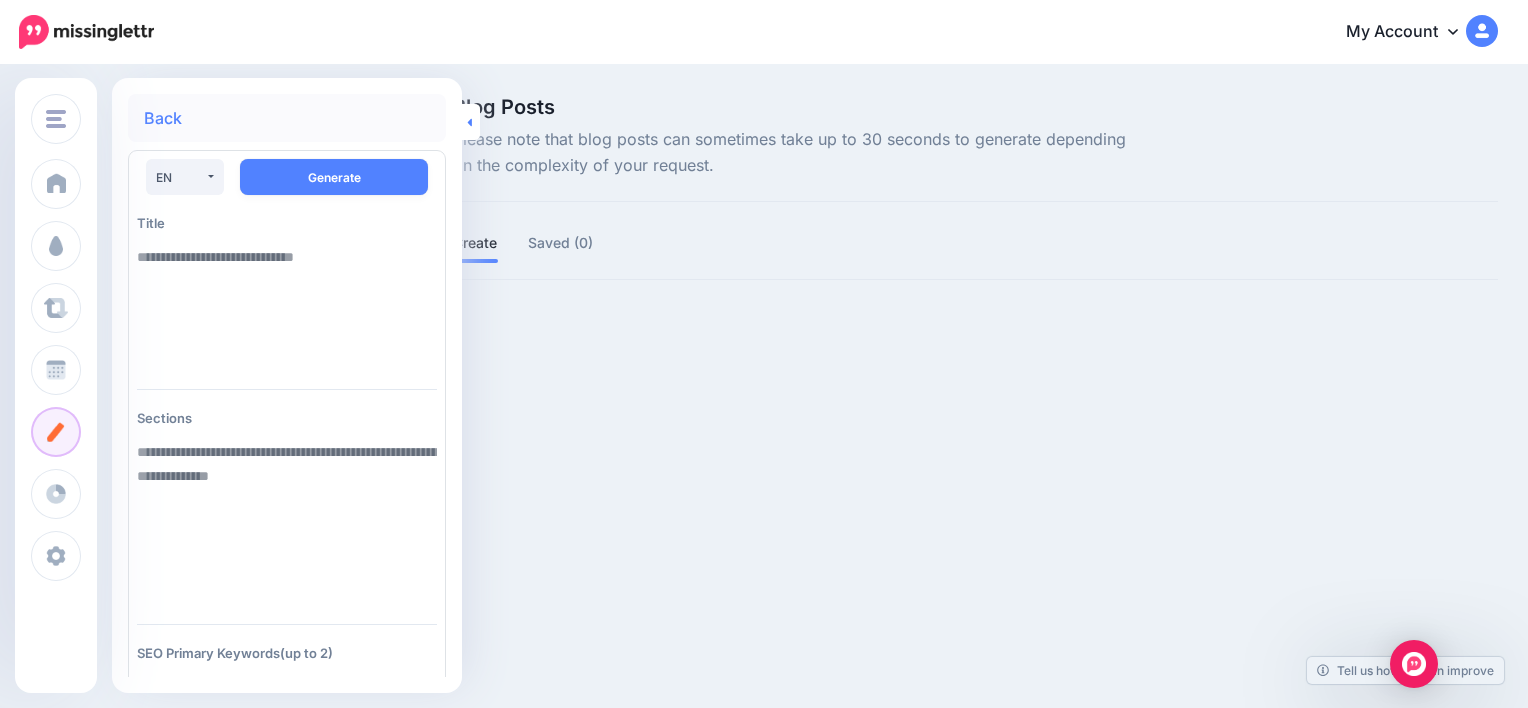 click 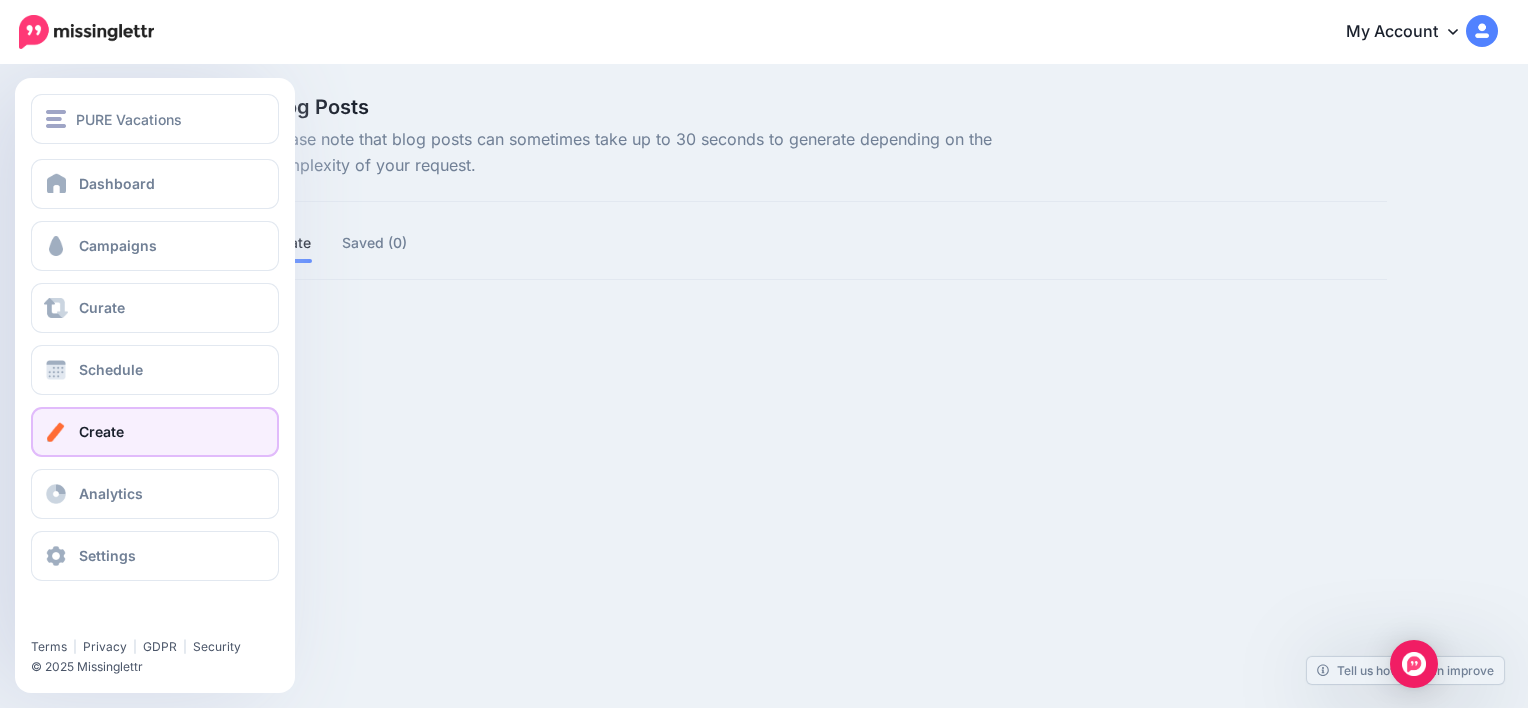 click at bounding box center [56, 432] 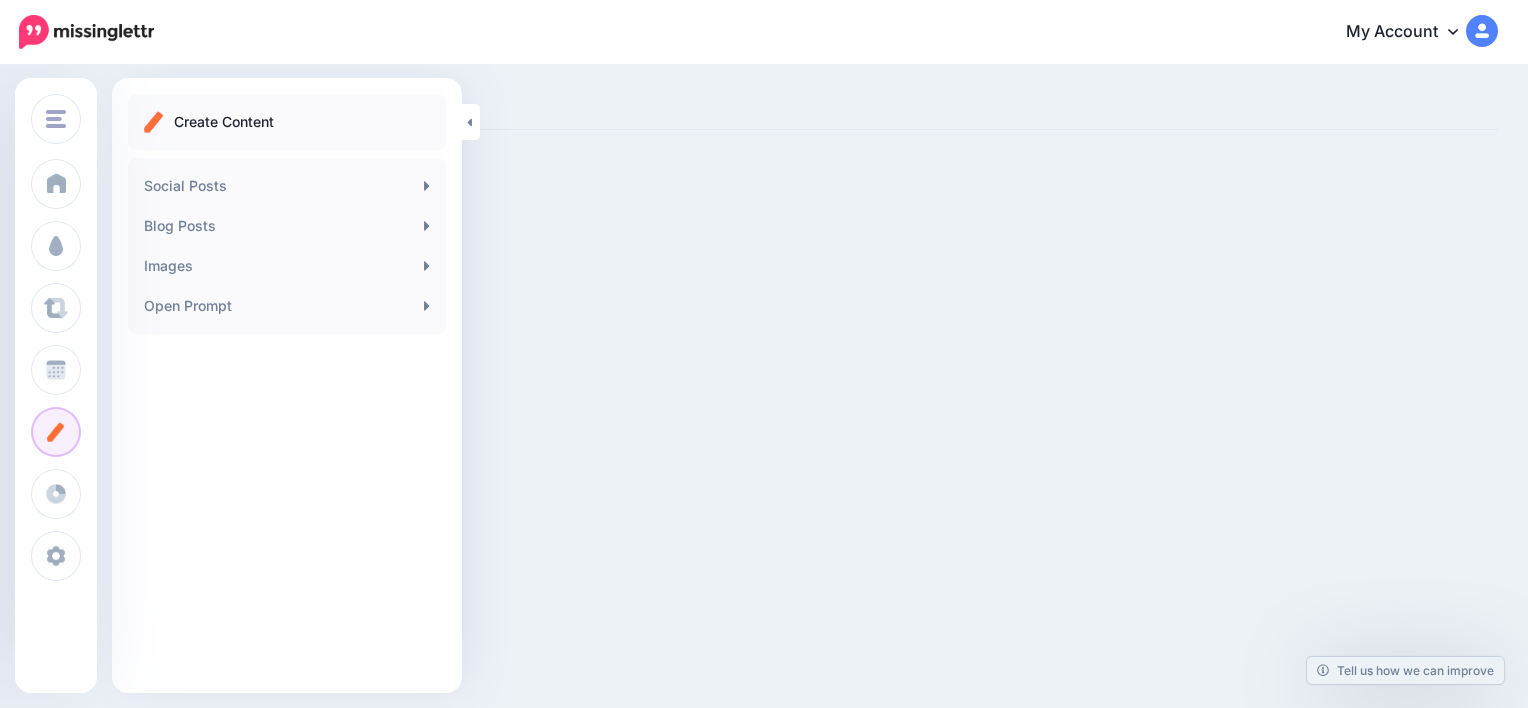scroll, scrollTop: 0, scrollLeft: 0, axis: both 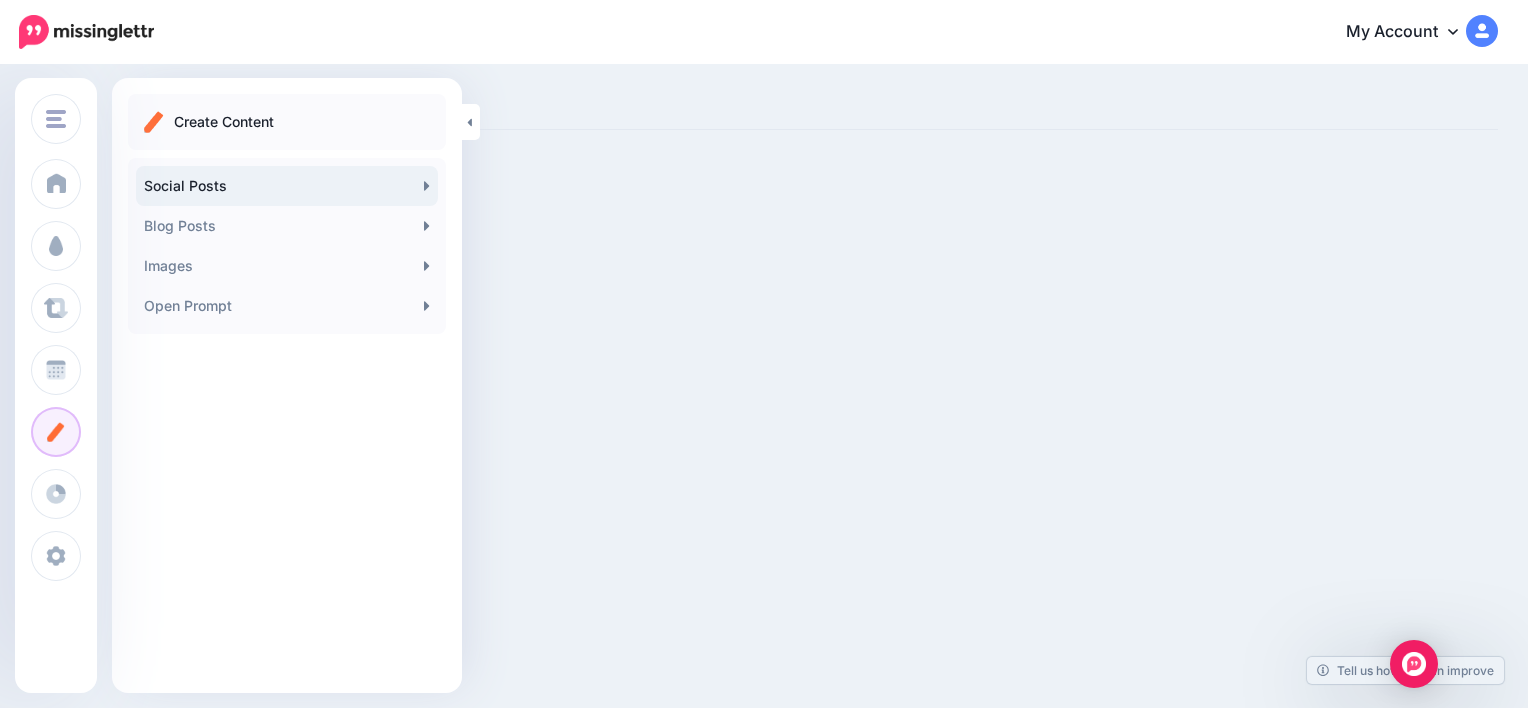 click on "Social Posts" at bounding box center [287, 186] 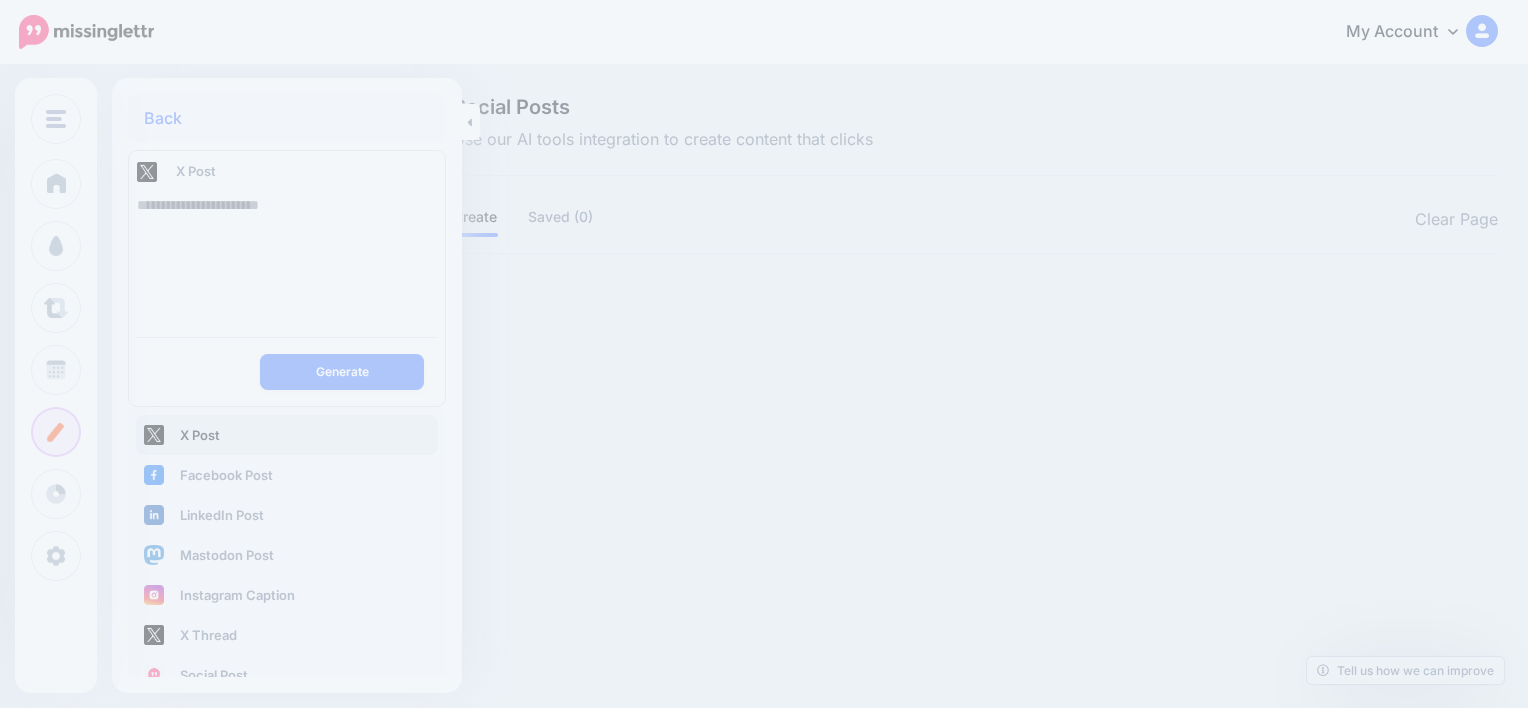 scroll, scrollTop: 0, scrollLeft: 0, axis: both 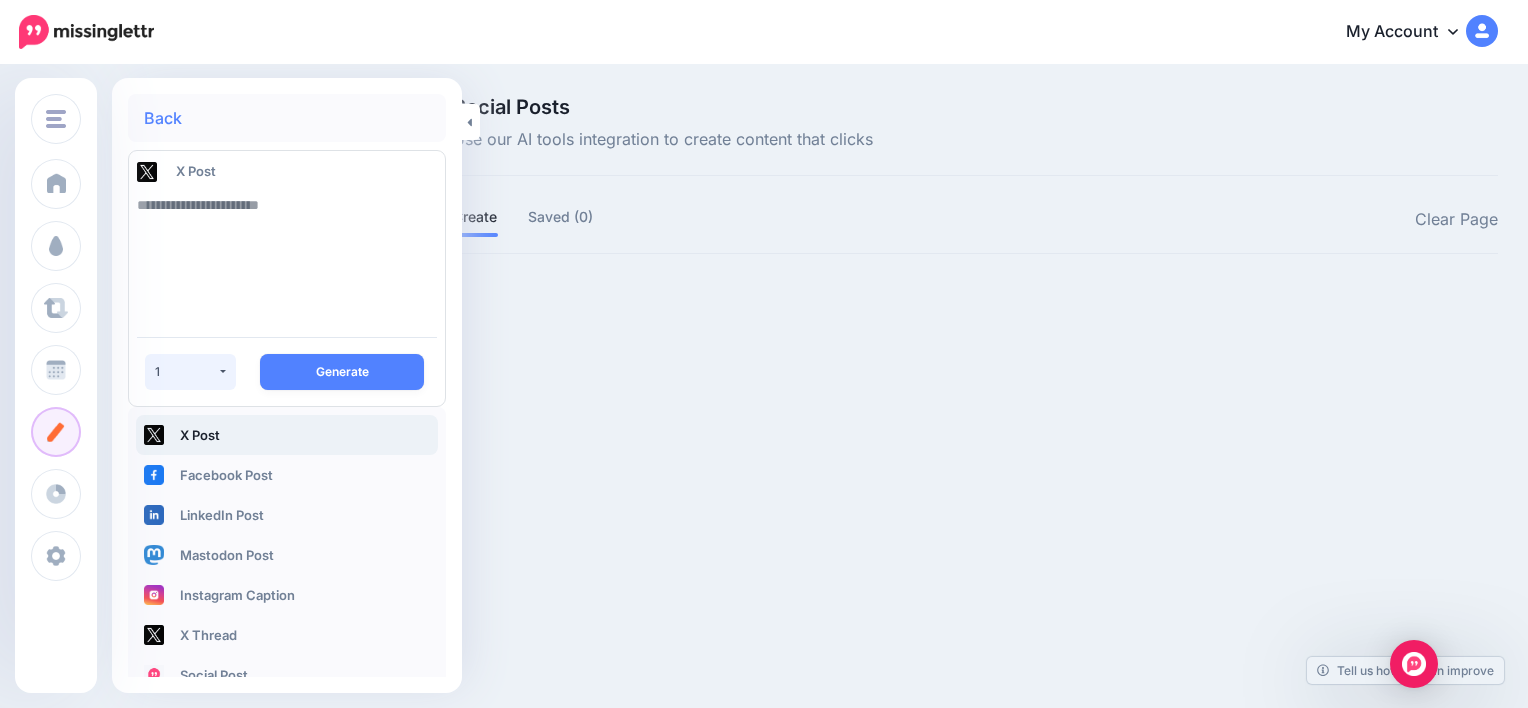 click on "1" at bounding box center [190, 372] 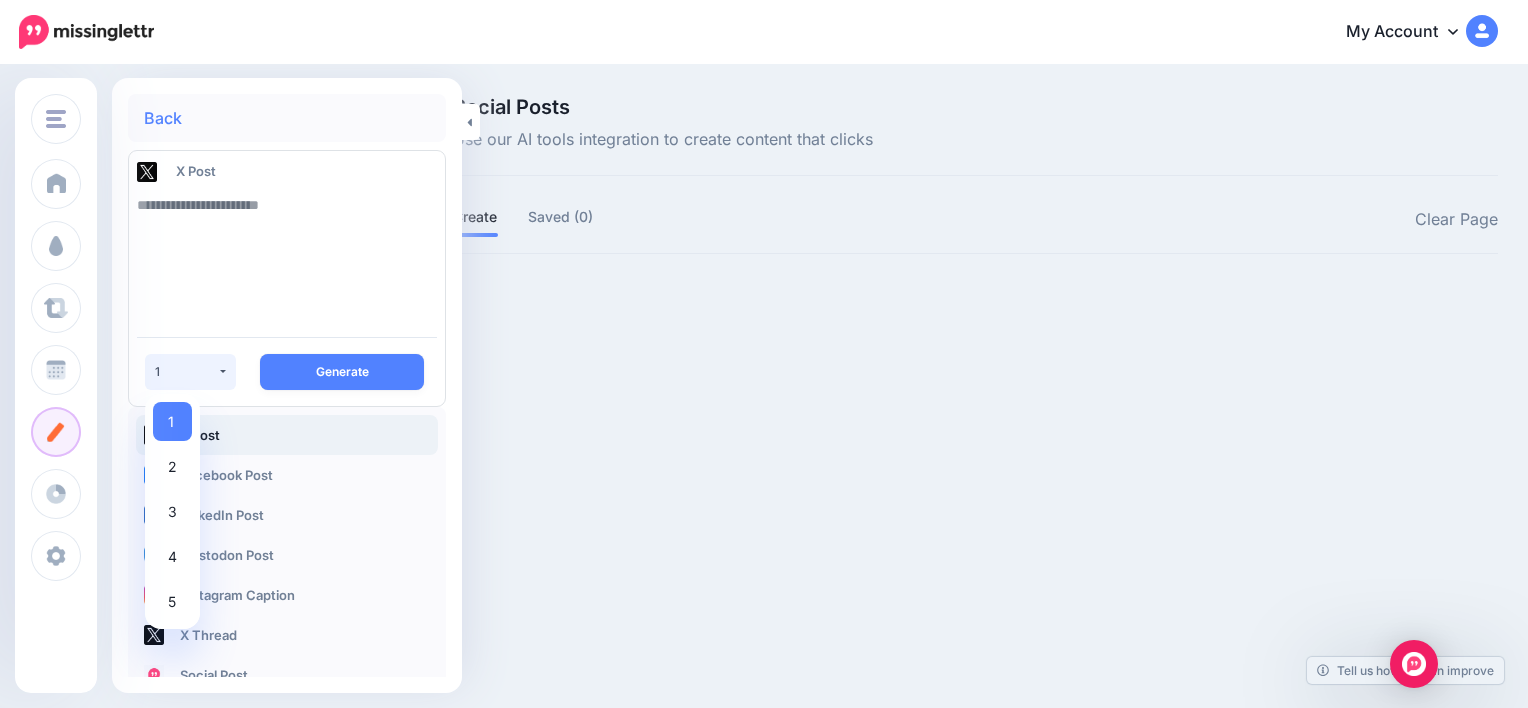 click on "1" at bounding box center [190, 372] 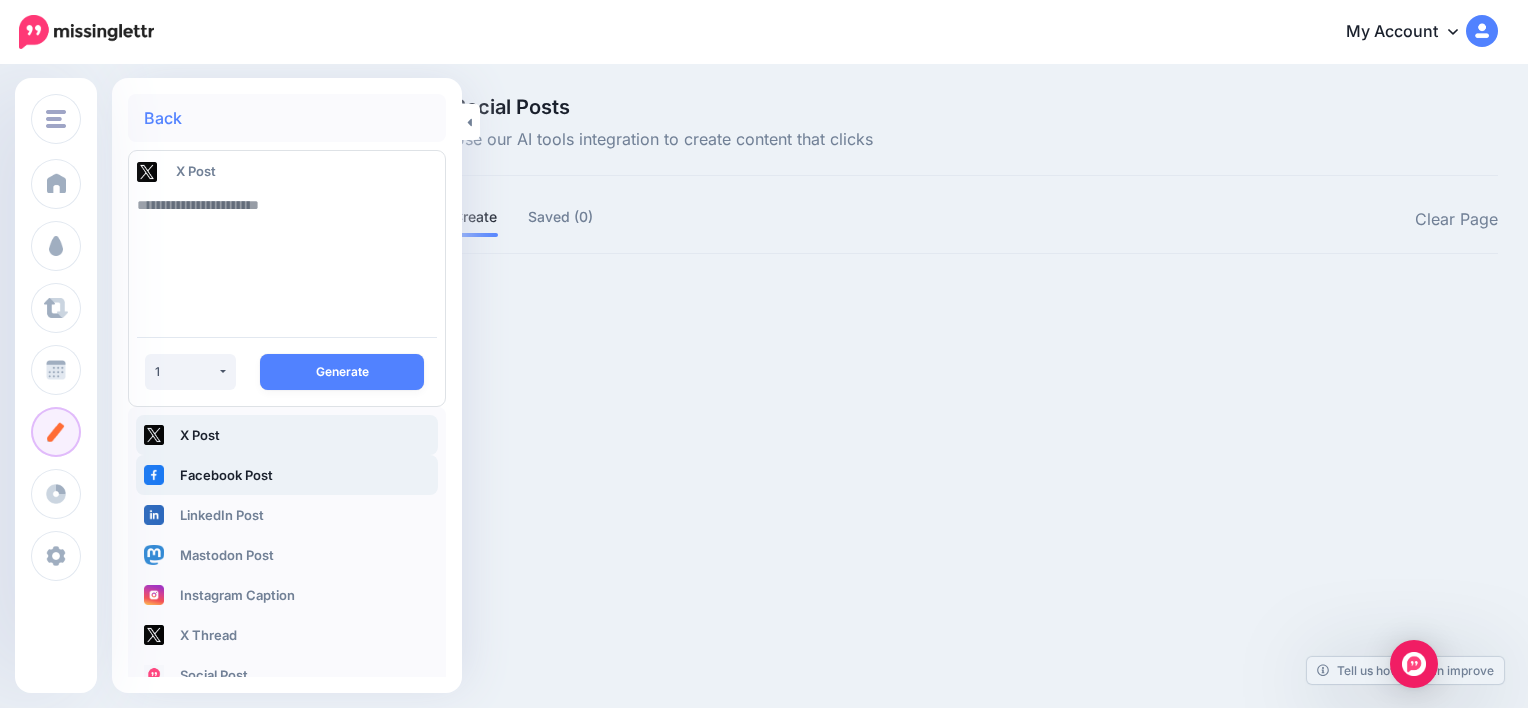 click on "Facebook Post" at bounding box center [287, 475] 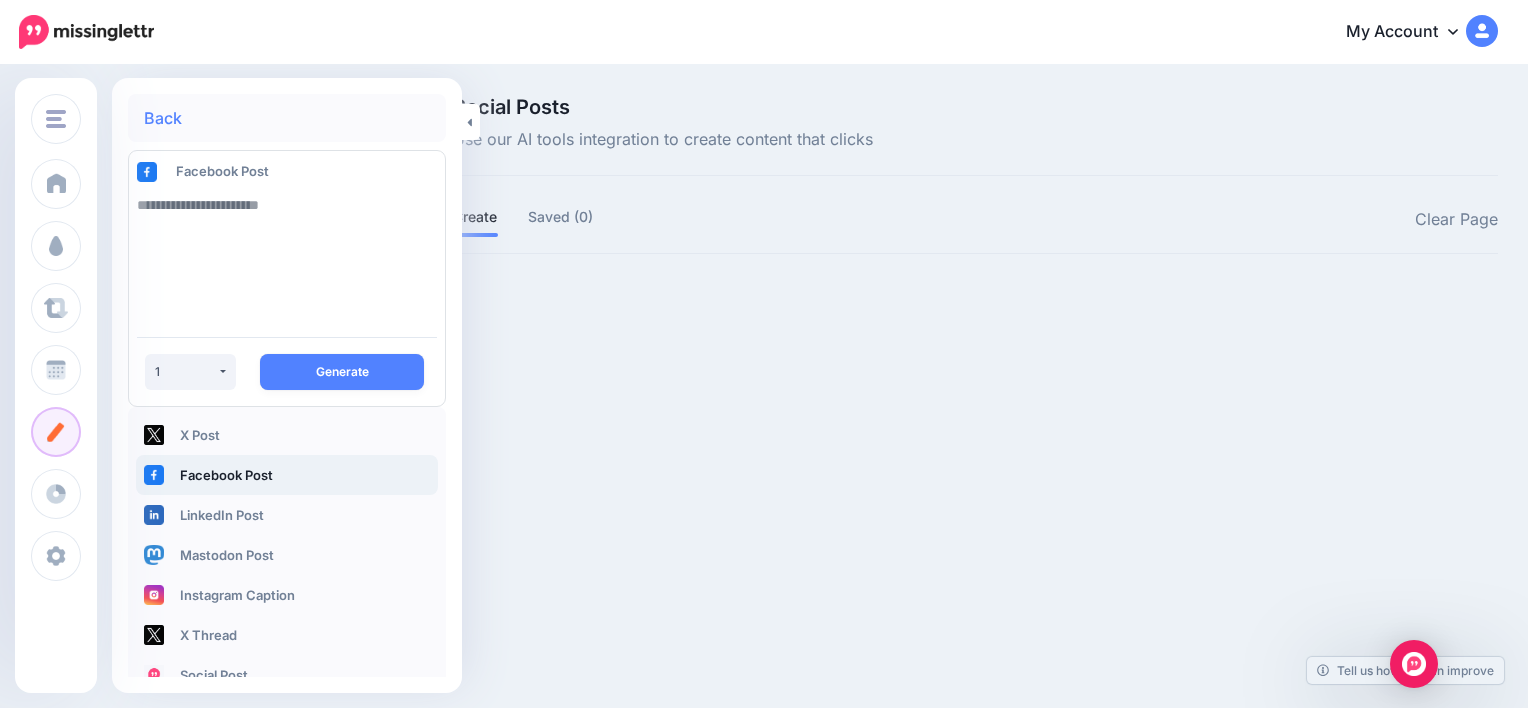 click at bounding box center (287, 253) 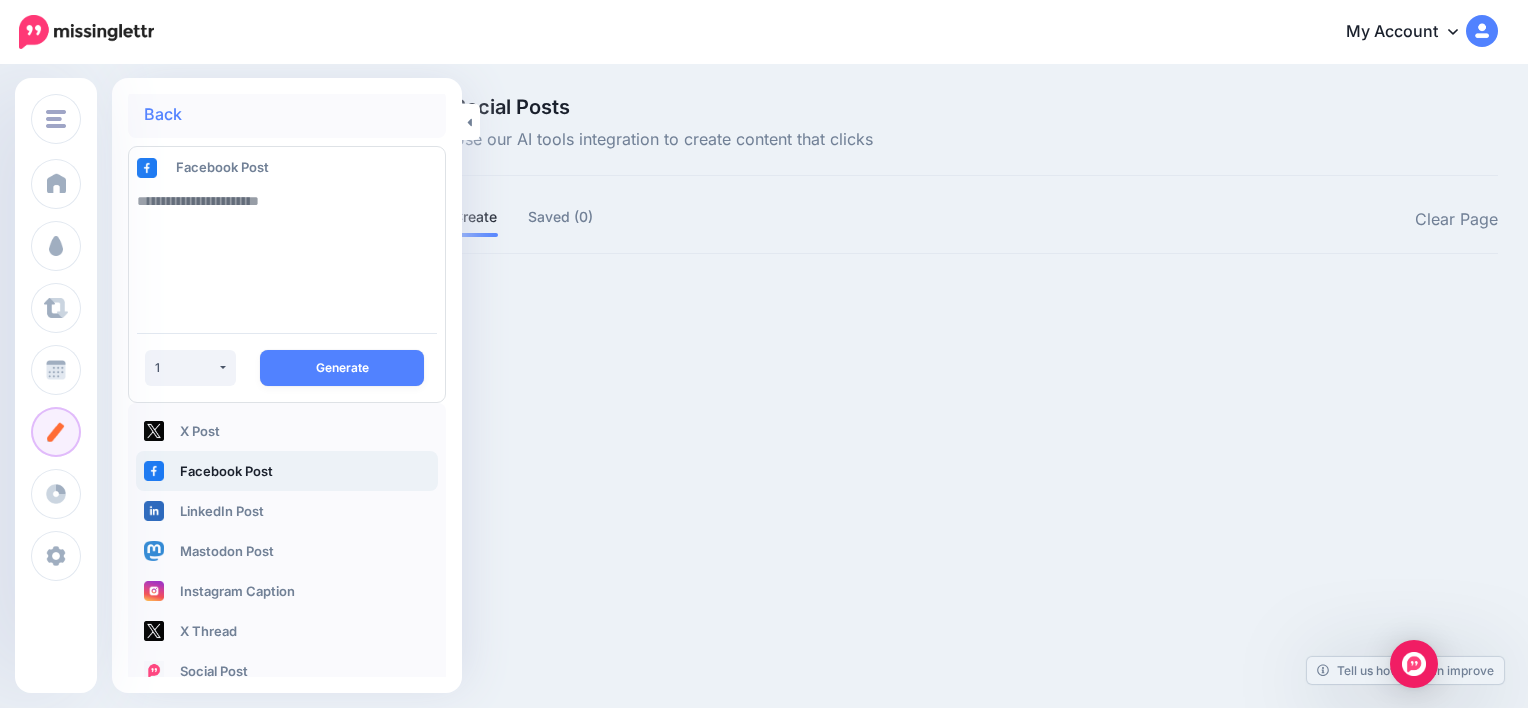 scroll, scrollTop: 3, scrollLeft: 0, axis: vertical 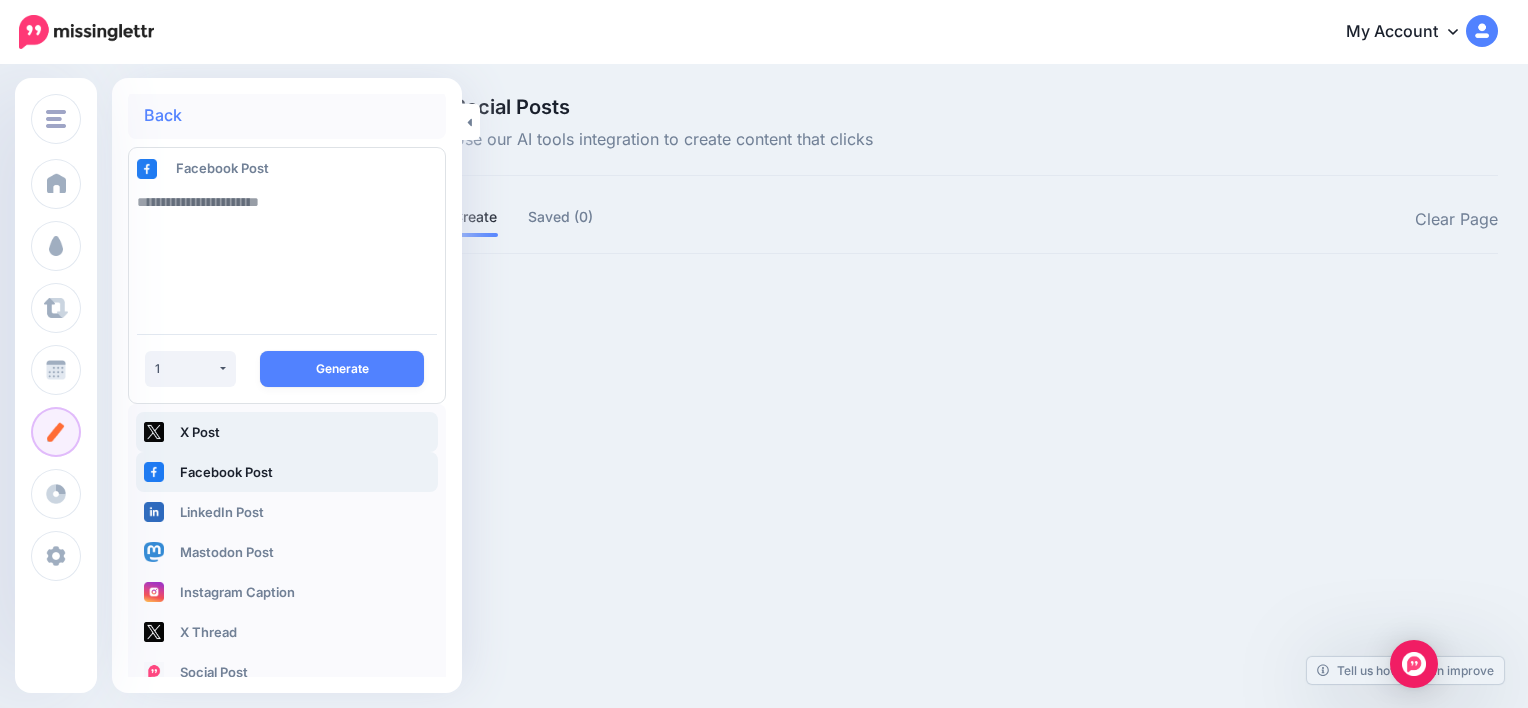 click on "X Post" at bounding box center [287, 432] 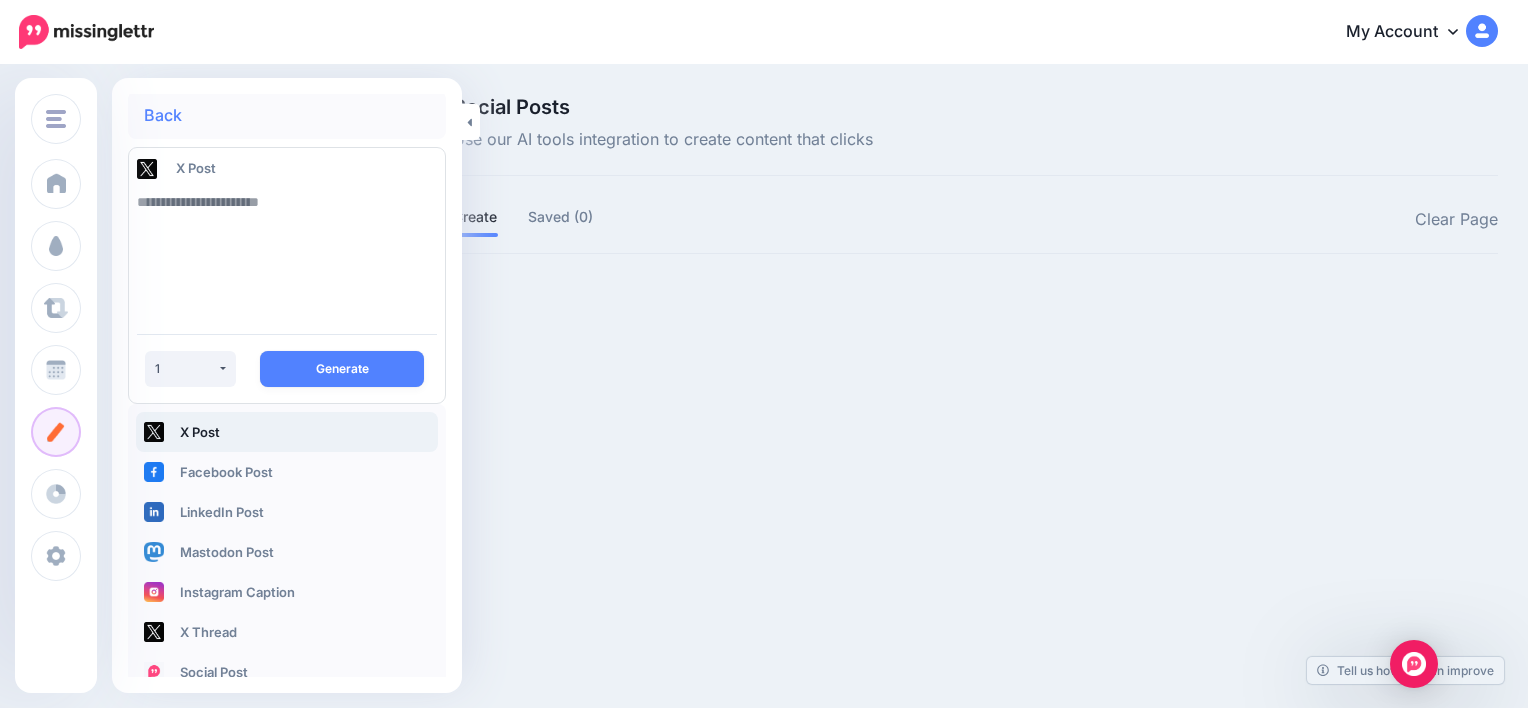click at bounding box center (287, 250) 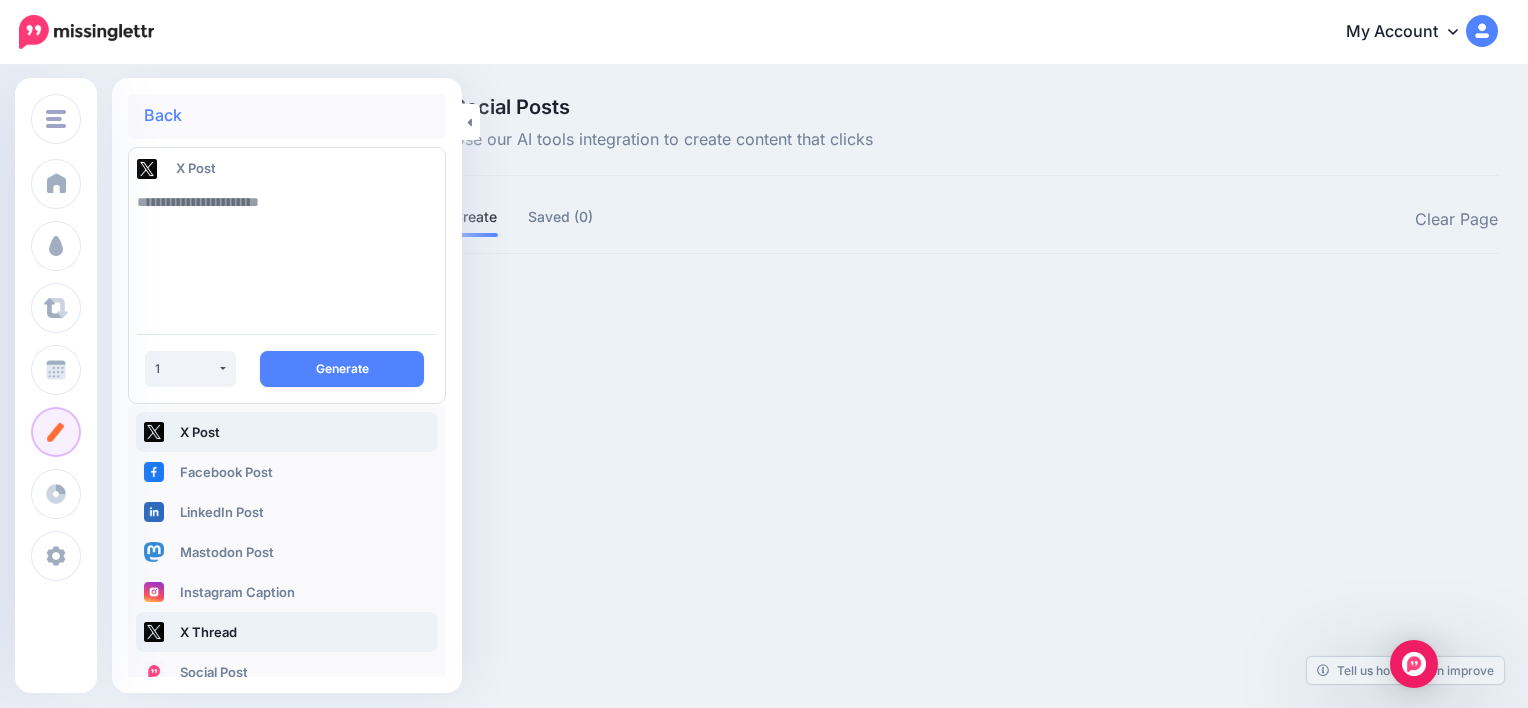 click on "X Thread" at bounding box center (287, 632) 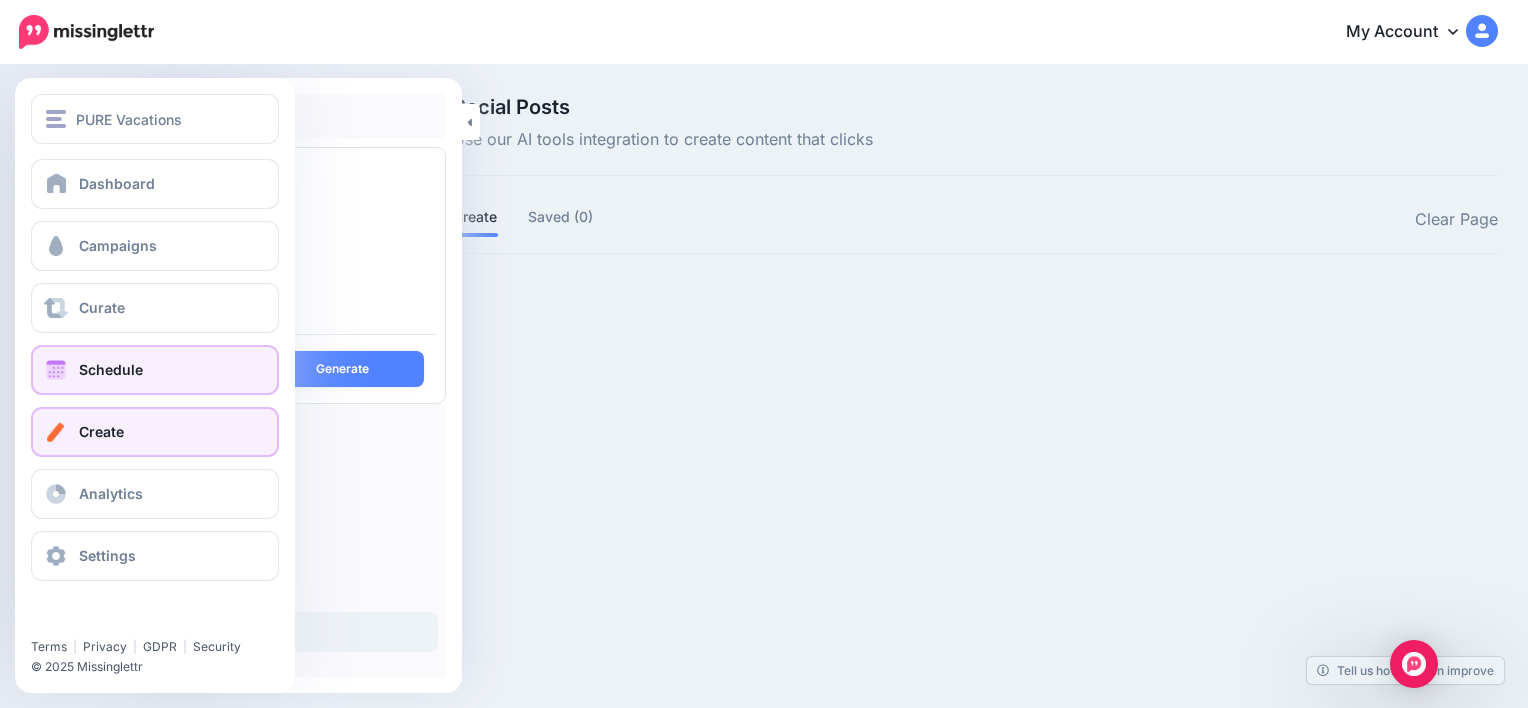 click on "Schedule" at bounding box center (155, 370) 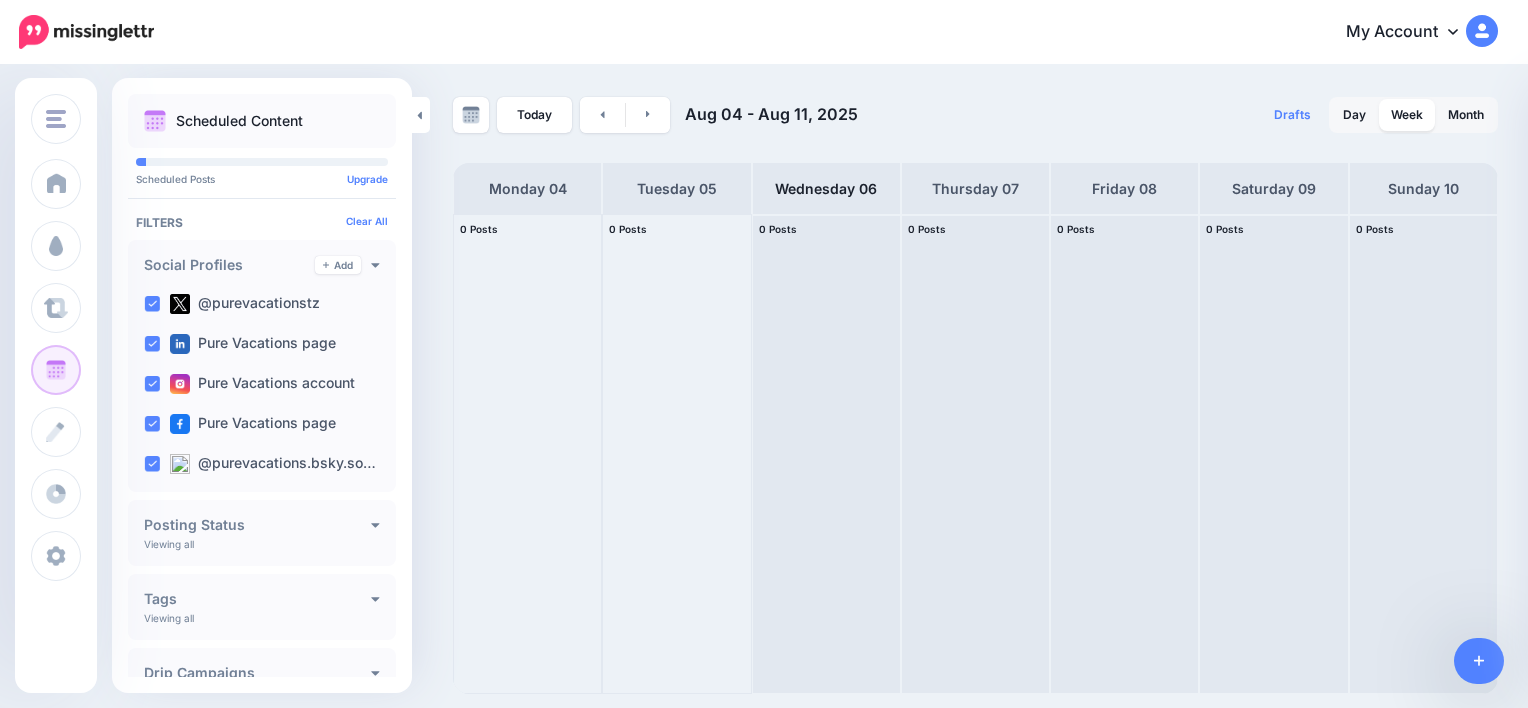 scroll, scrollTop: 0, scrollLeft: 0, axis: both 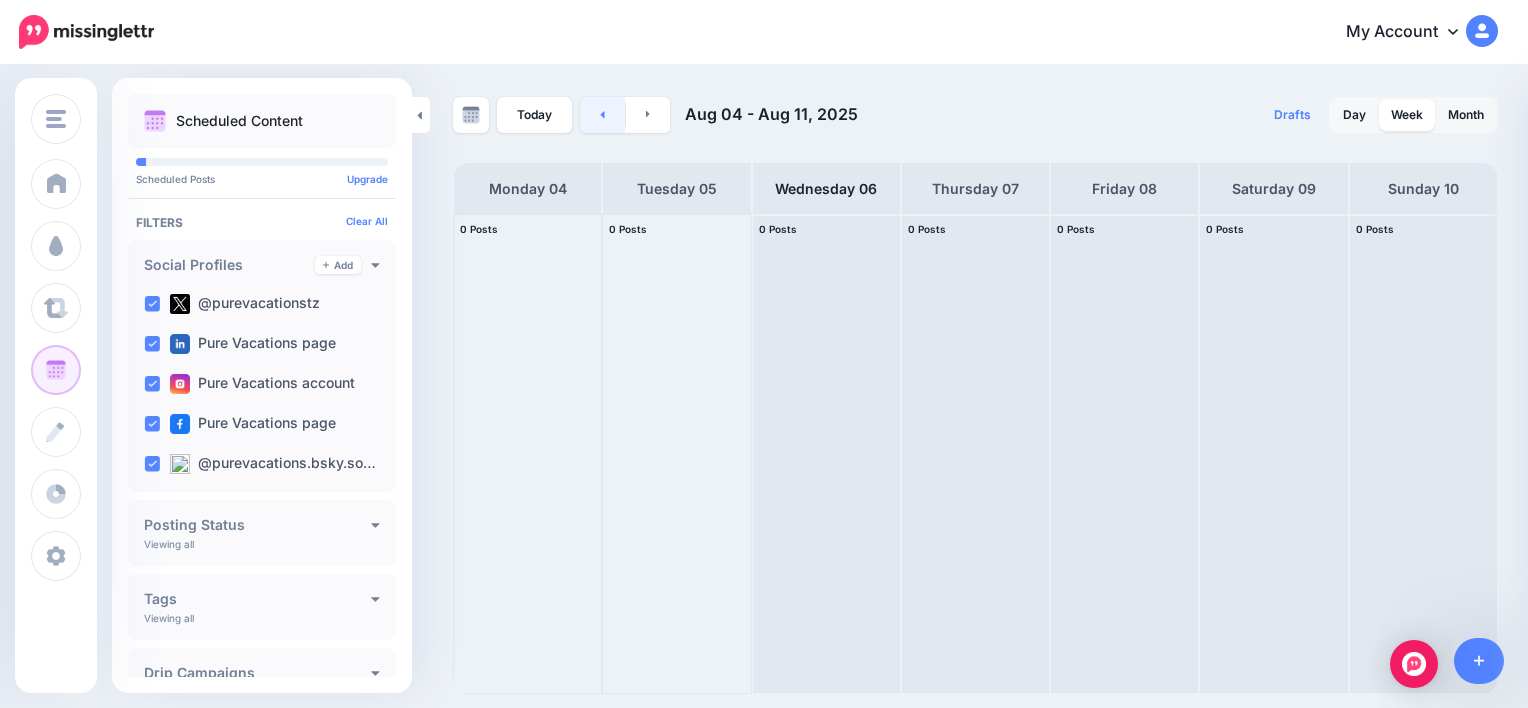click at bounding box center [602, 115] 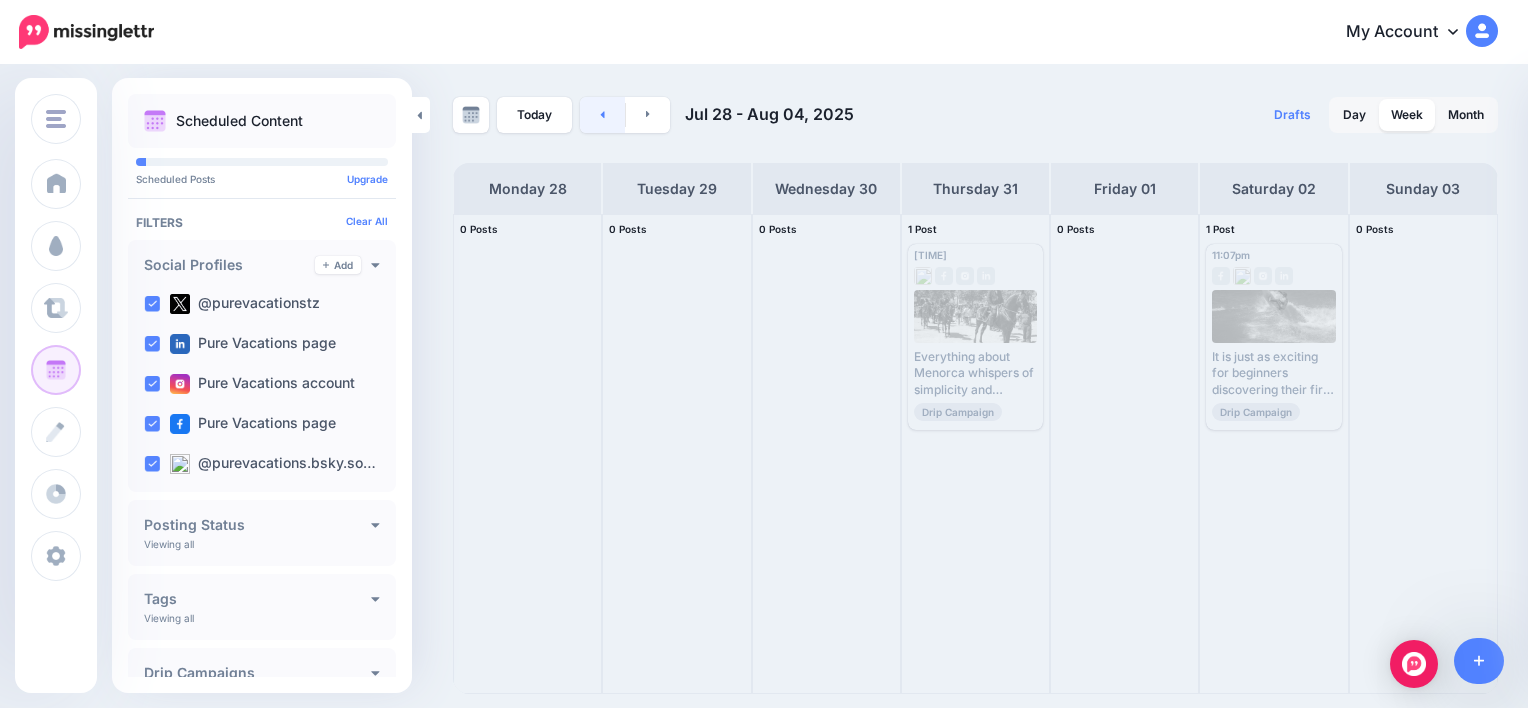 click 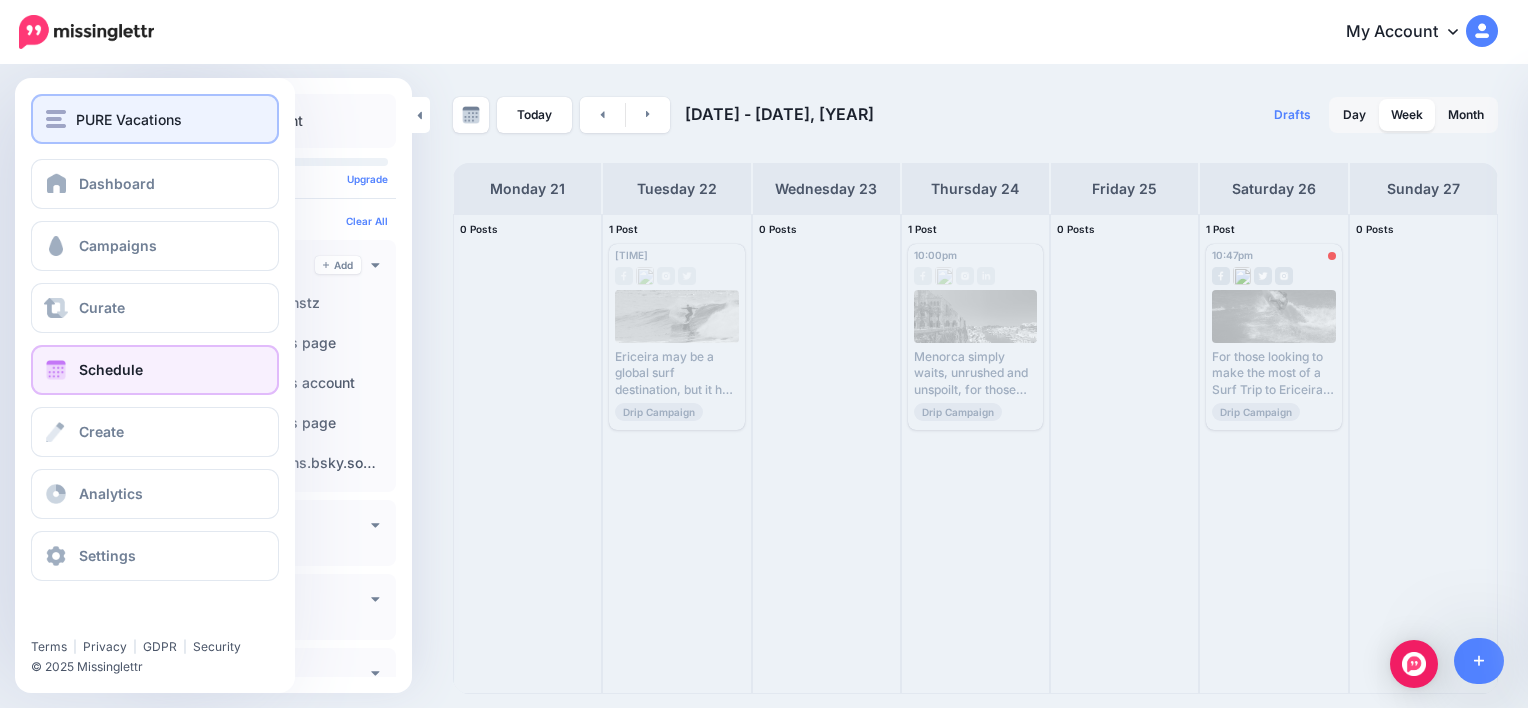 click at bounding box center (56, 119) 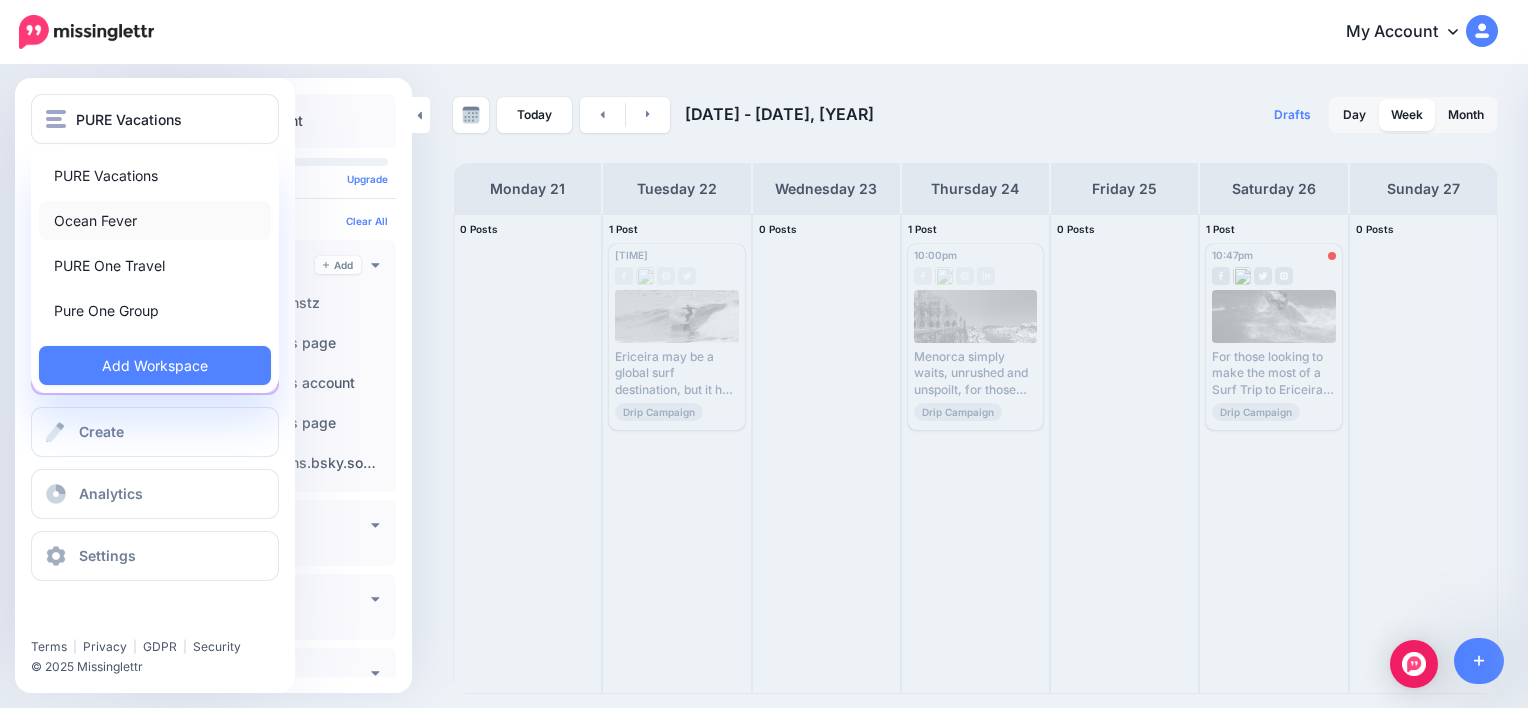 click on "Ocean Fever" at bounding box center [155, 220] 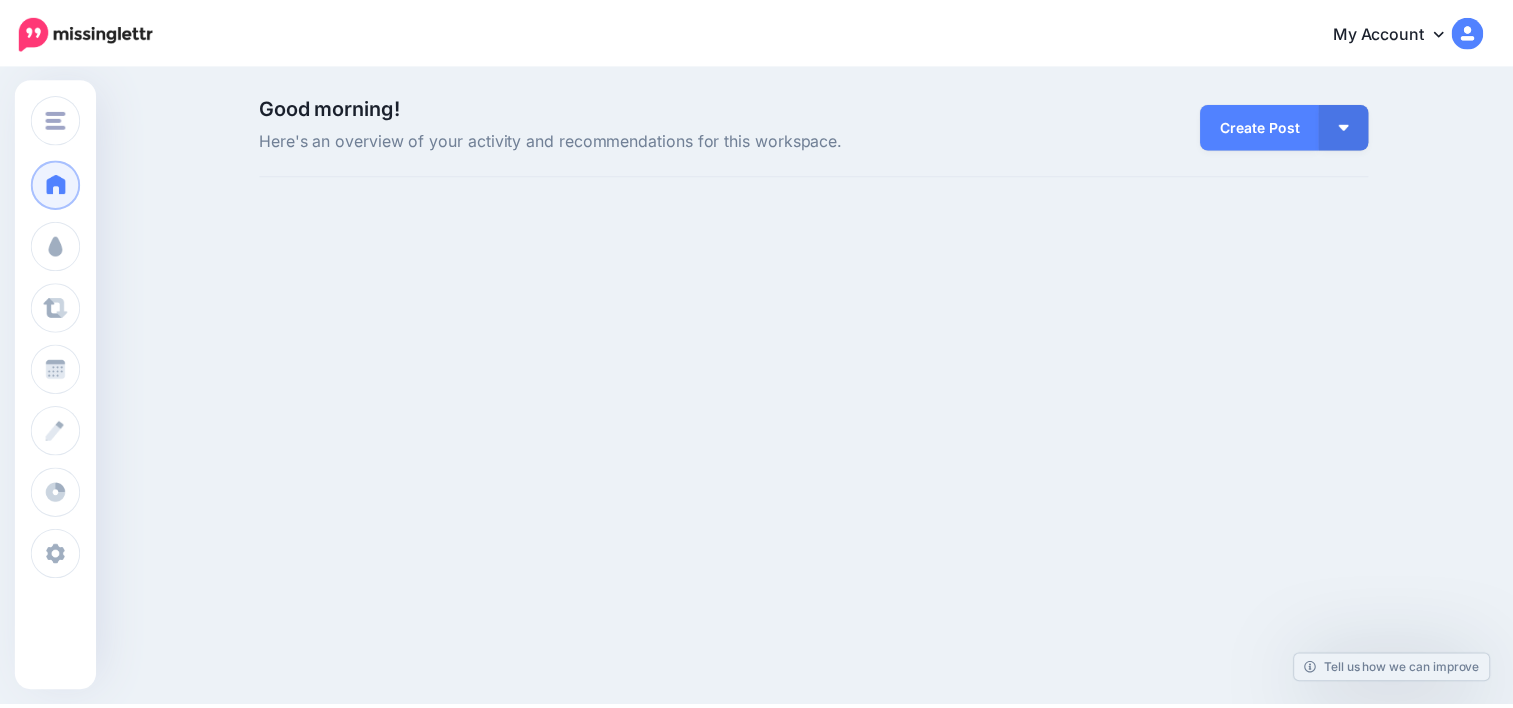 scroll, scrollTop: 0, scrollLeft: 0, axis: both 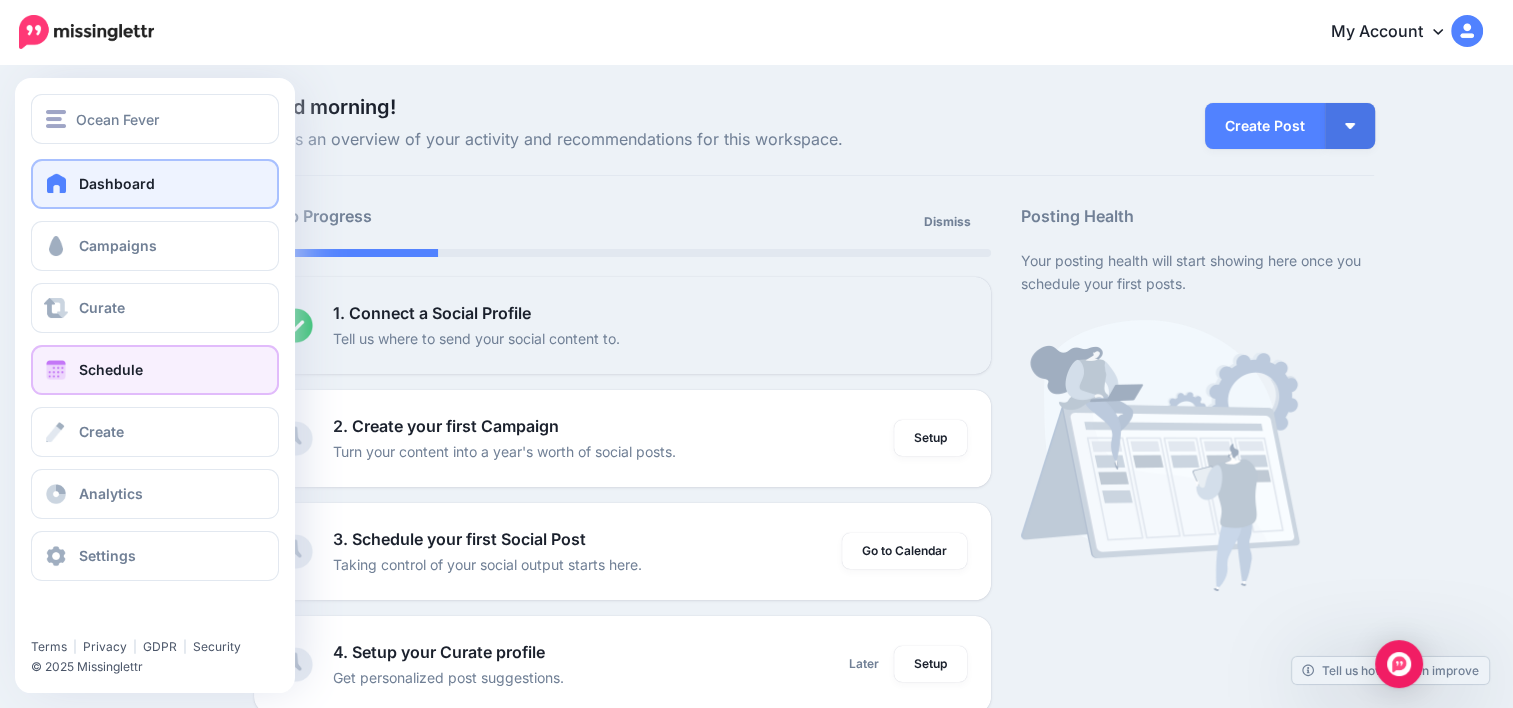 click on "Schedule" at bounding box center [155, 370] 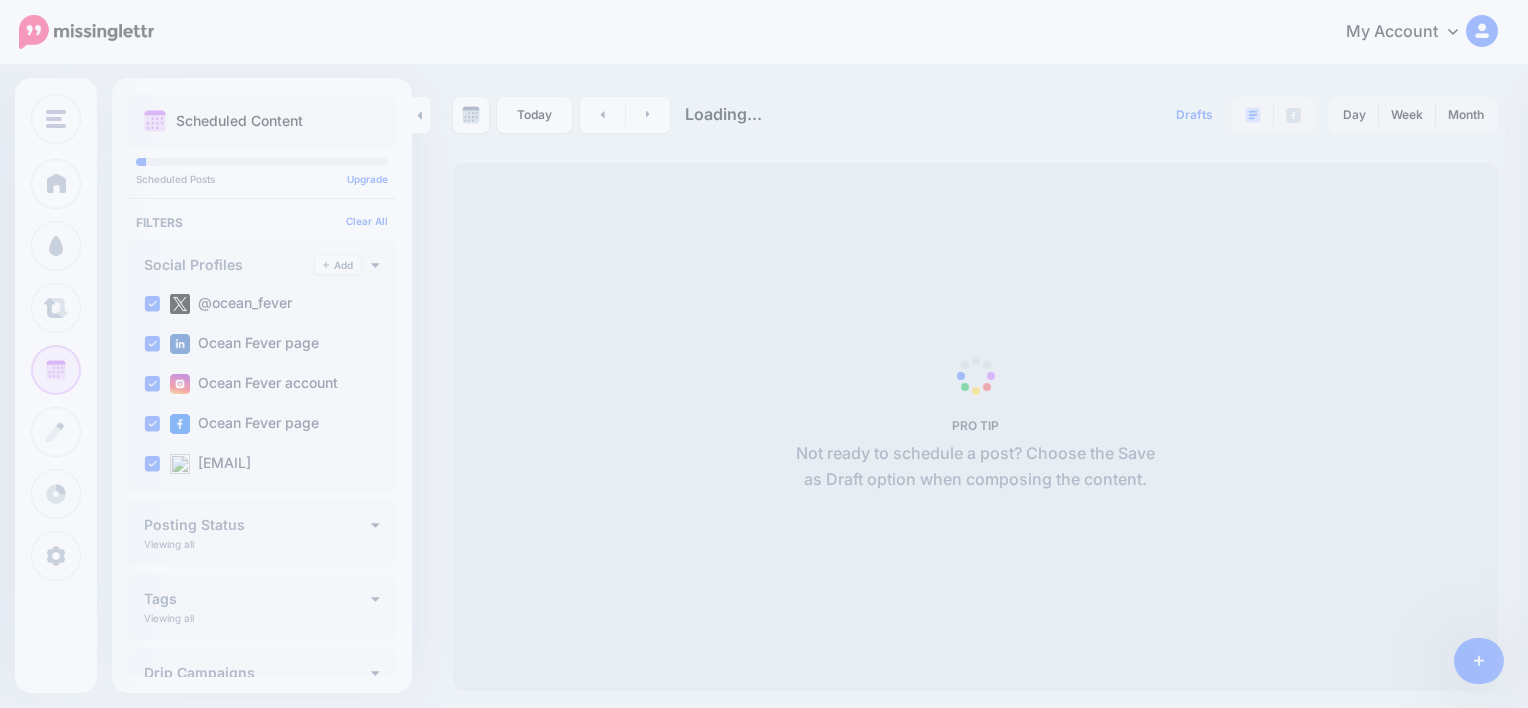 scroll, scrollTop: 0, scrollLeft: 0, axis: both 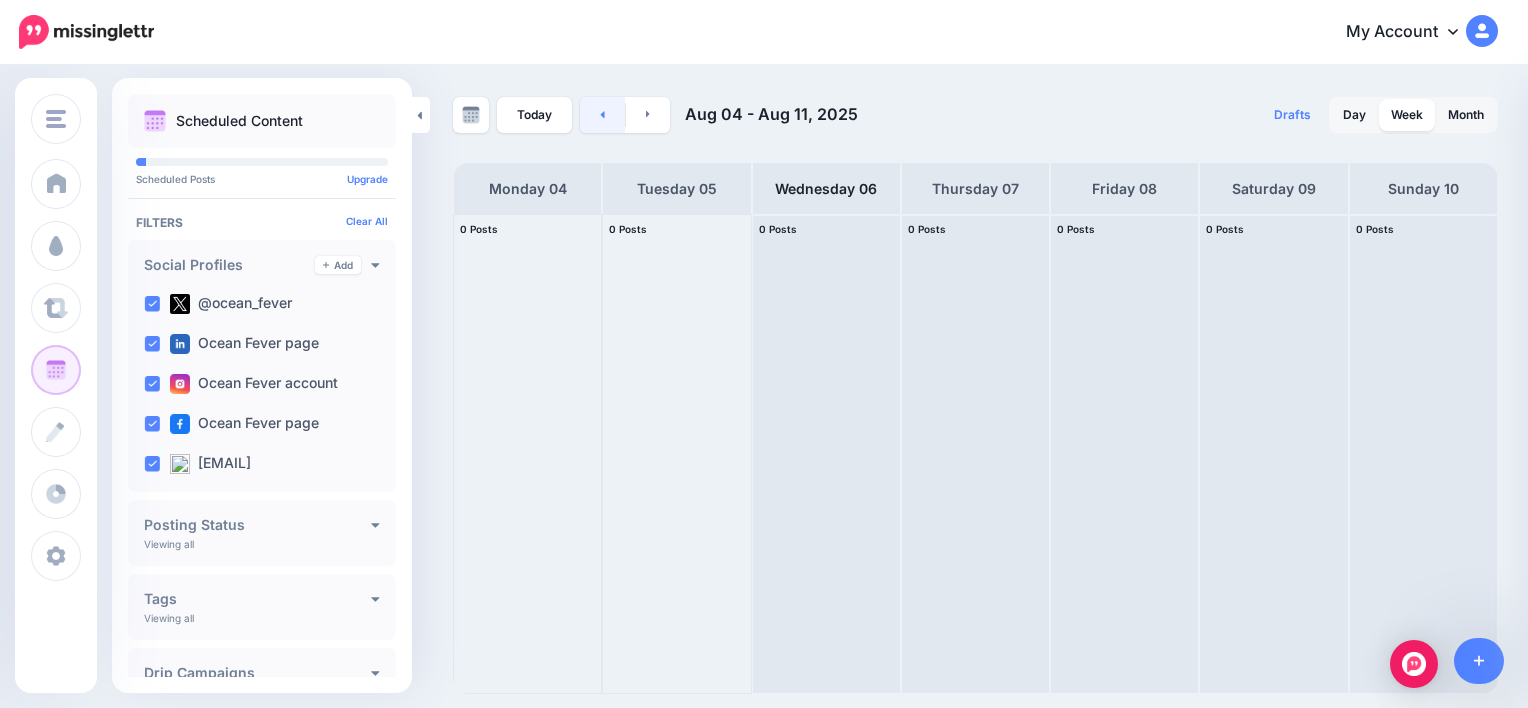 click 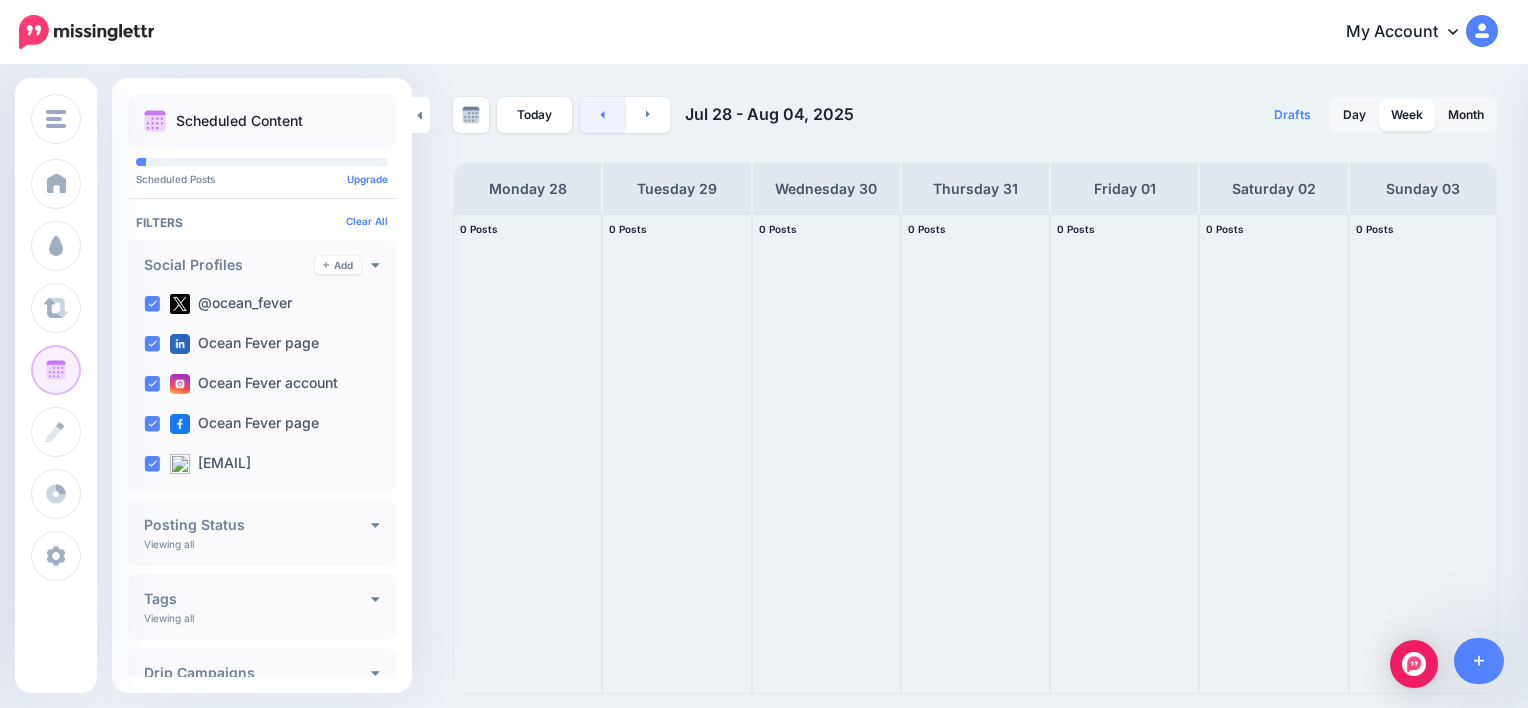 click 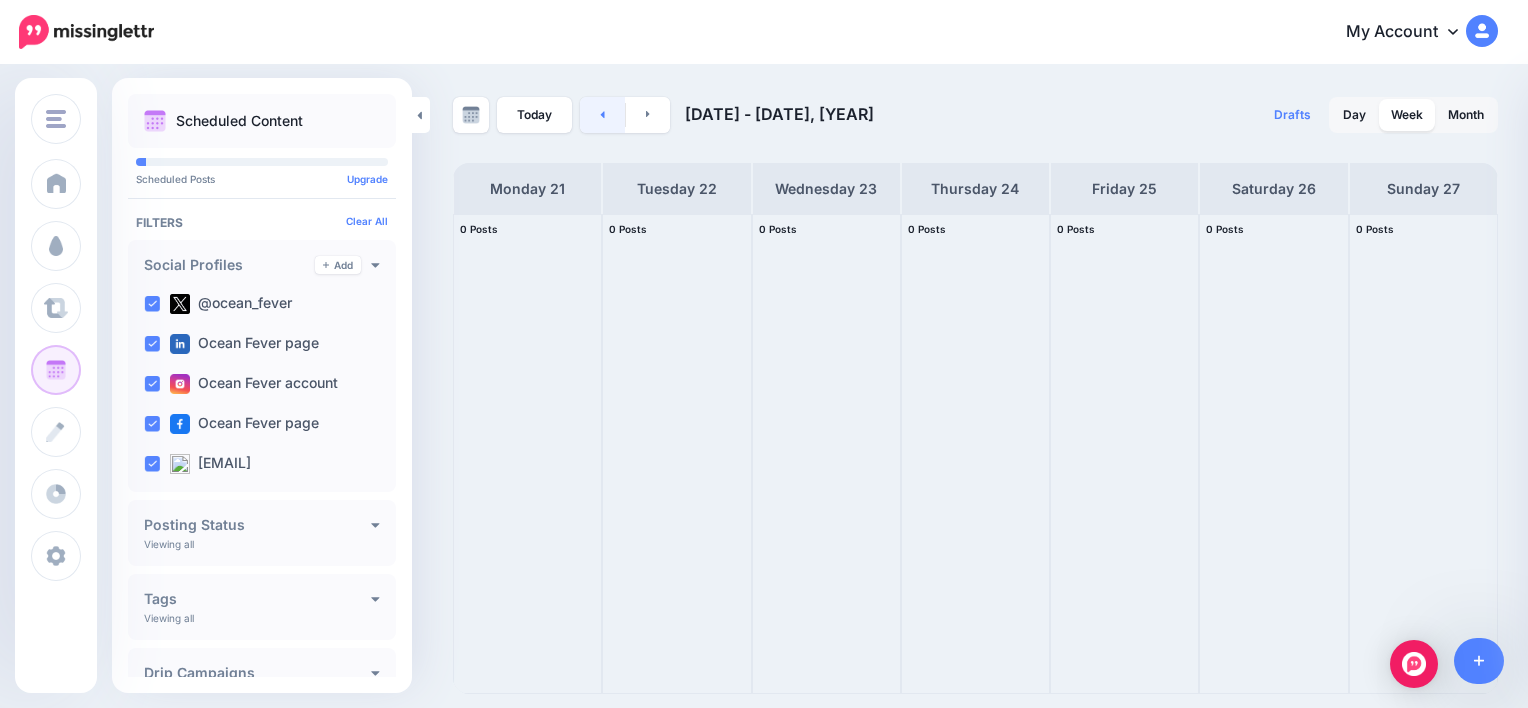 click 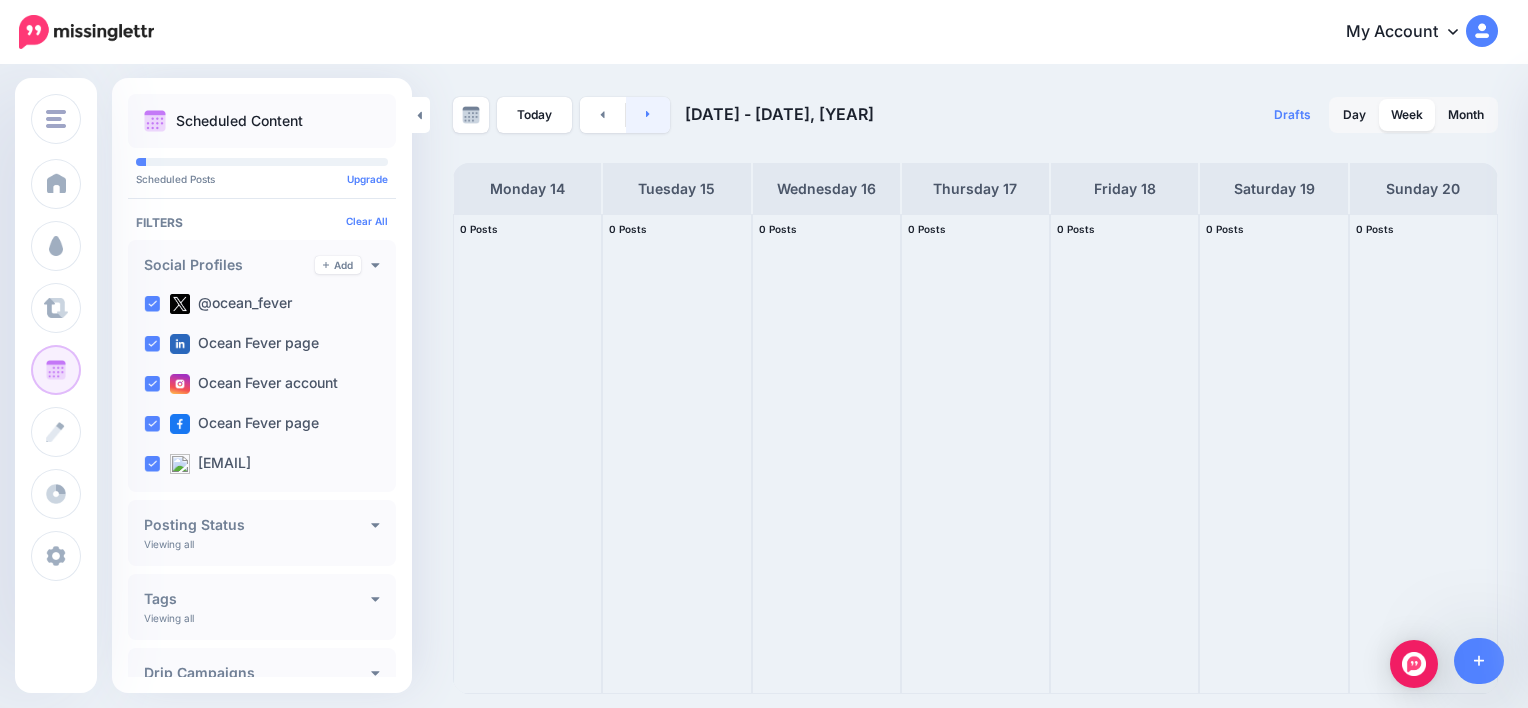 click at bounding box center (648, 115) 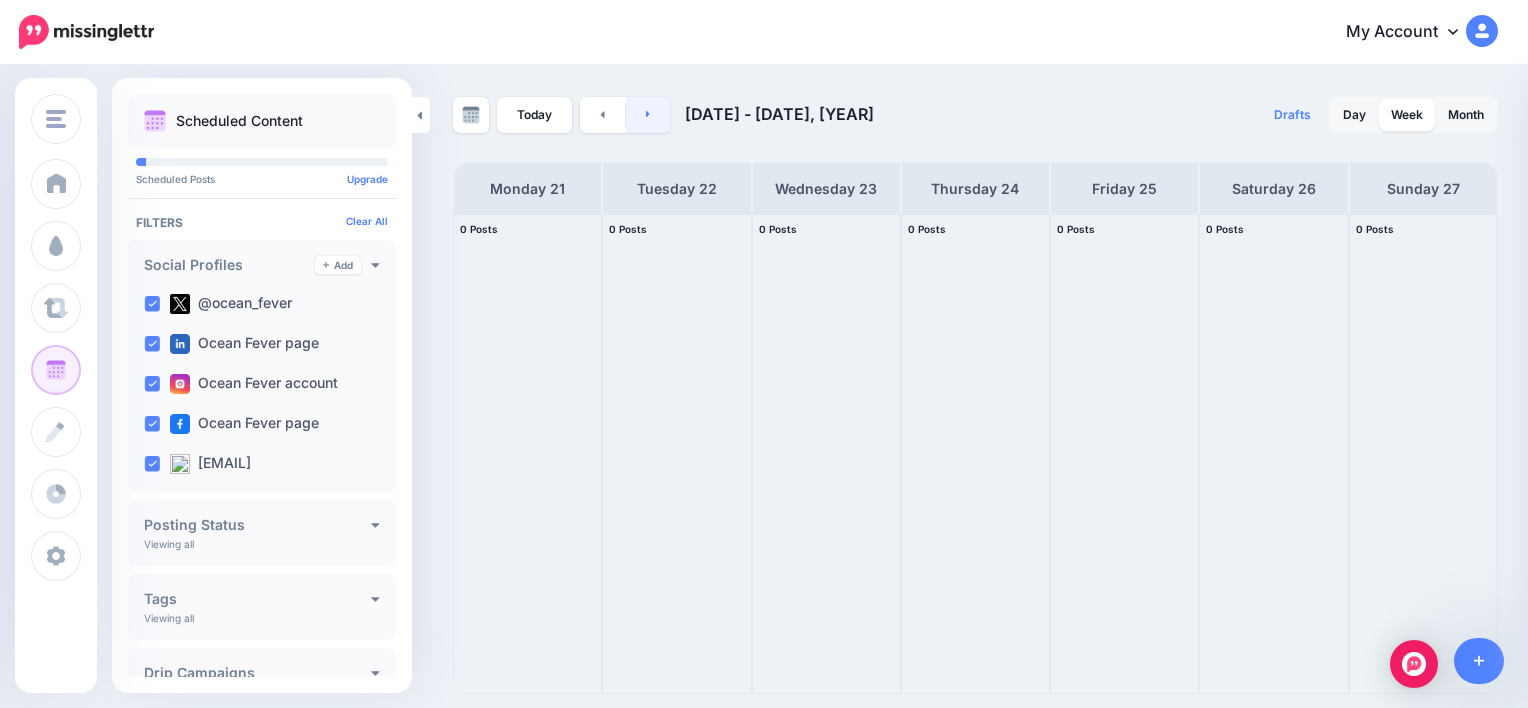 click at bounding box center (648, 115) 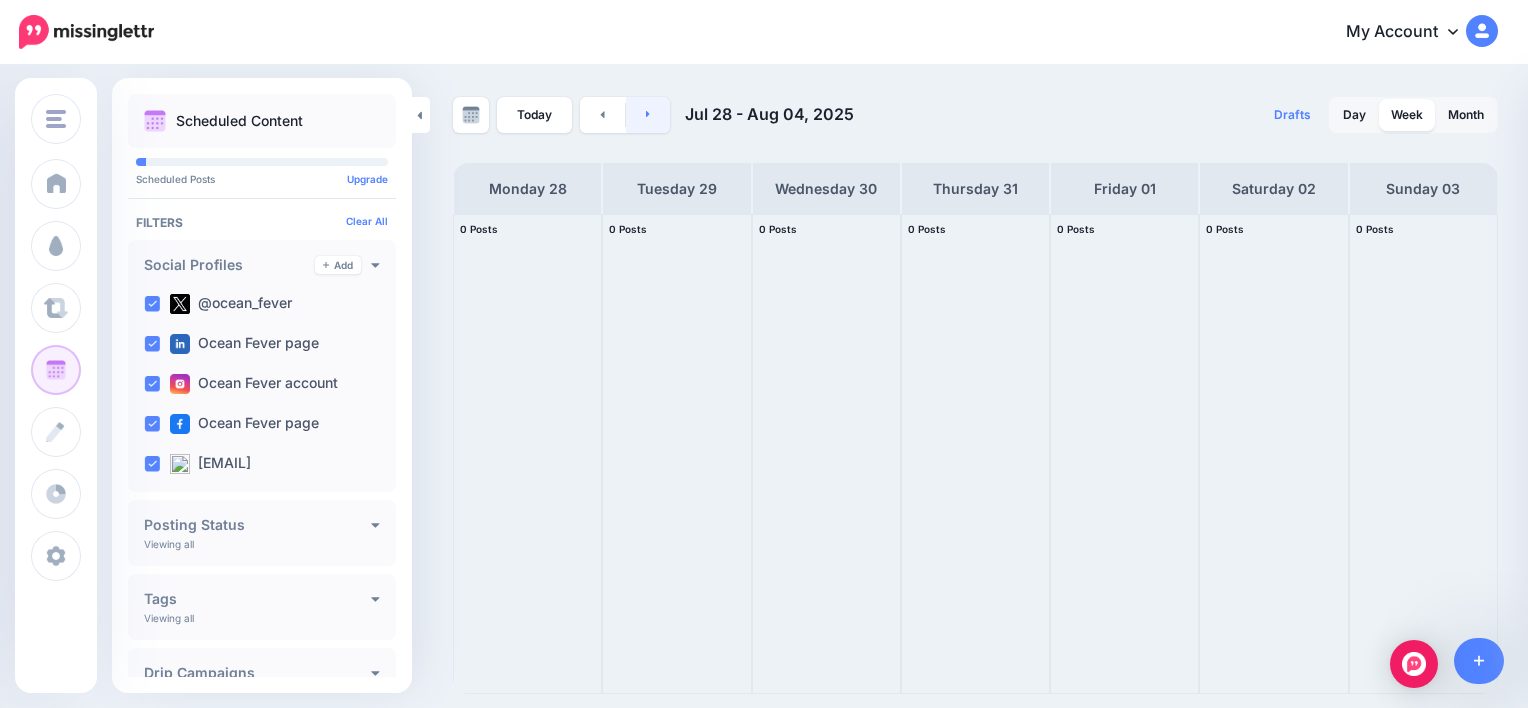 click at bounding box center [648, 115] 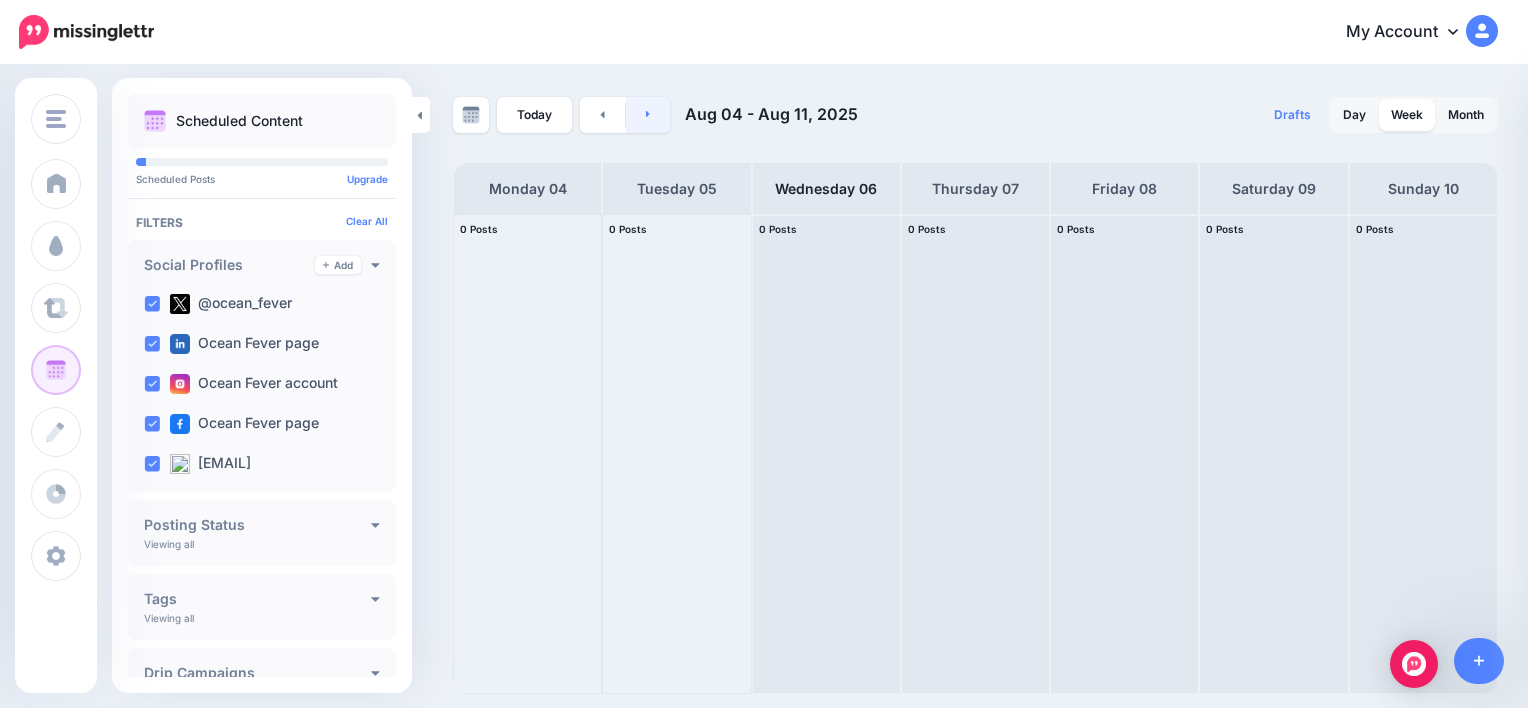 click at bounding box center (648, 115) 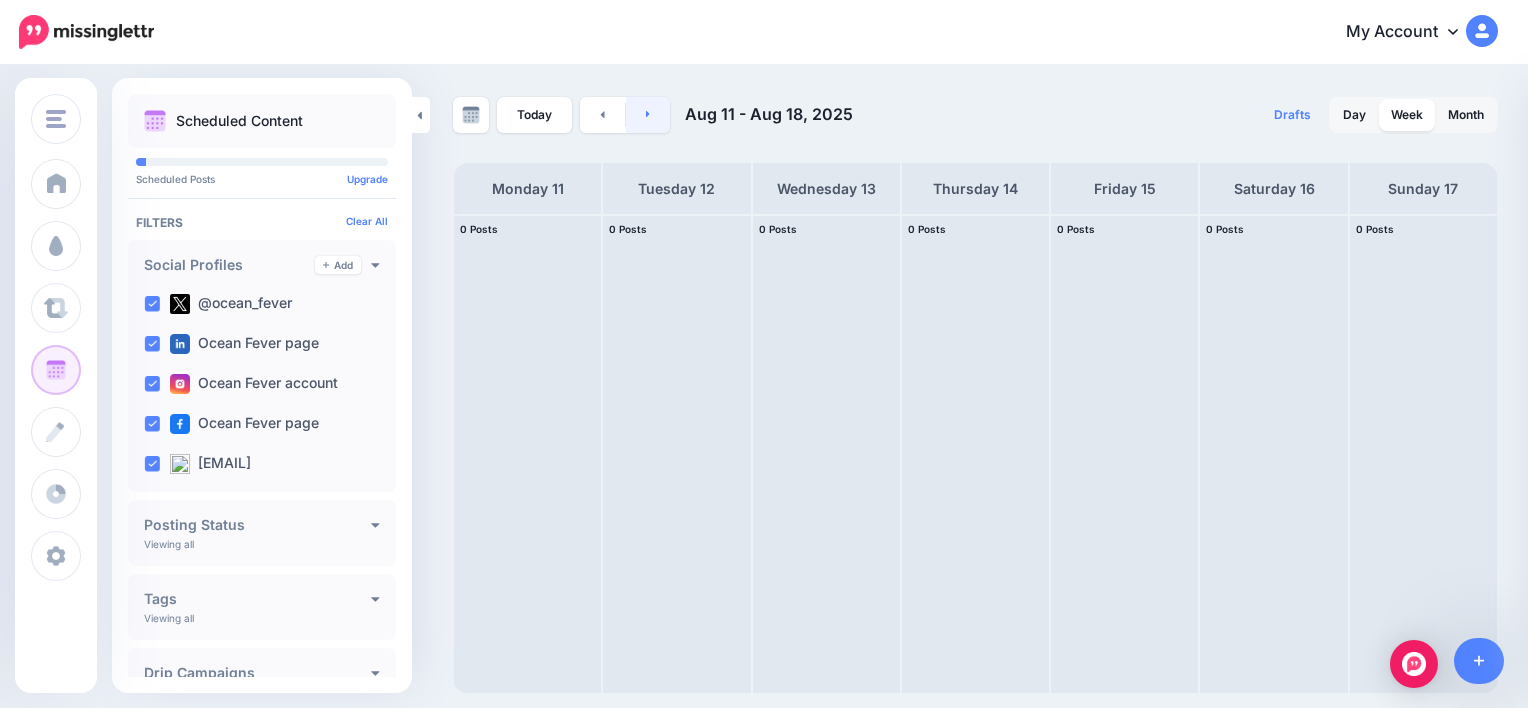 click at bounding box center [648, 115] 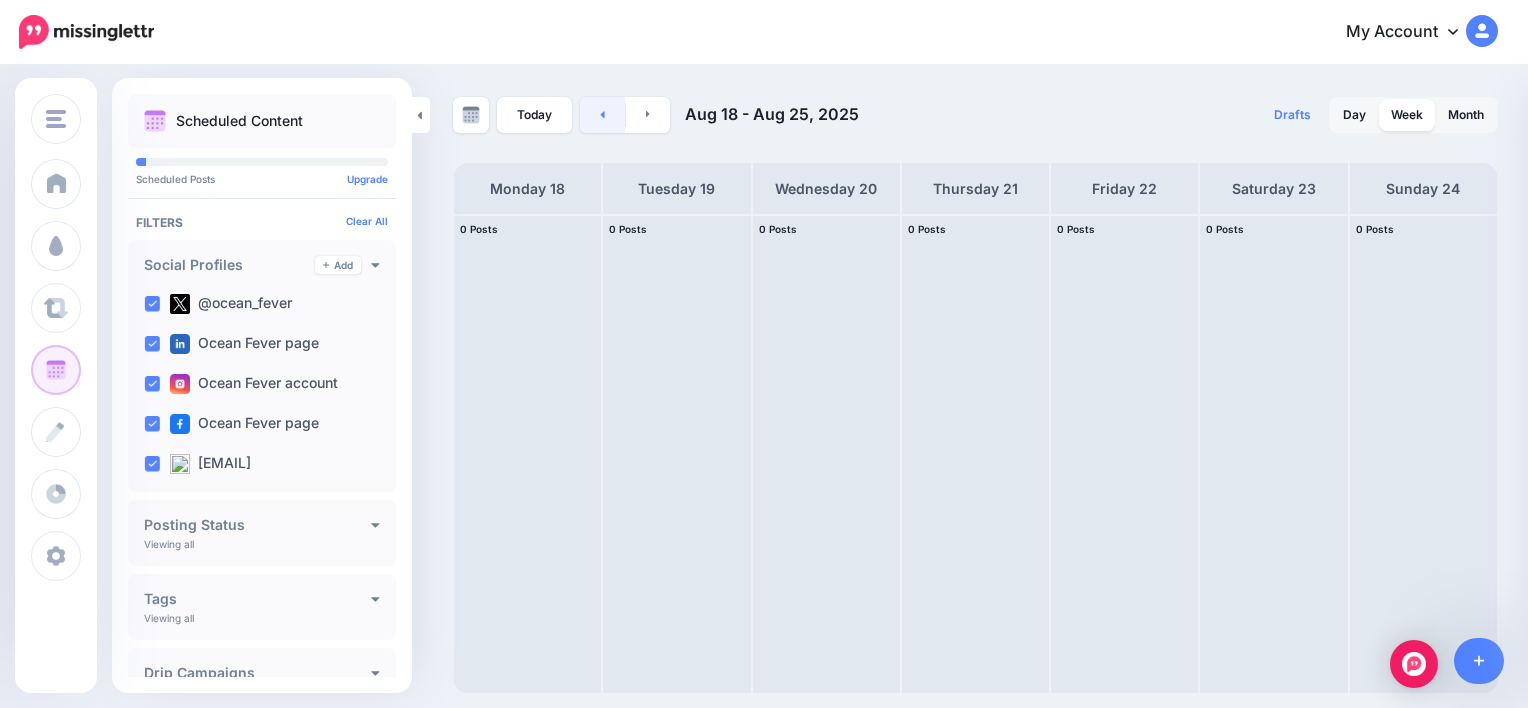 click at bounding box center (602, 115) 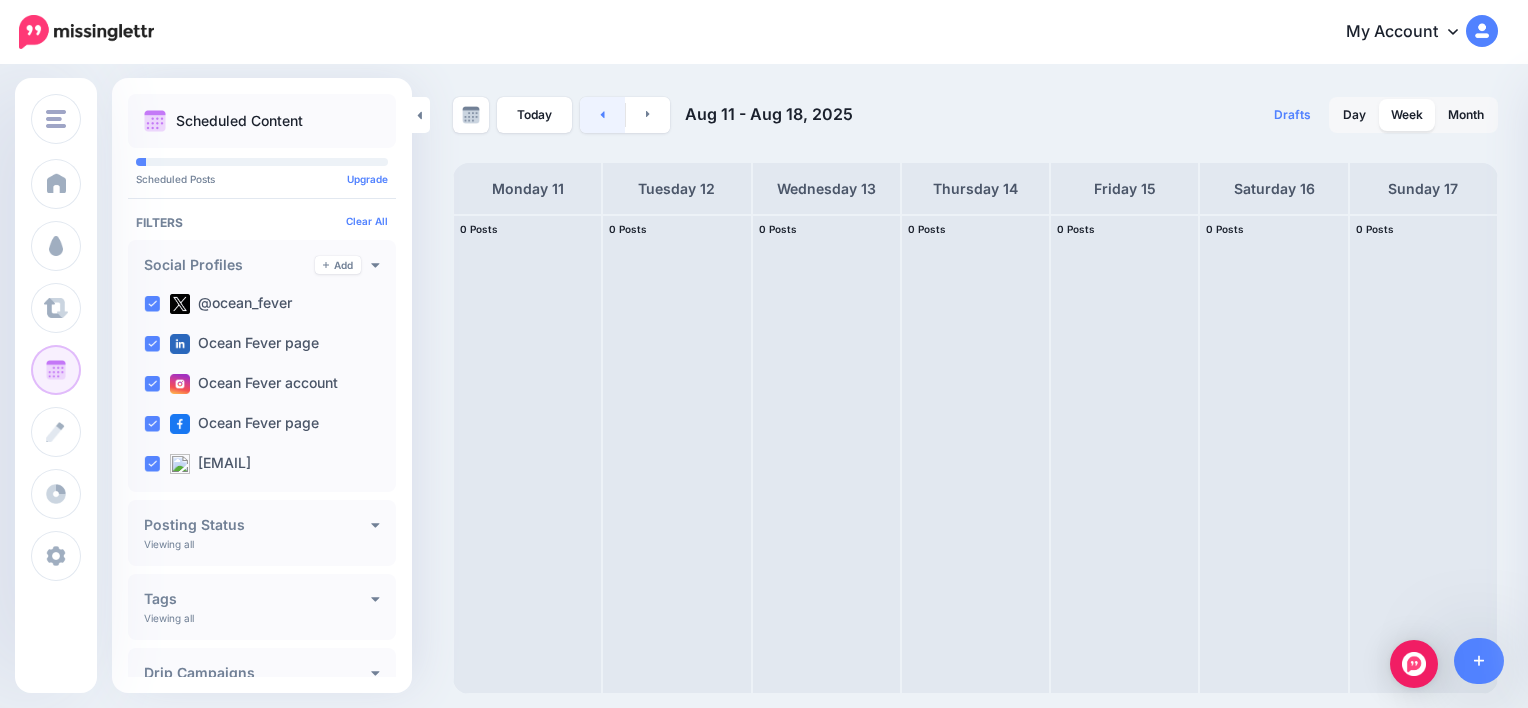 click at bounding box center (602, 115) 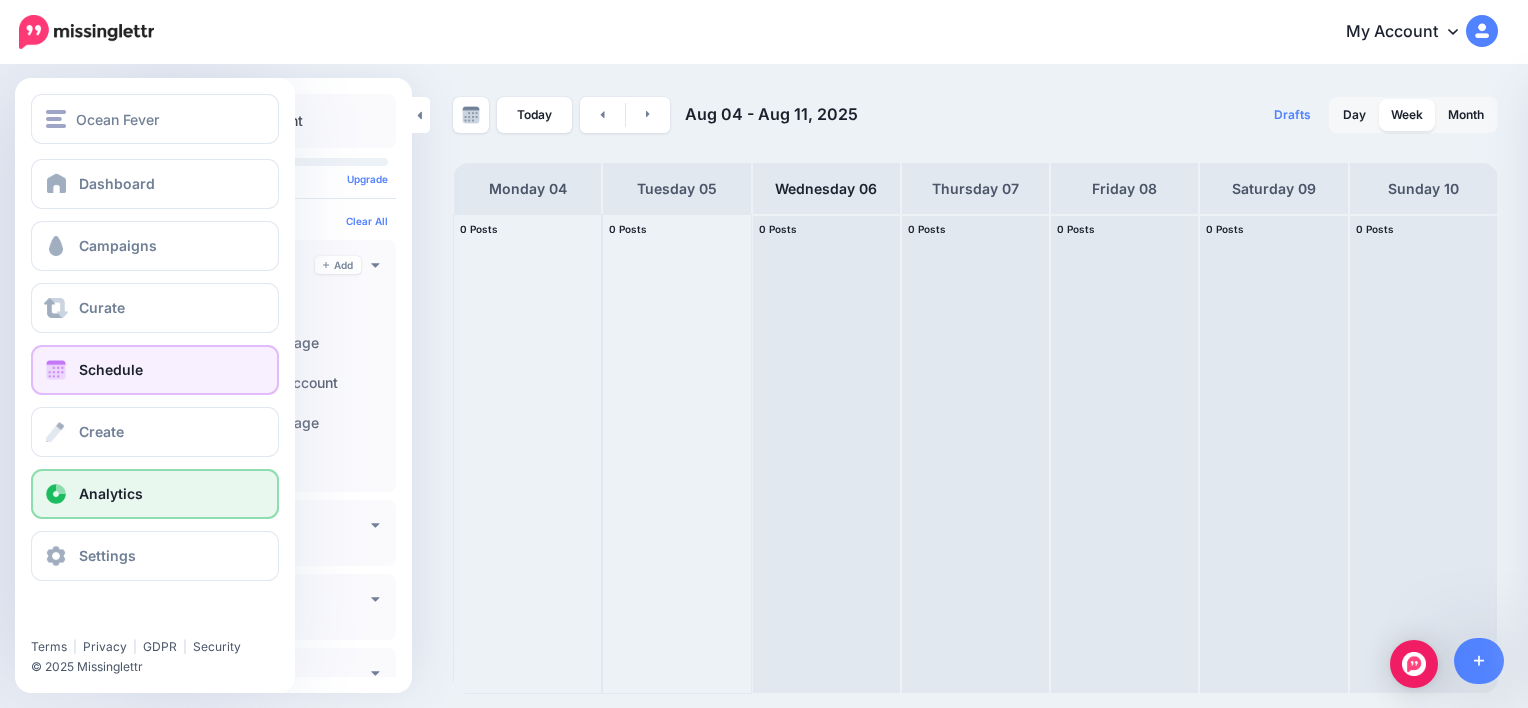 click on "Analytics" at bounding box center (155, 494) 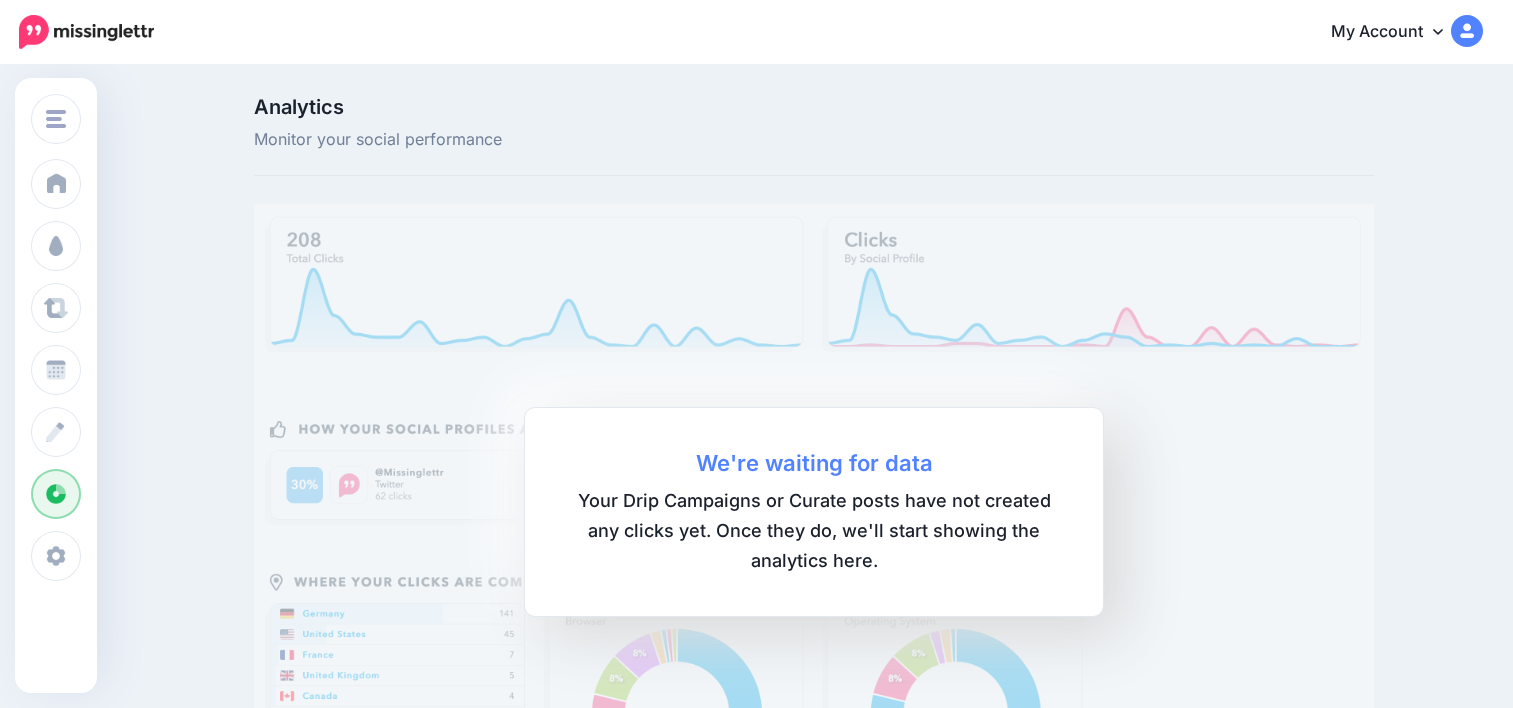 scroll, scrollTop: 0, scrollLeft: 0, axis: both 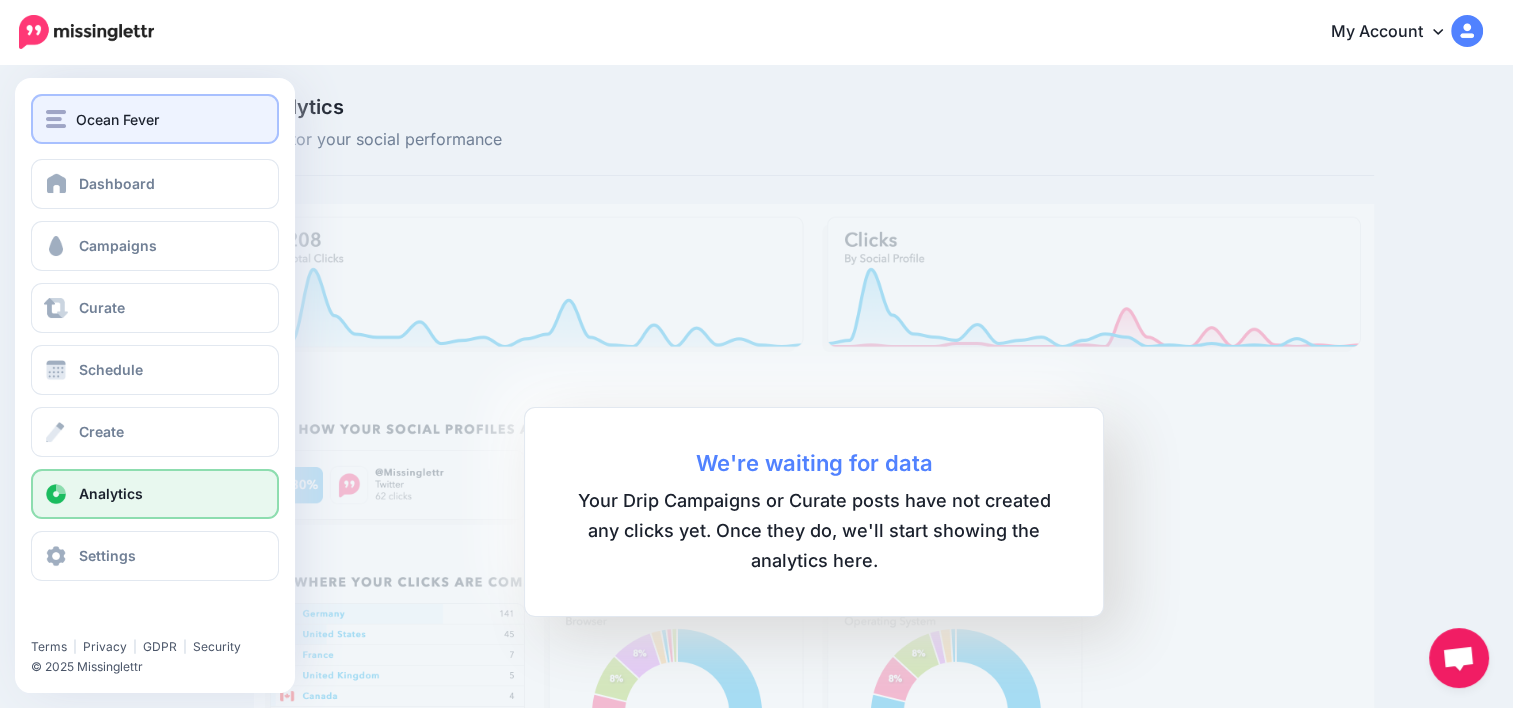 click on "Ocean Fever" at bounding box center [117, 119] 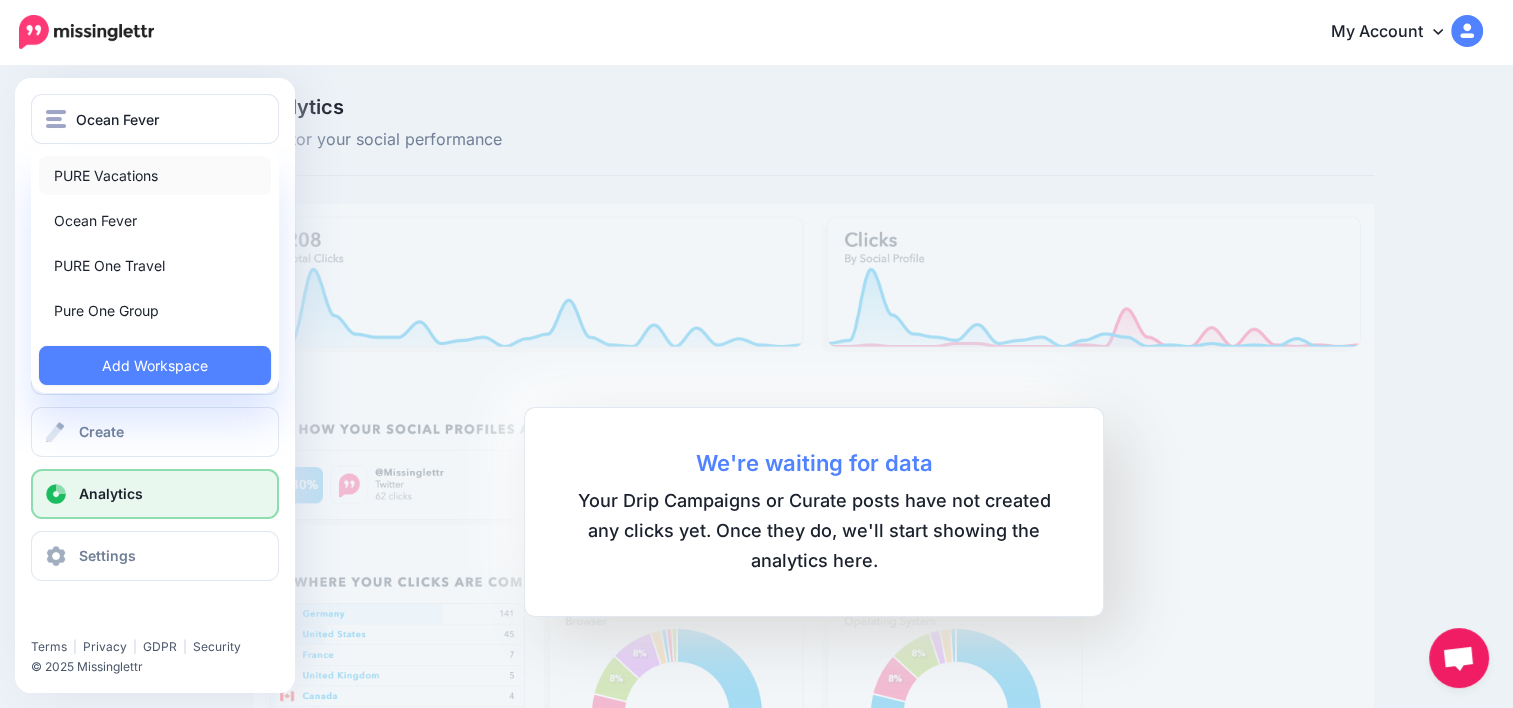 click on "PURE Vacations" at bounding box center [155, 175] 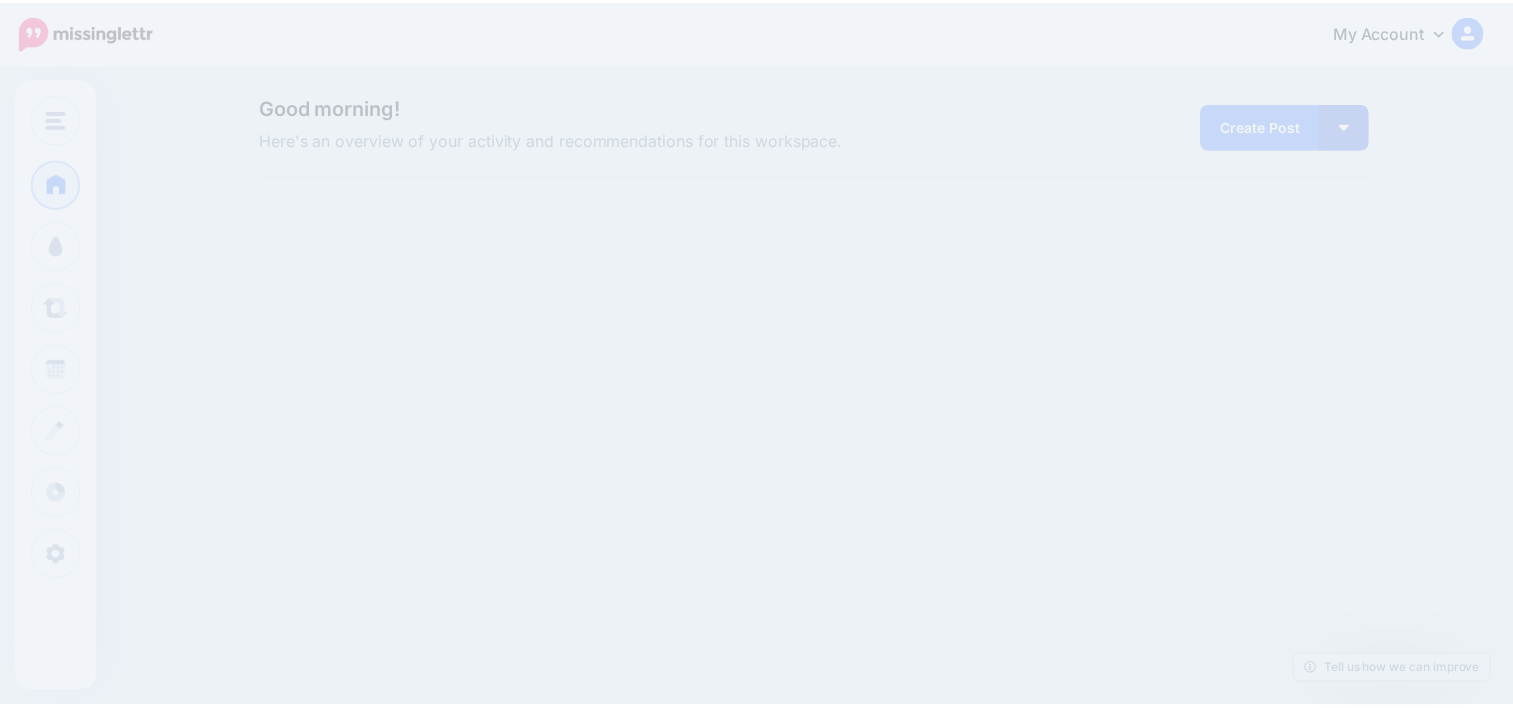 scroll, scrollTop: 0, scrollLeft: 0, axis: both 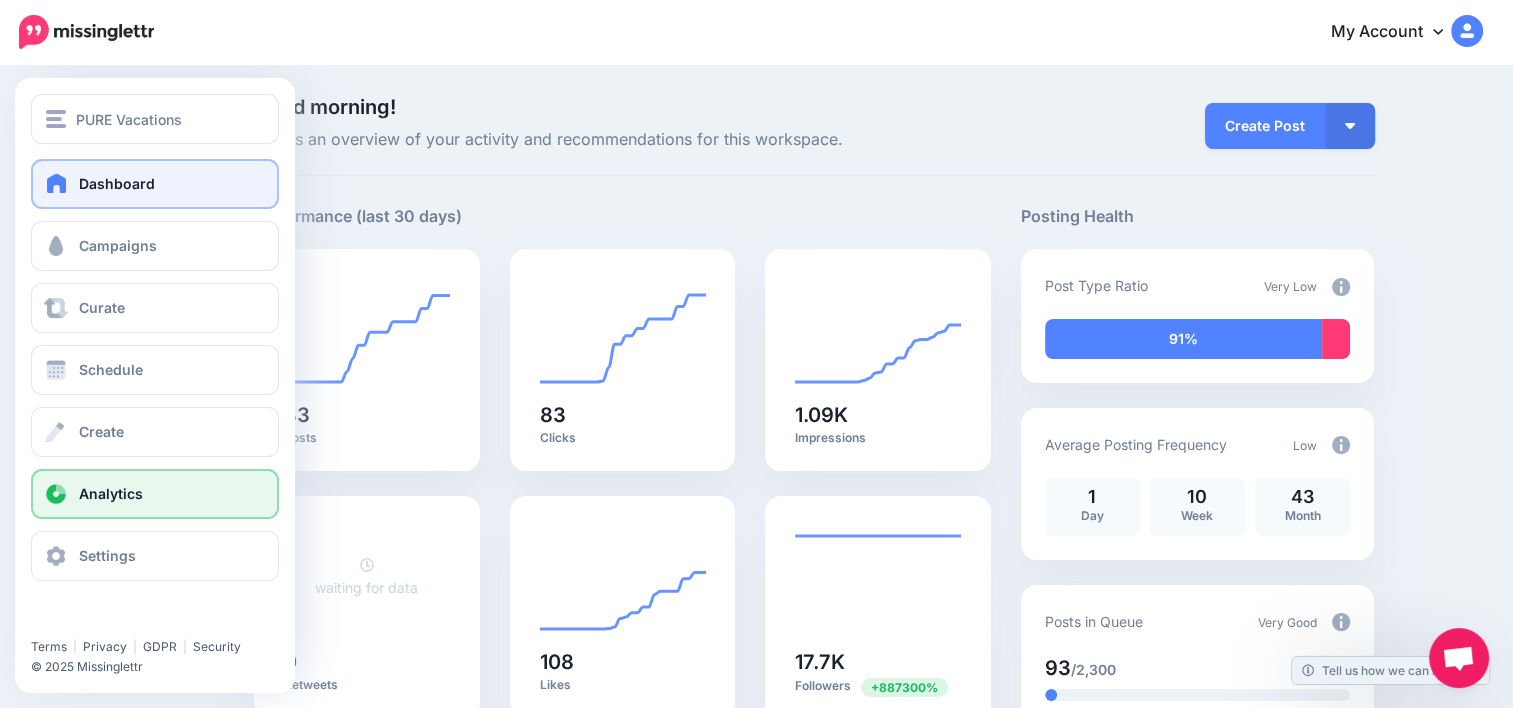 click on "Analytics" at bounding box center [155, 494] 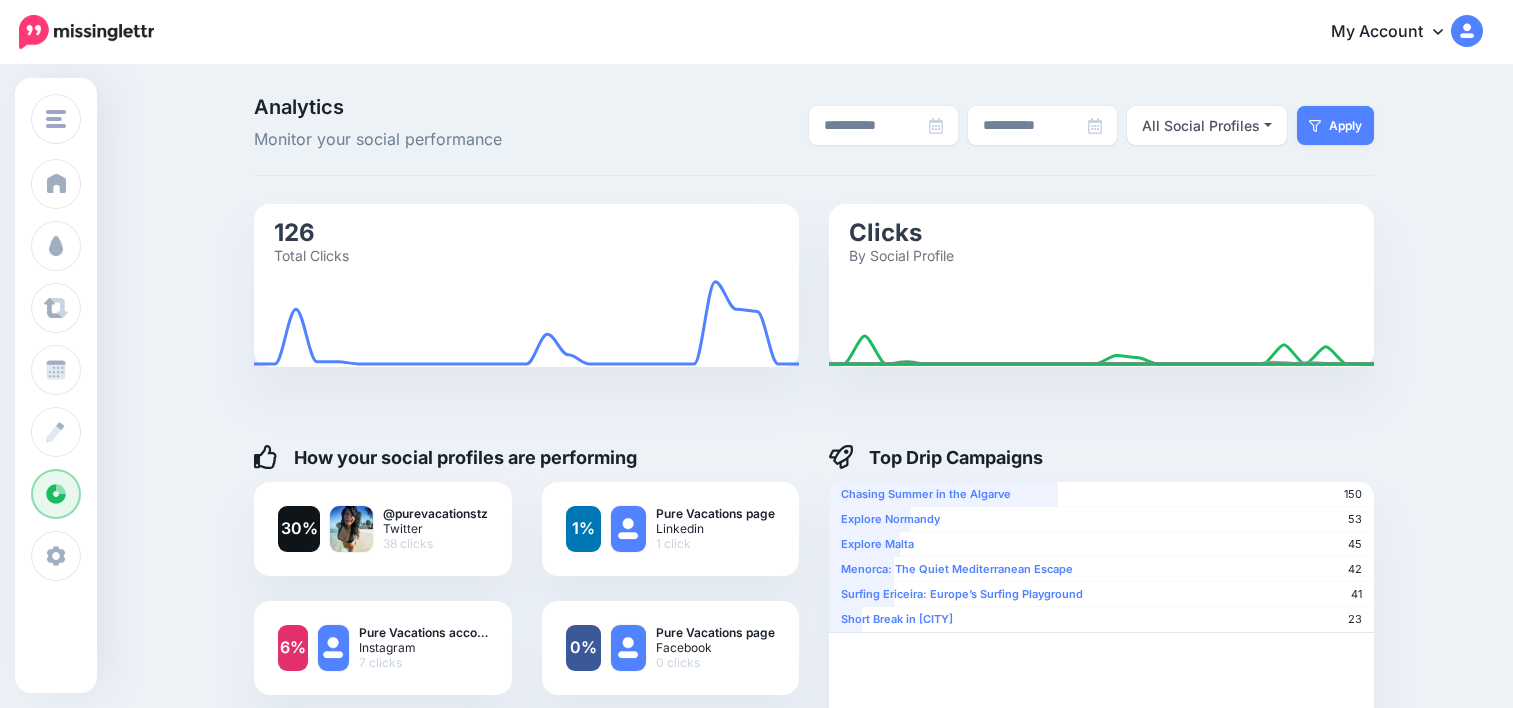 scroll, scrollTop: 0, scrollLeft: 0, axis: both 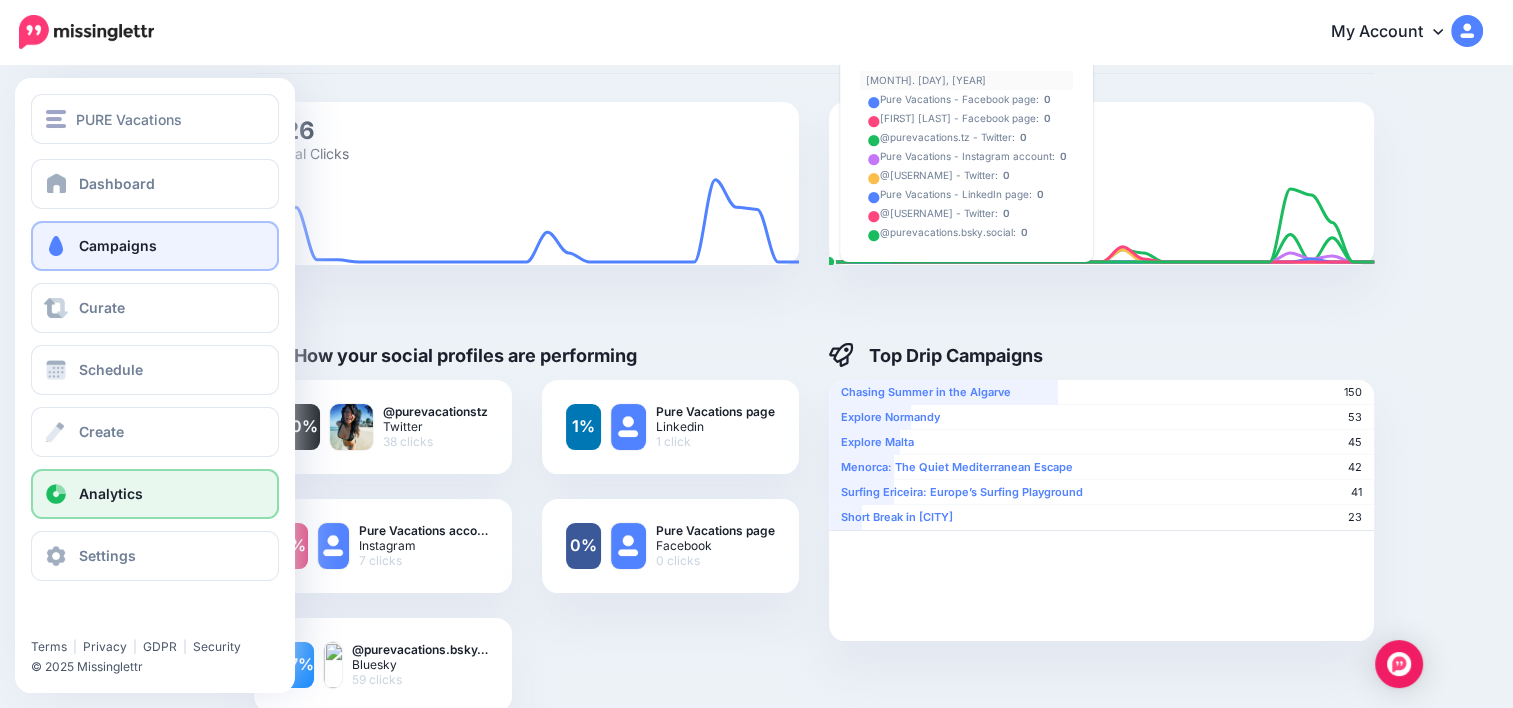 click on "Campaigns" at bounding box center [118, 245] 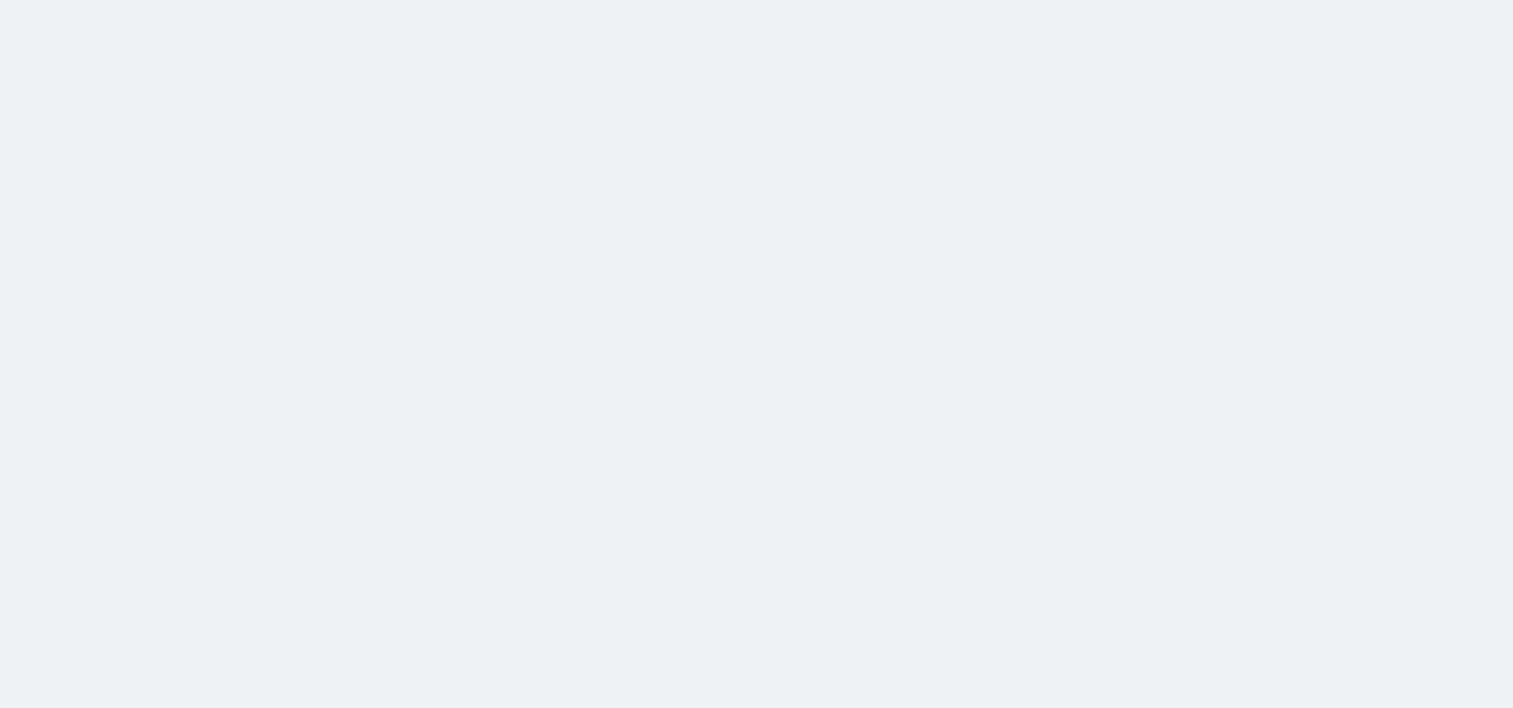 scroll, scrollTop: 0, scrollLeft: 0, axis: both 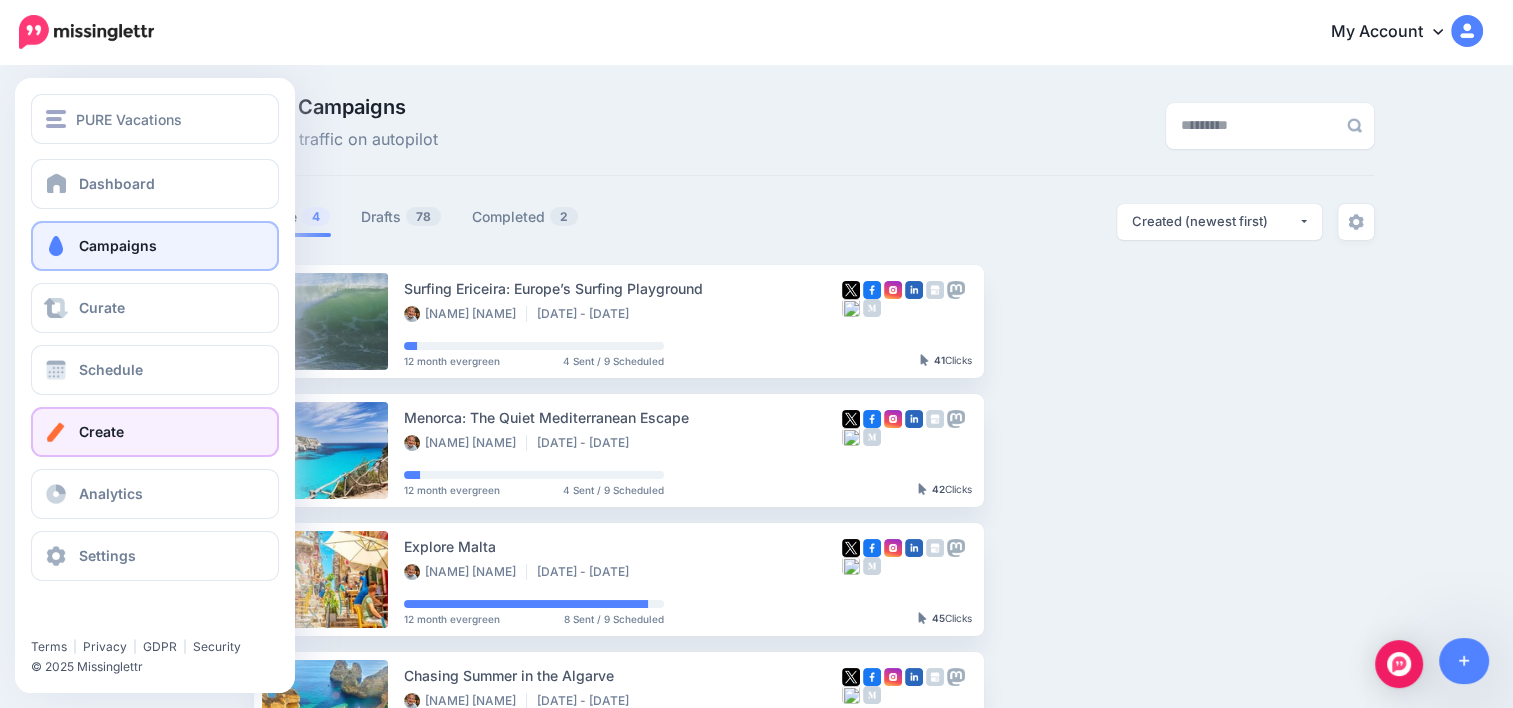 click on "Create" at bounding box center [155, 432] 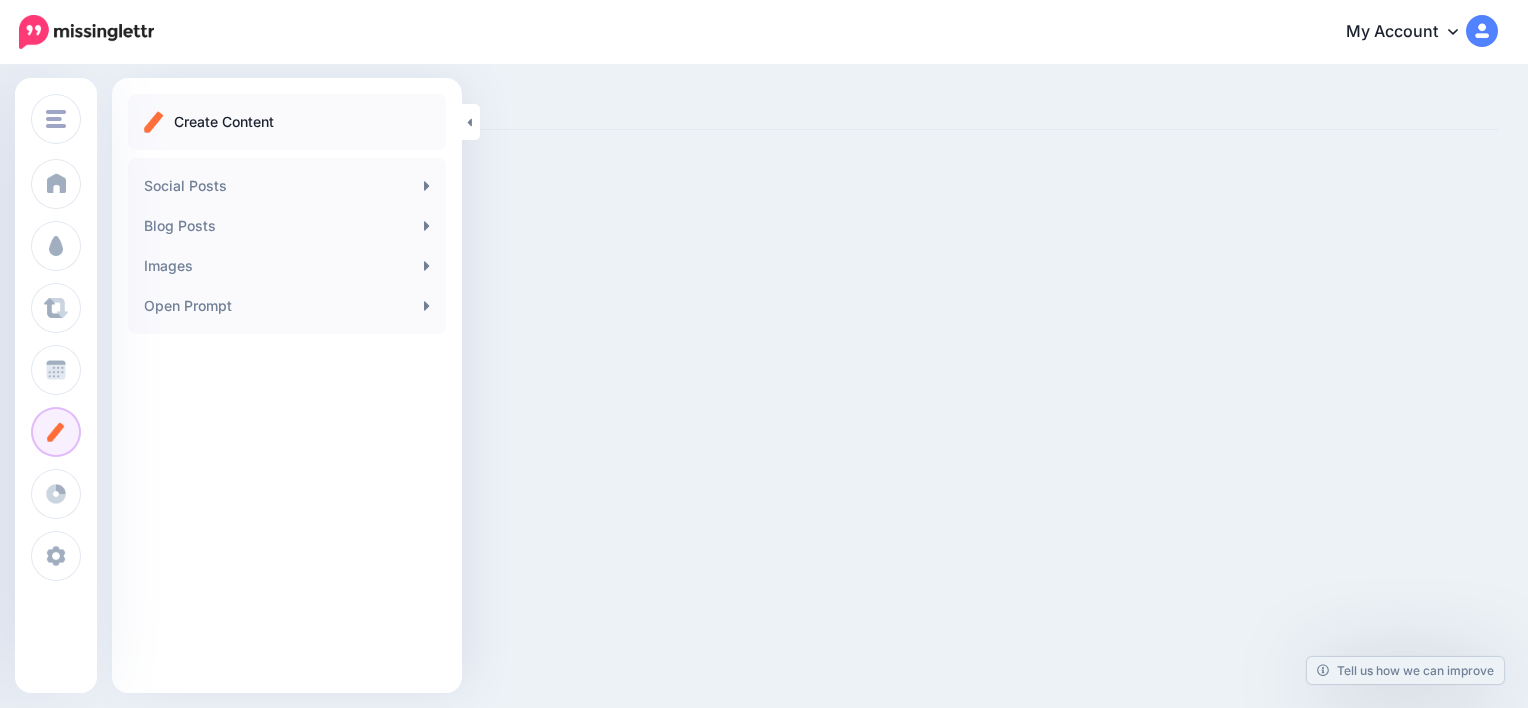 scroll, scrollTop: 0, scrollLeft: 0, axis: both 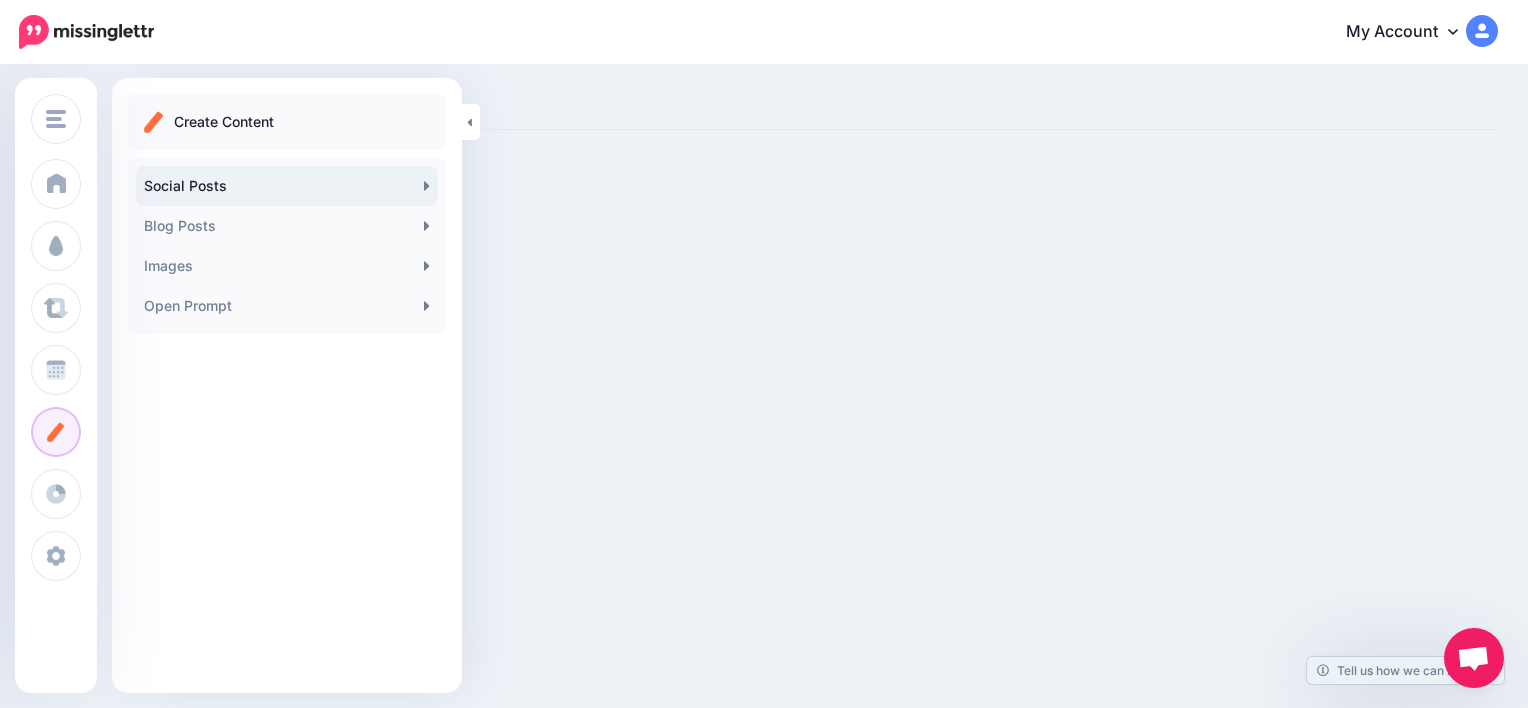 click on "Social Posts" at bounding box center [287, 186] 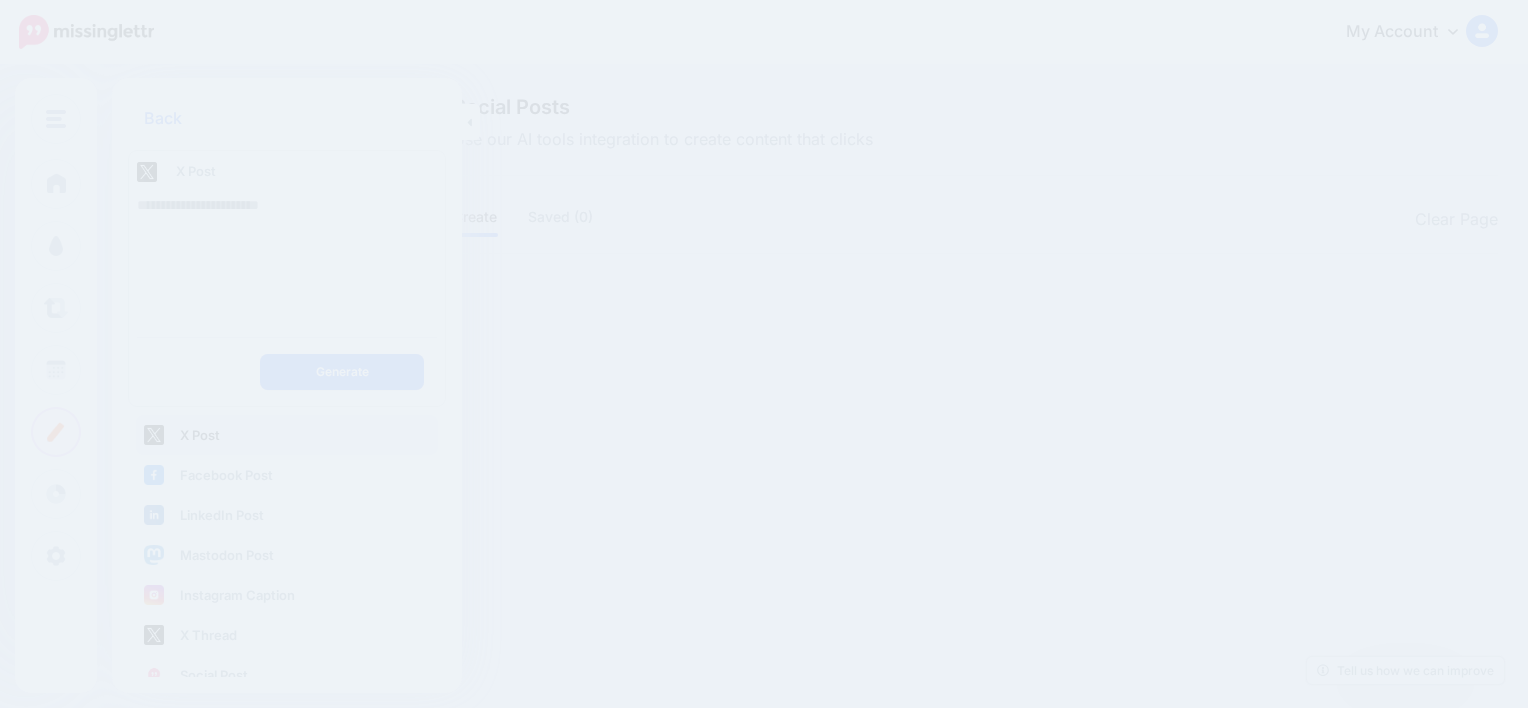 scroll, scrollTop: 0, scrollLeft: 0, axis: both 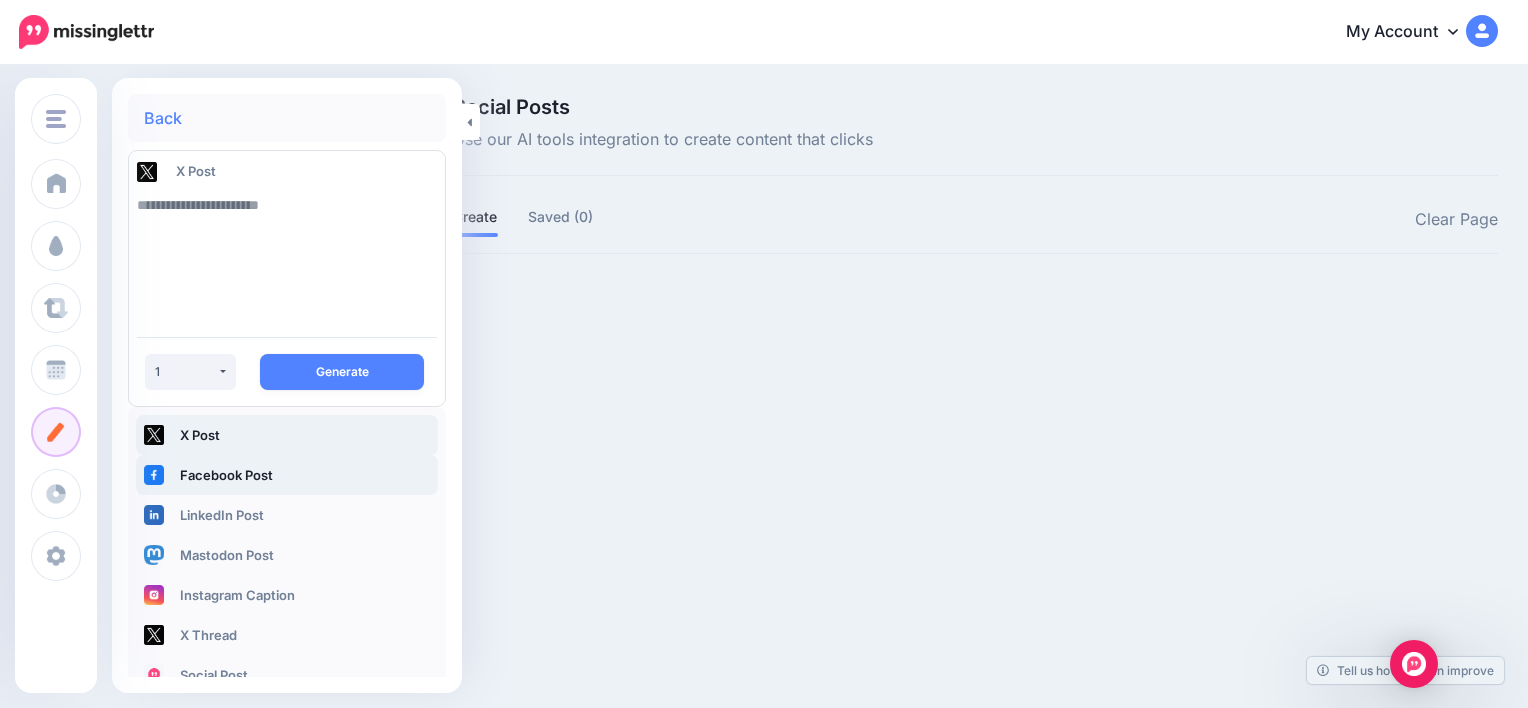 click on "Facebook Post" at bounding box center (287, 475) 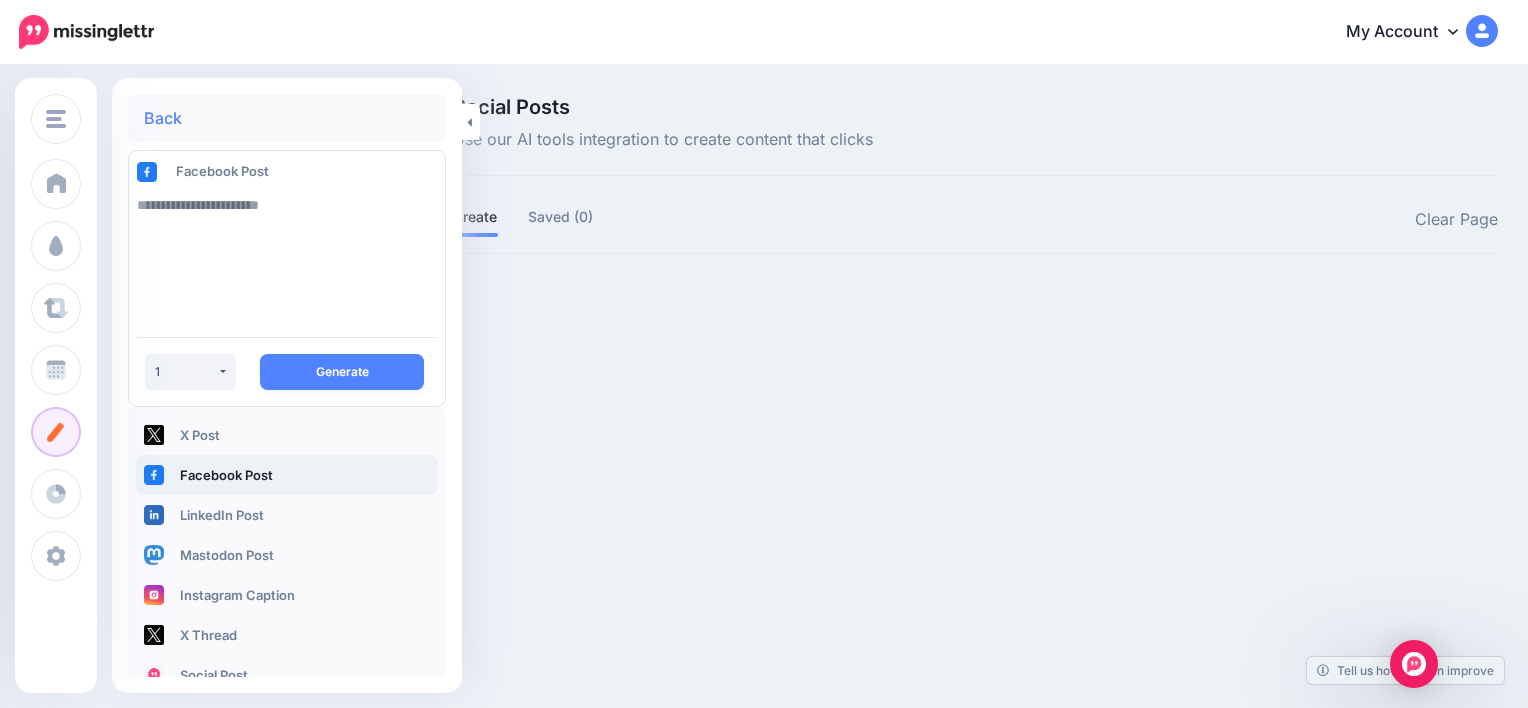 click at bounding box center [287, 253] 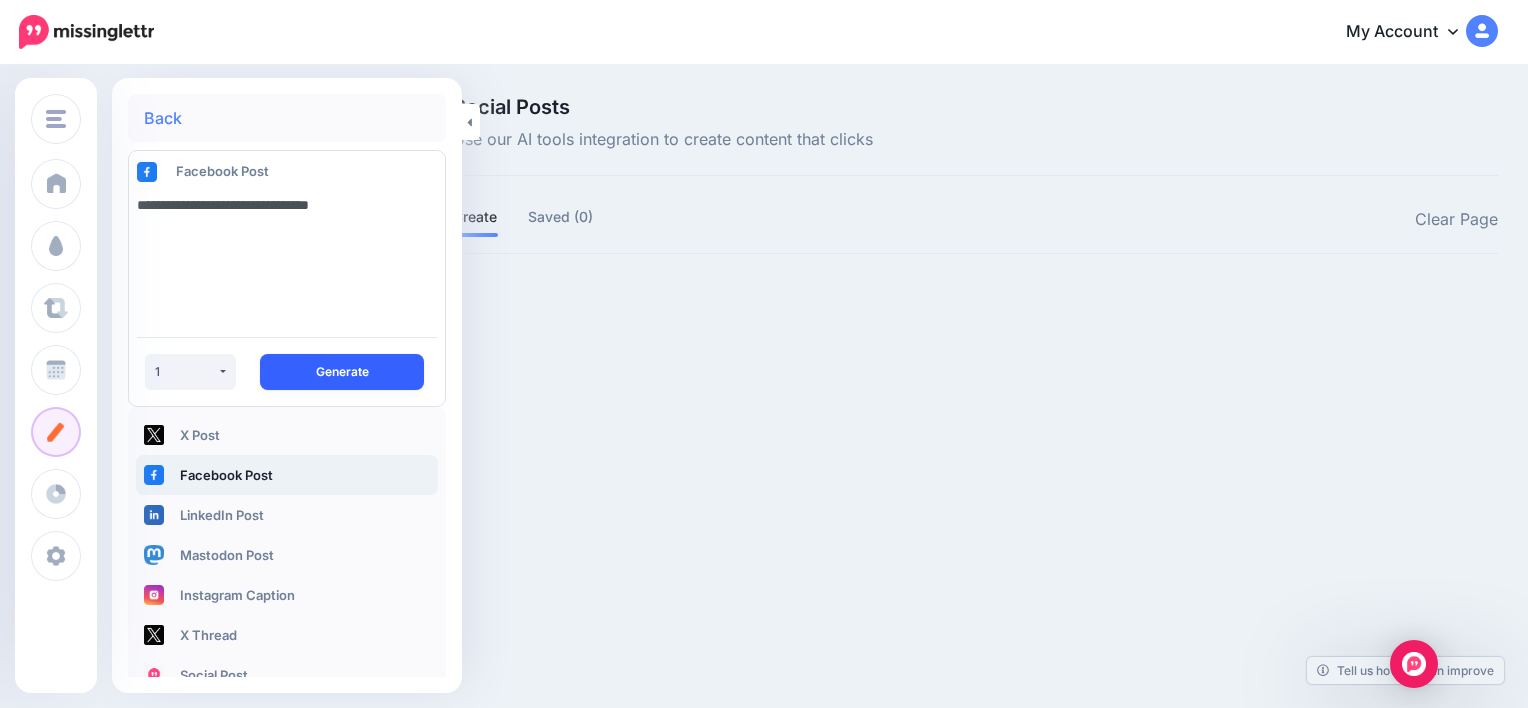 type on "**********" 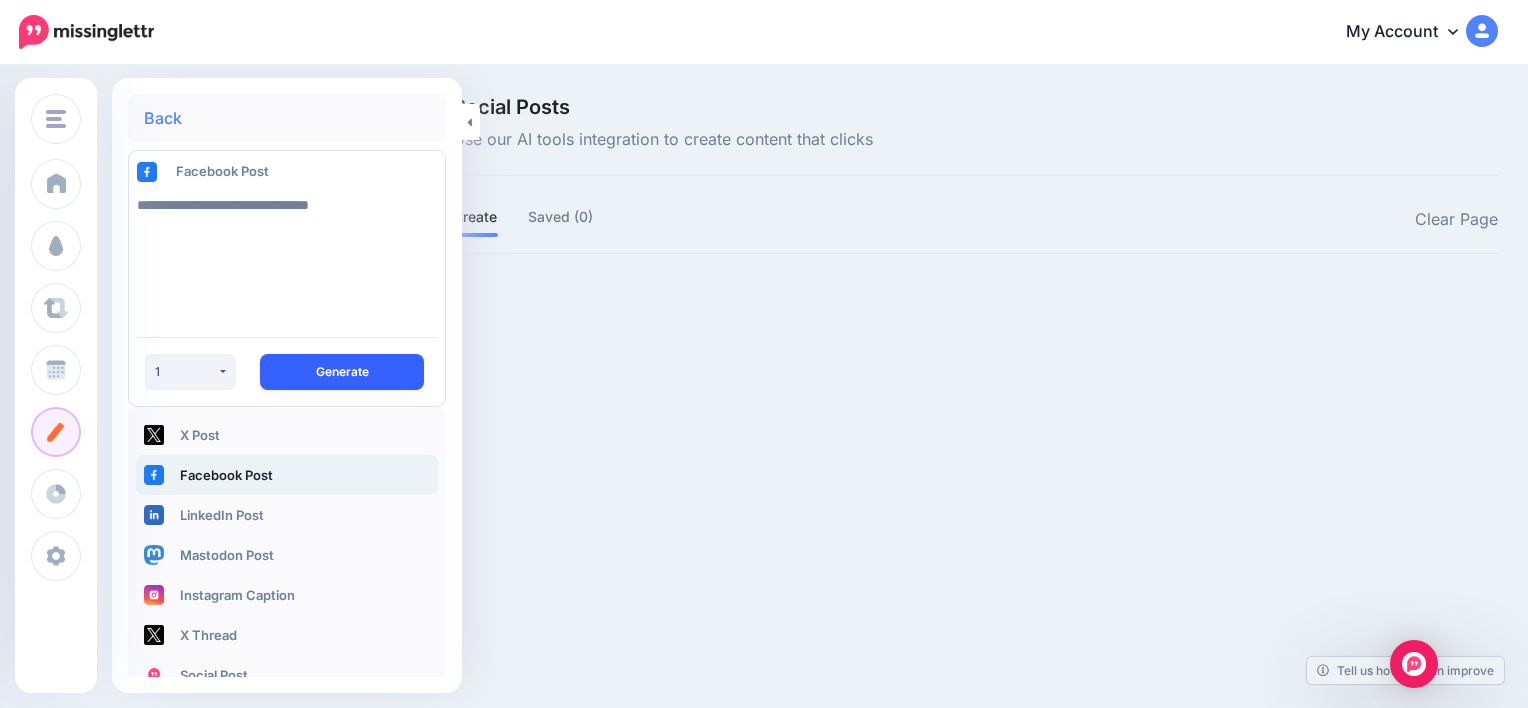 click on "Generate" at bounding box center (342, 372) 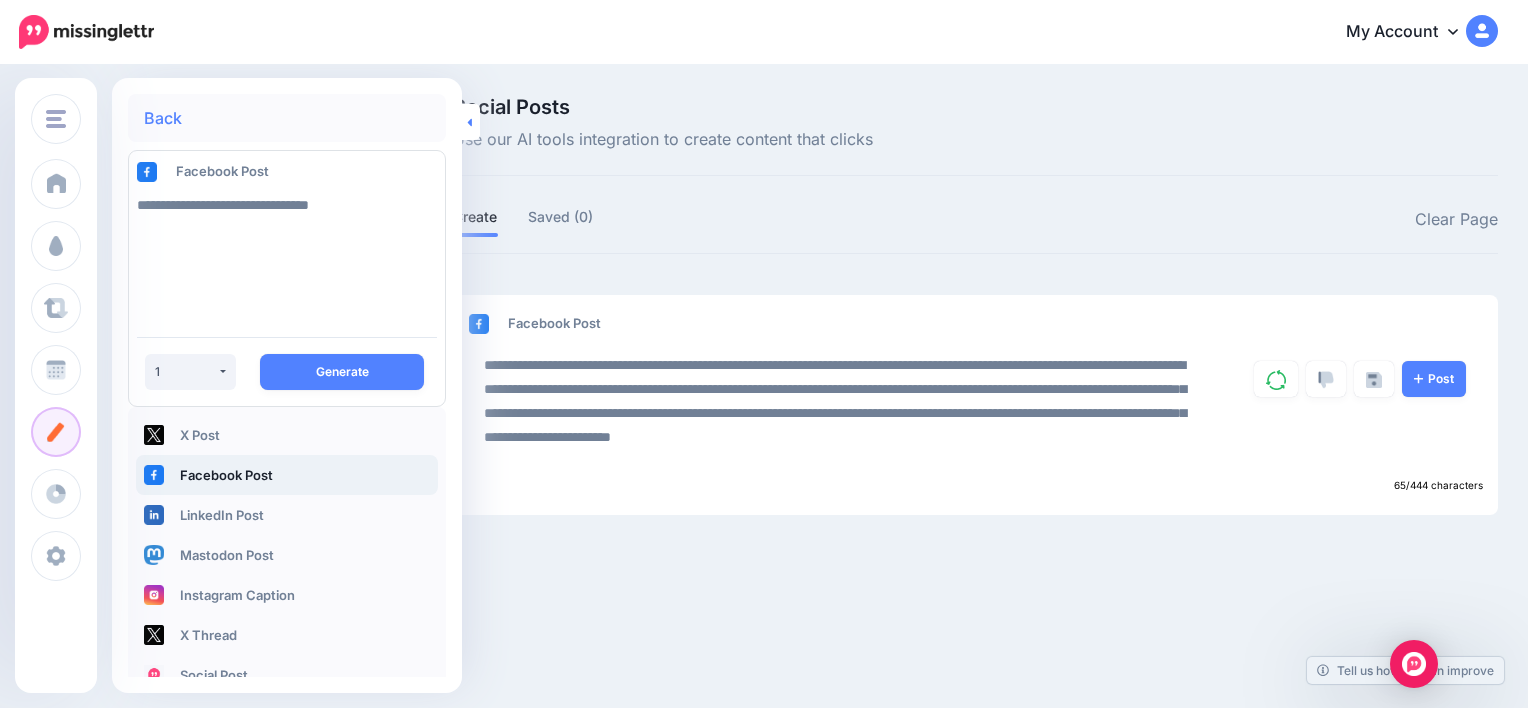 click at bounding box center [471, 122] 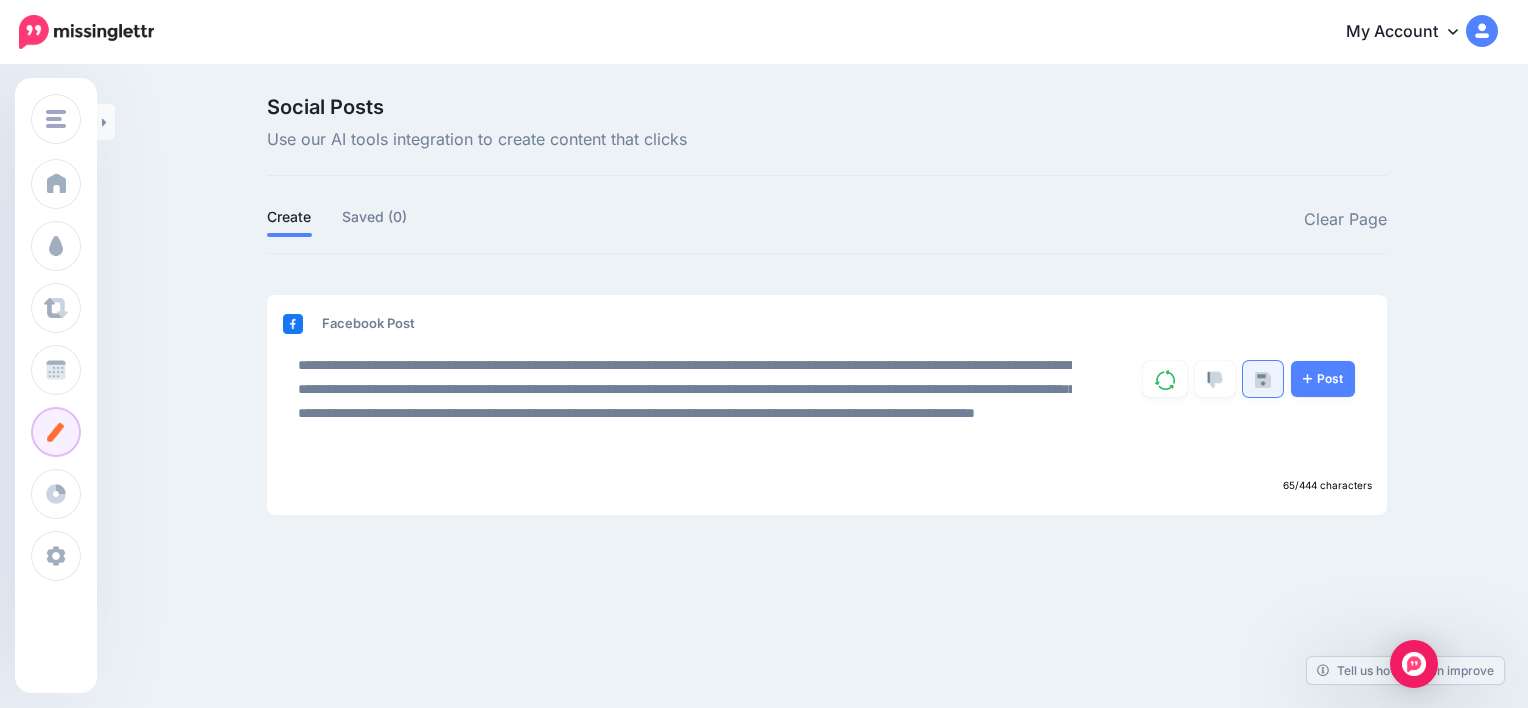 click at bounding box center (1263, 380) 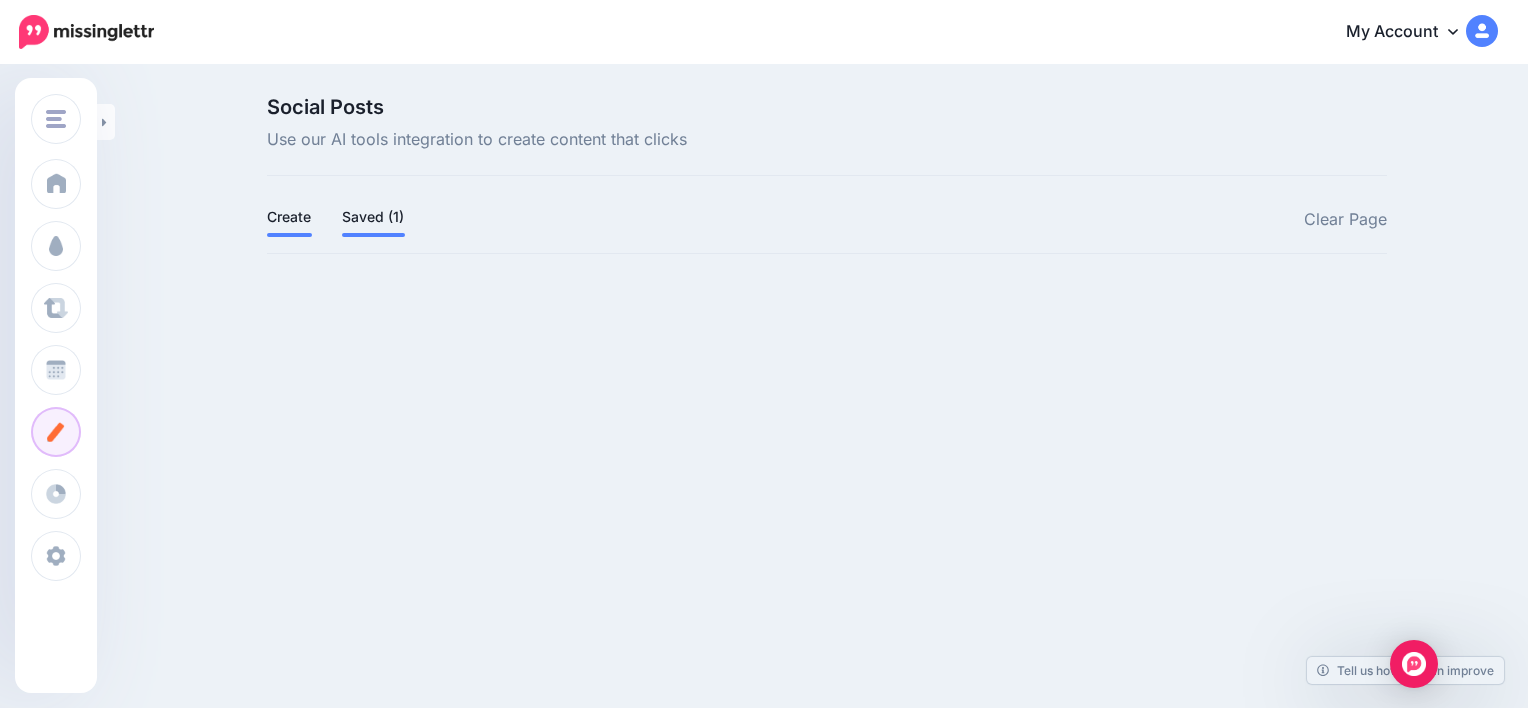 click on "Saved (1)" at bounding box center [373, 217] 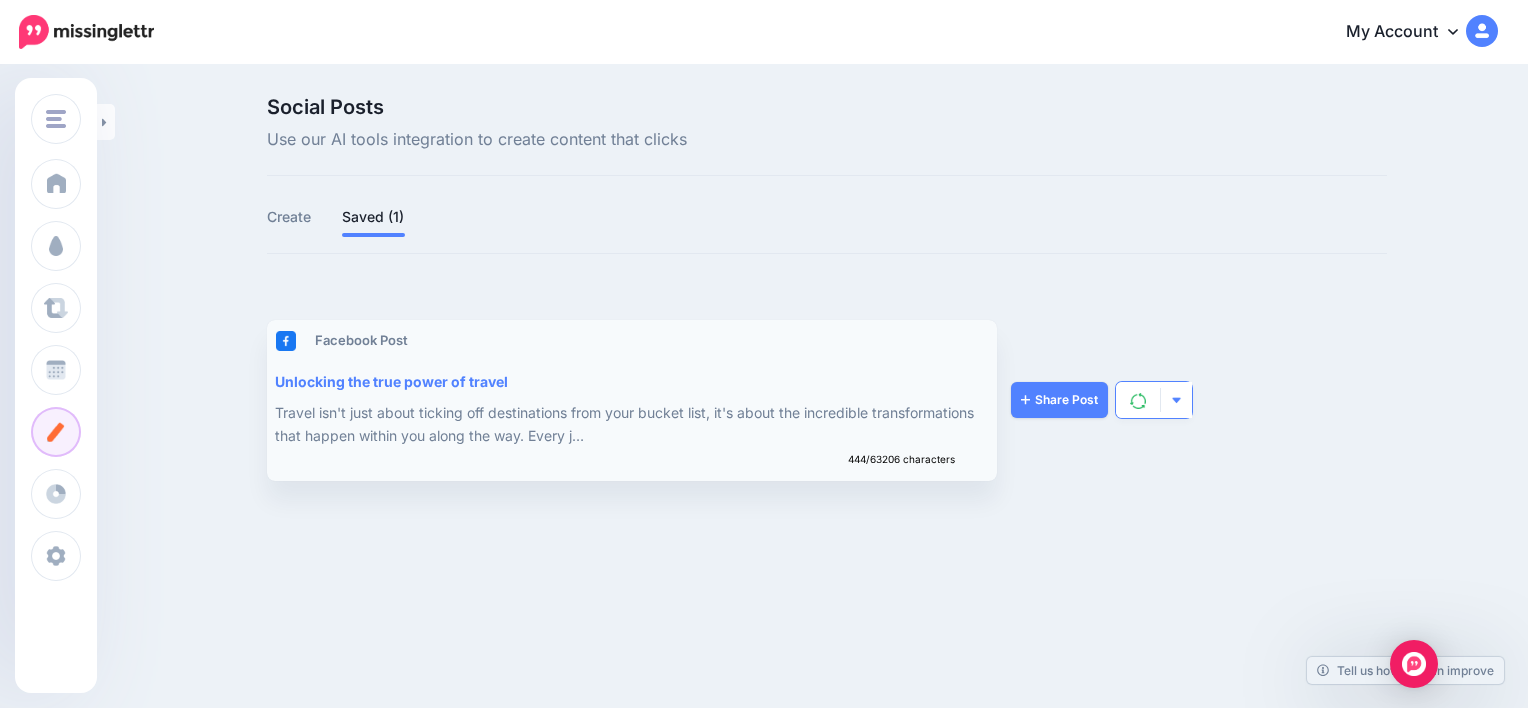 click at bounding box center [1176, 400] 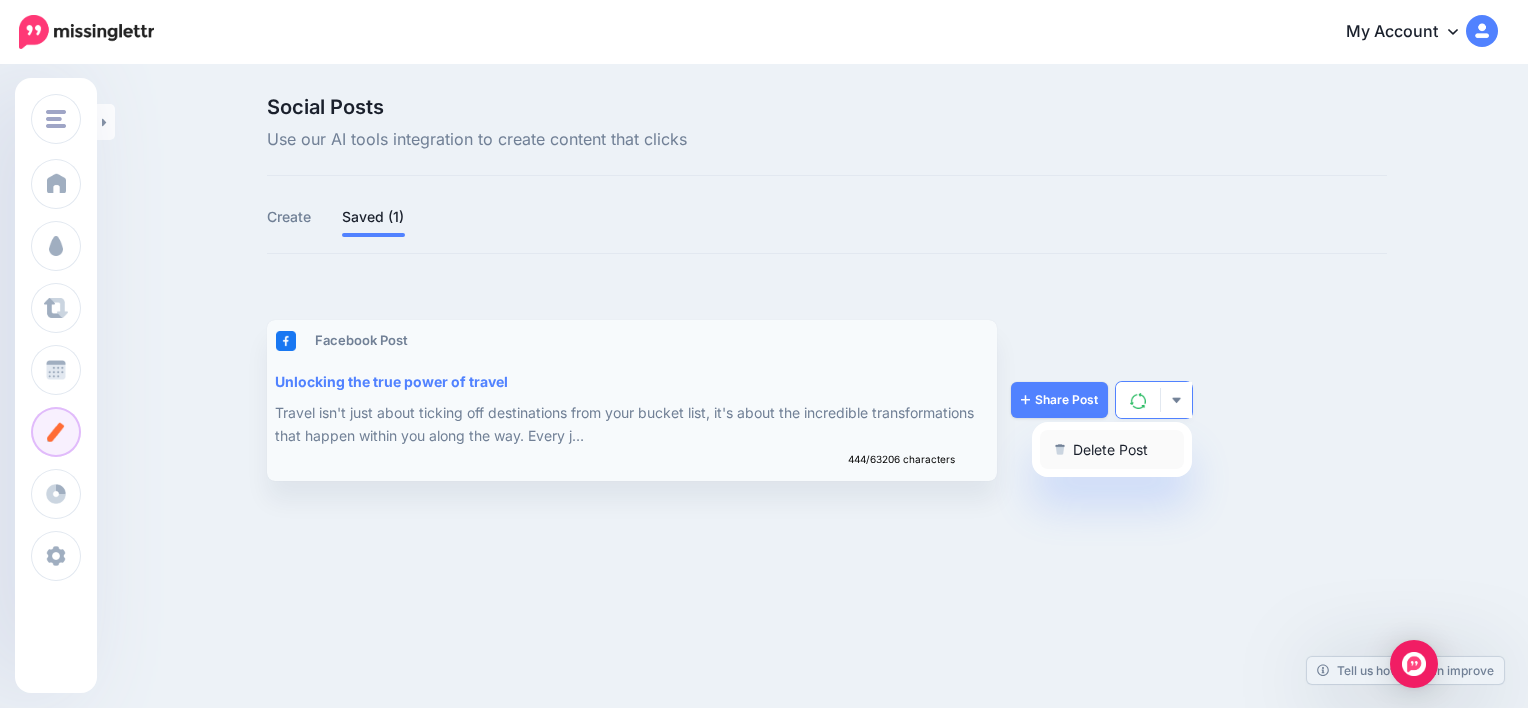 click on "Delete Post" at bounding box center [1112, 449] 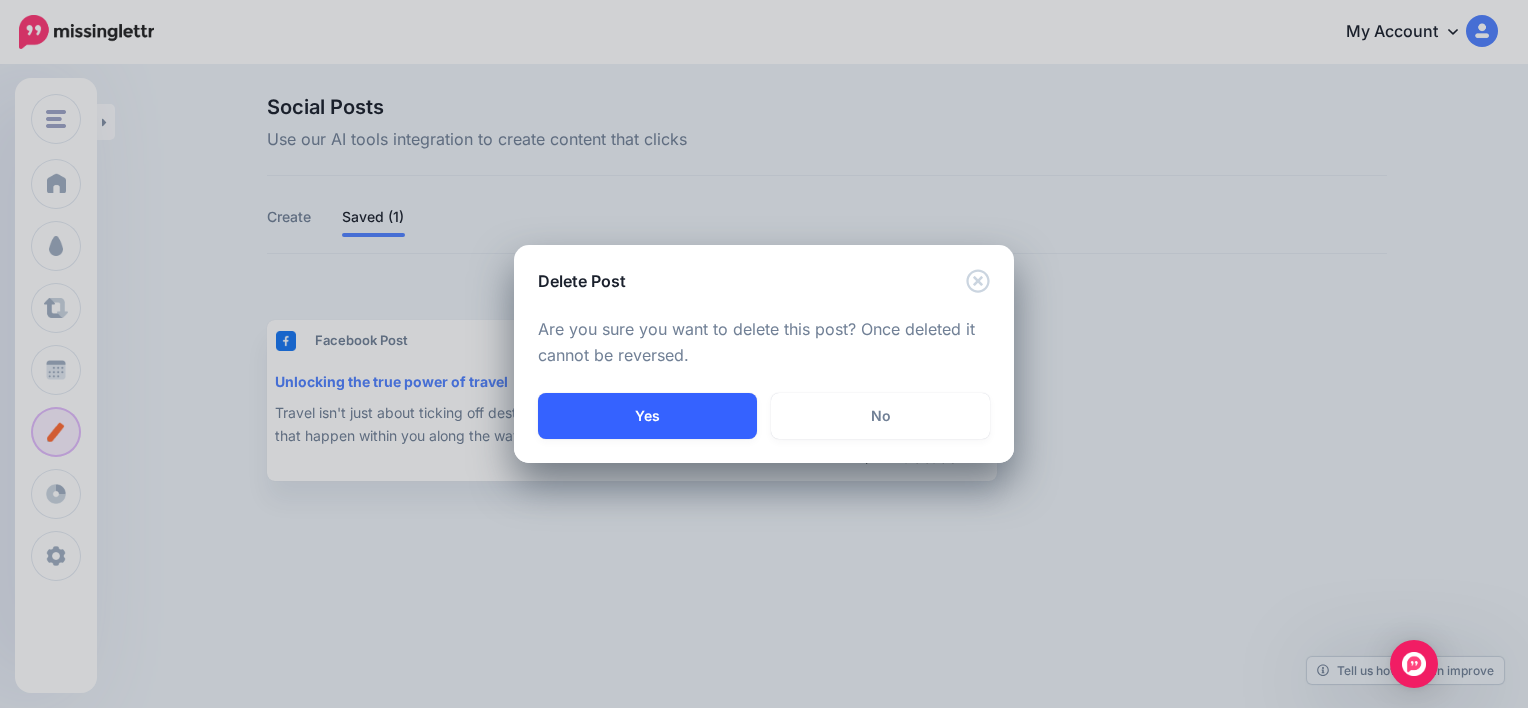 click on "Yes" at bounding box center (647, 416) 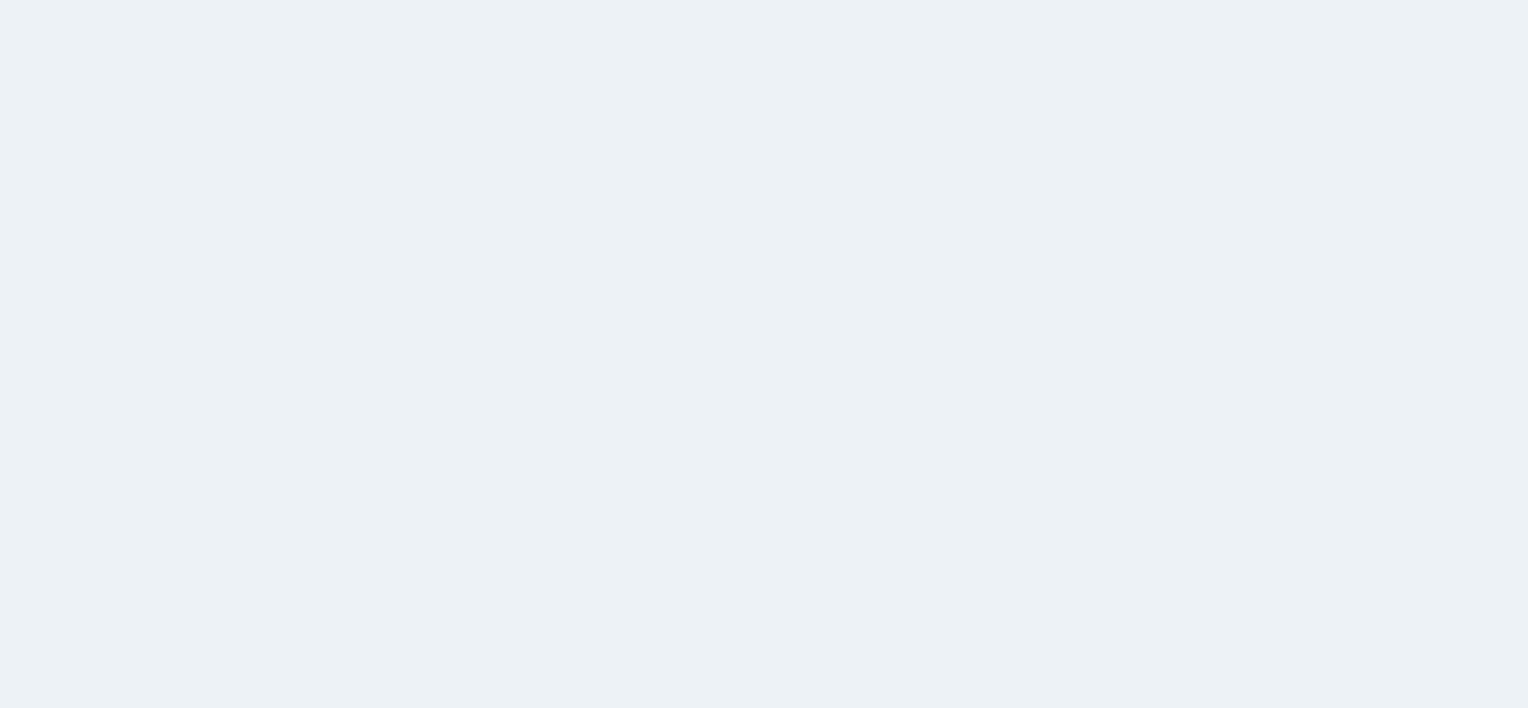 scroll, scrollTop: 0, scrollLeft: 0, axis: both 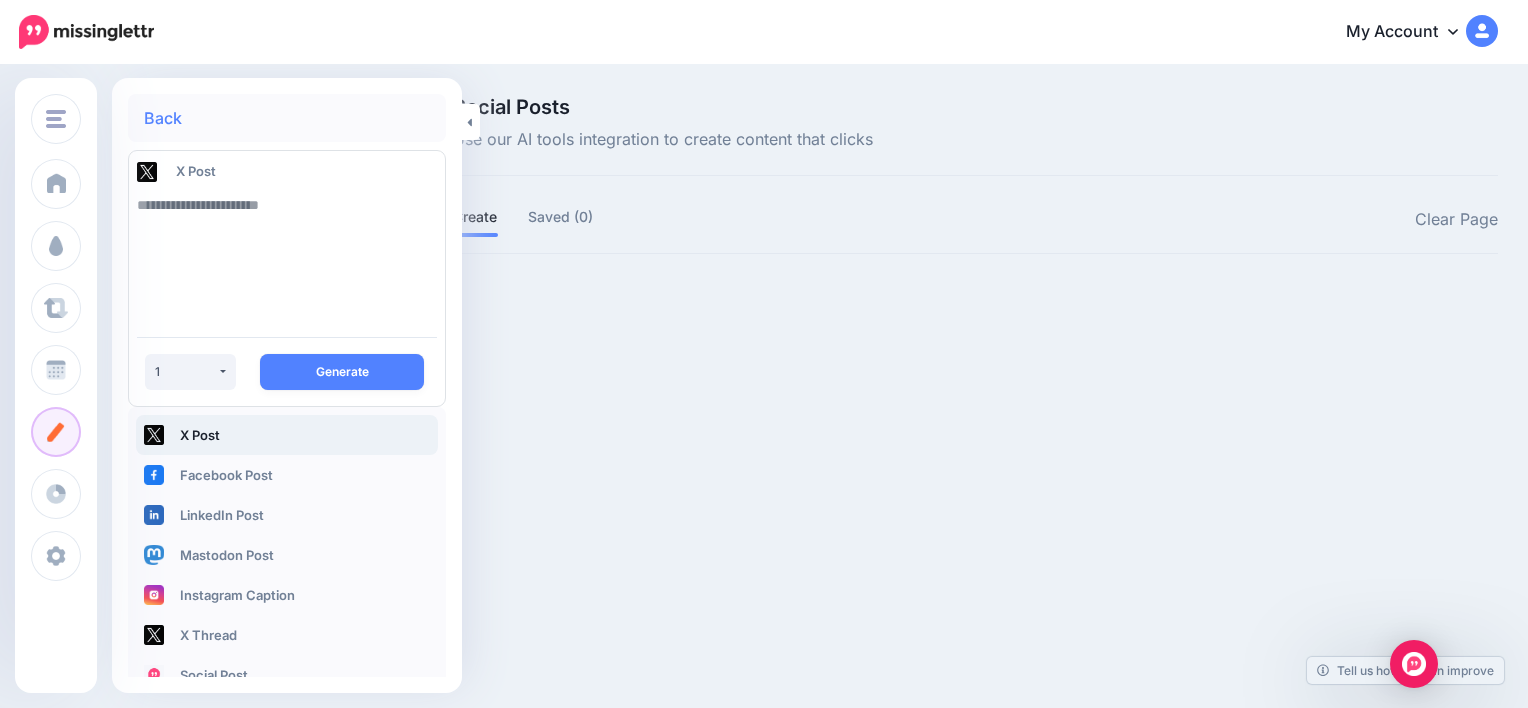 click on "PURE Vacations
PURE Vacations
Ocean Fever
PURE One Travel
Pure One Group
Add Workspace
Dashboard
Campaigns Curate |" at bounding box center [764, 354] 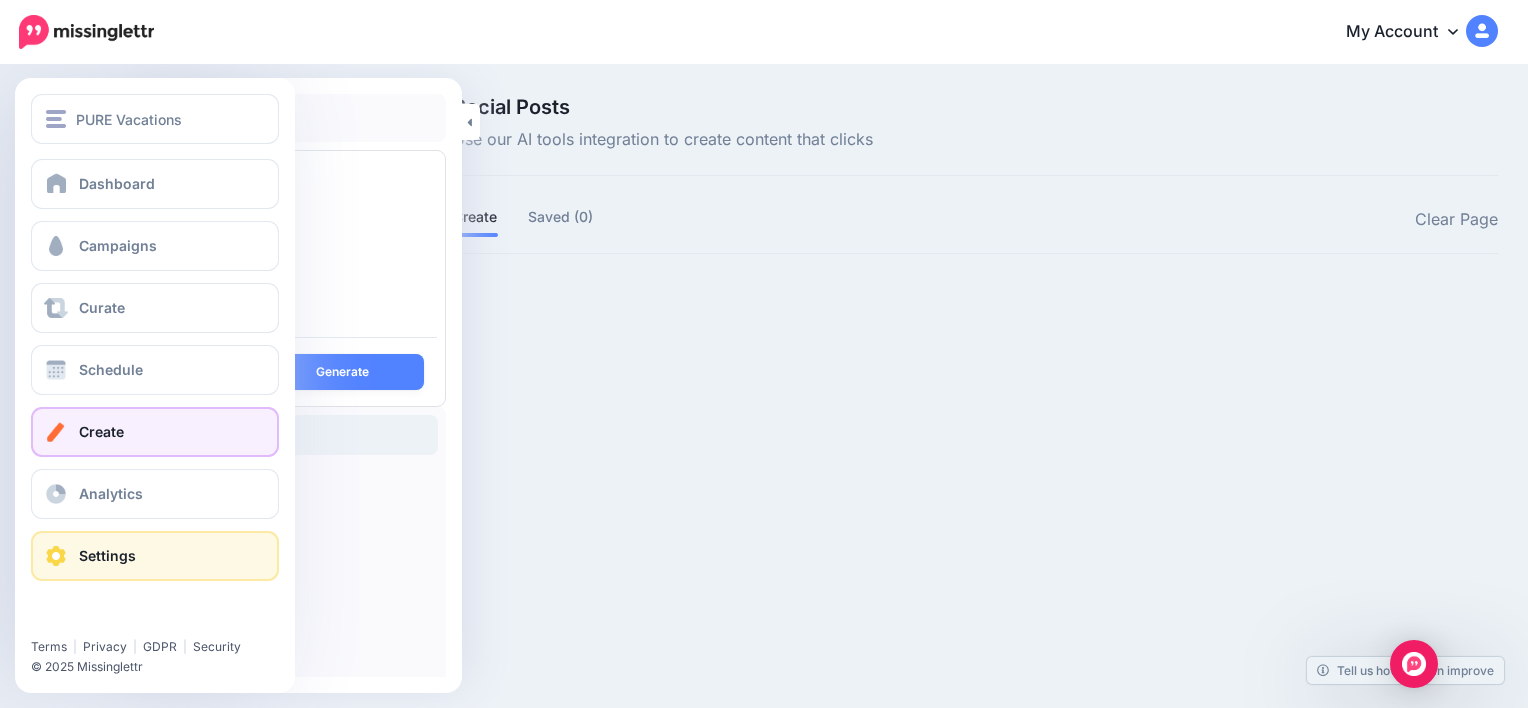 click on "Settings" at bounding box center [107, 555] 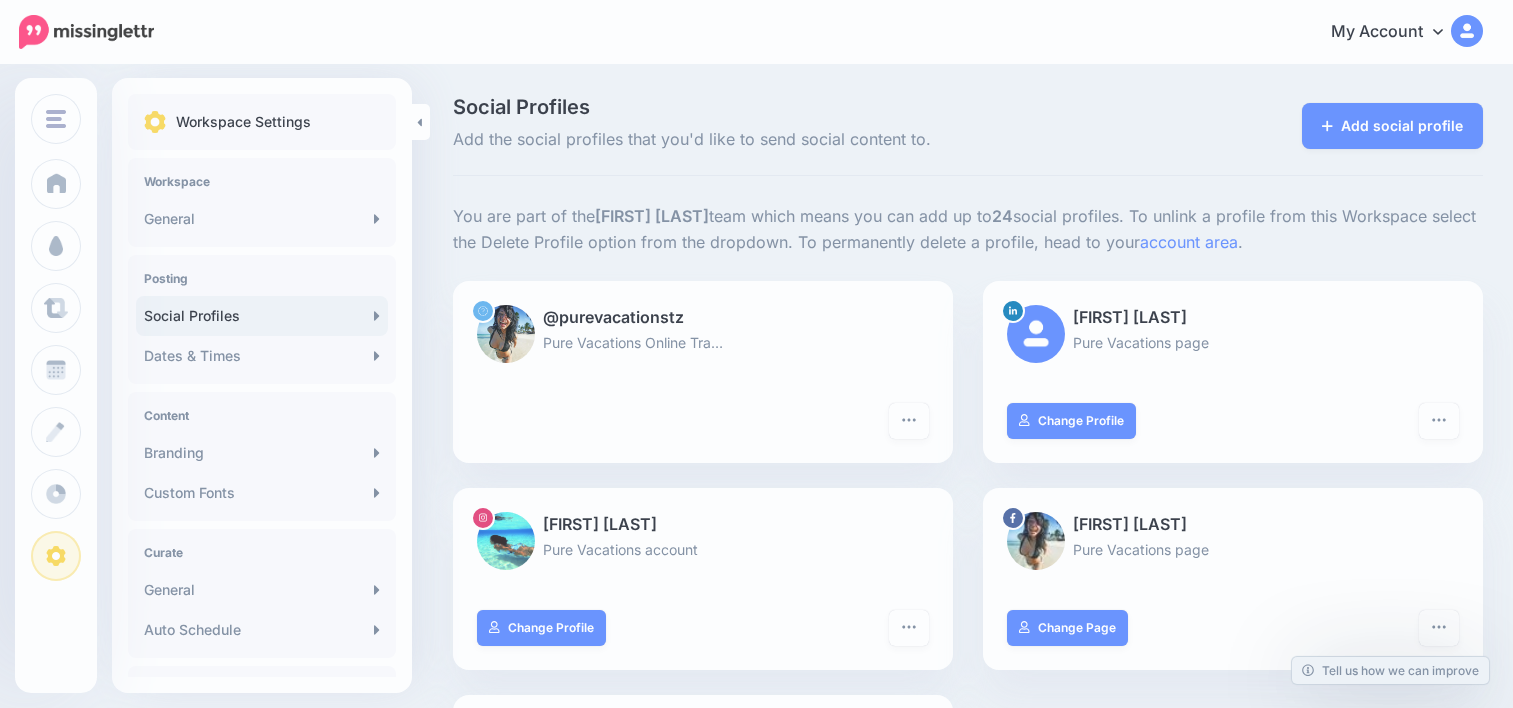 scroll, scrollTop: 0, scrollLeft: 0, axis: both 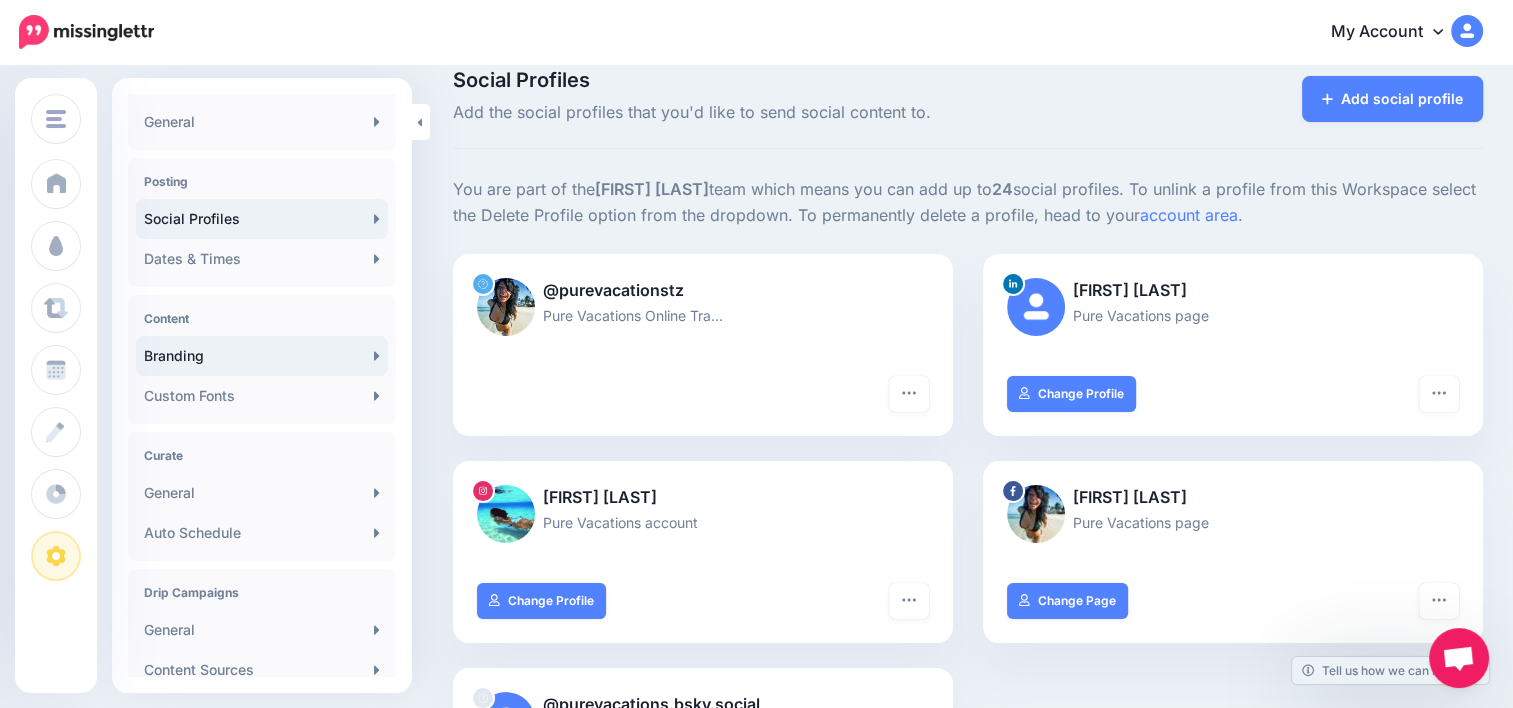 click on "Branding" at bounding box center (262, 356) 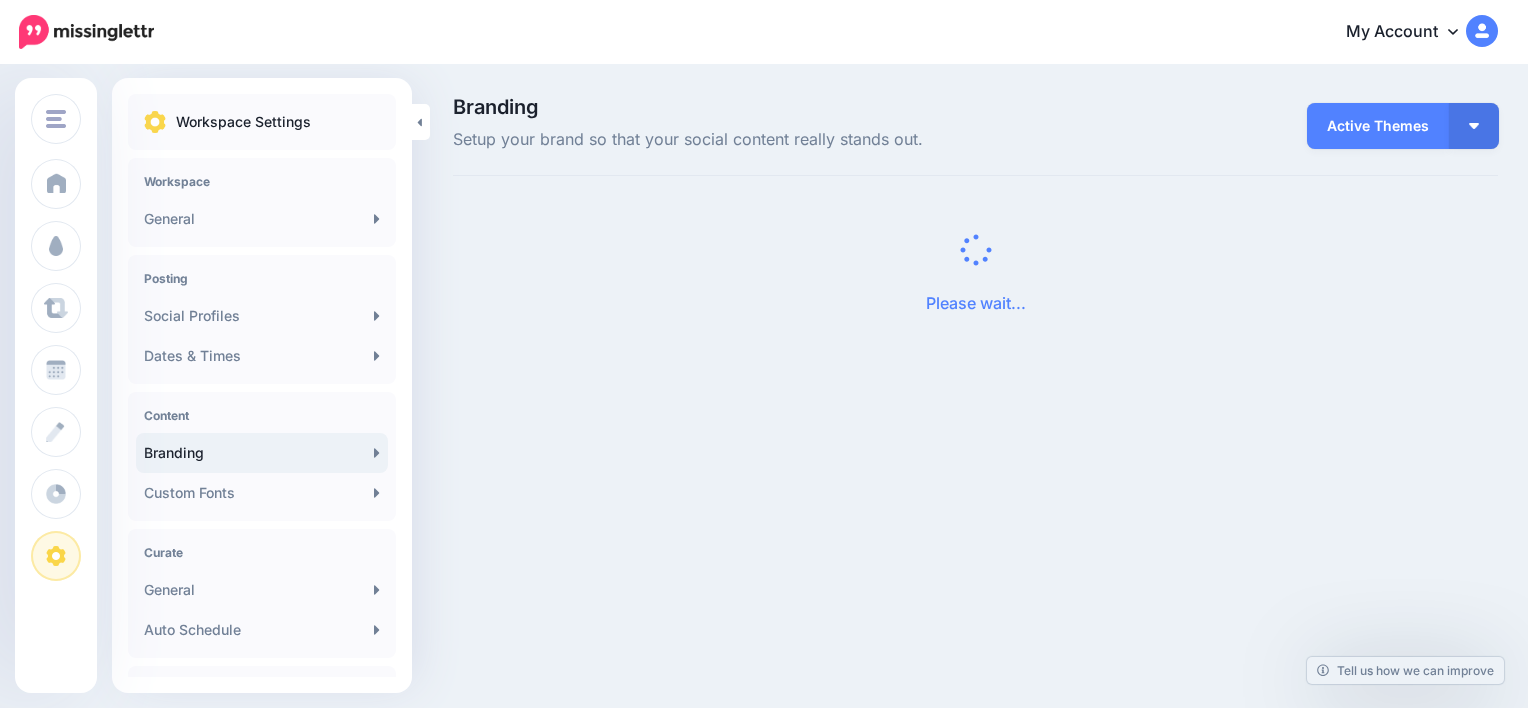 scroll, scrollTop: 0, scrollLeft: 0, axis: both 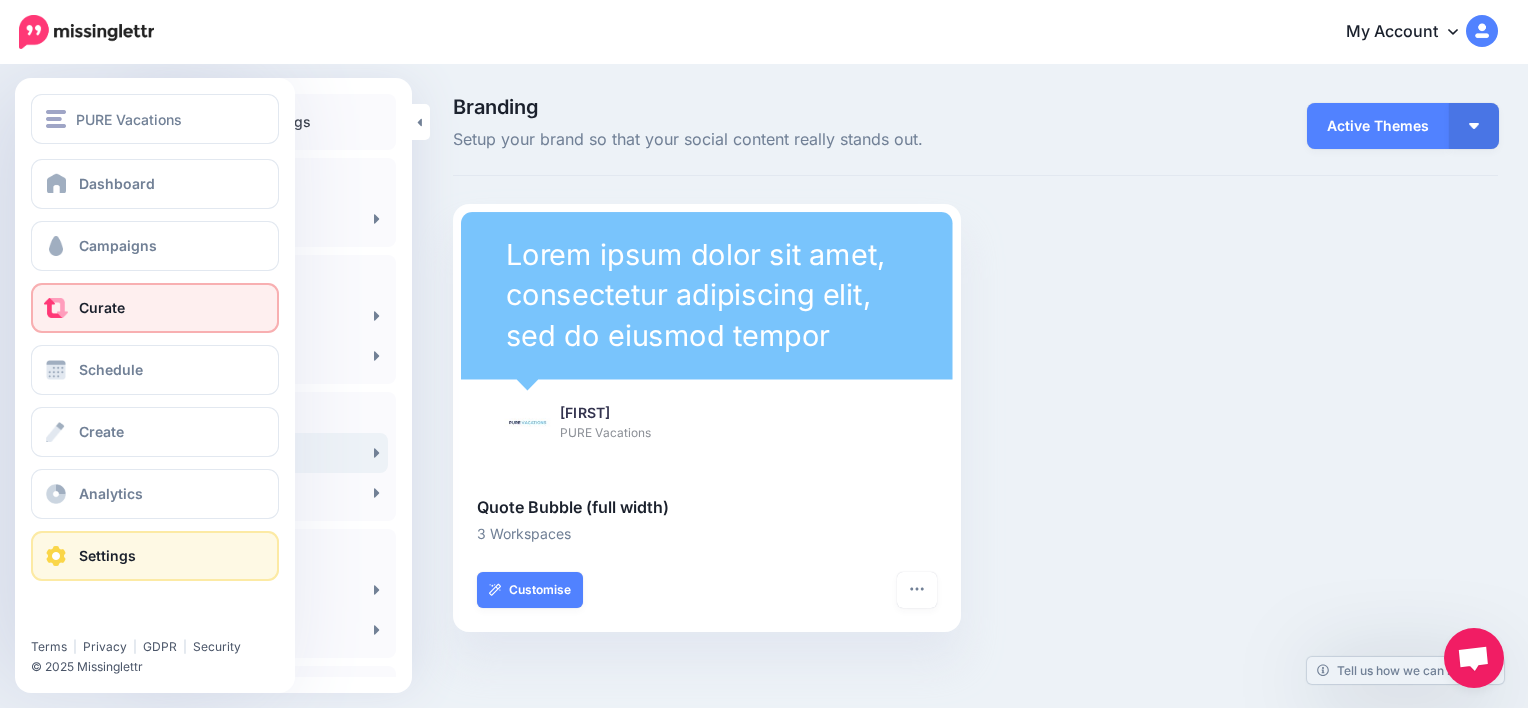 click on "Curate" at bounding box center [102, 307] 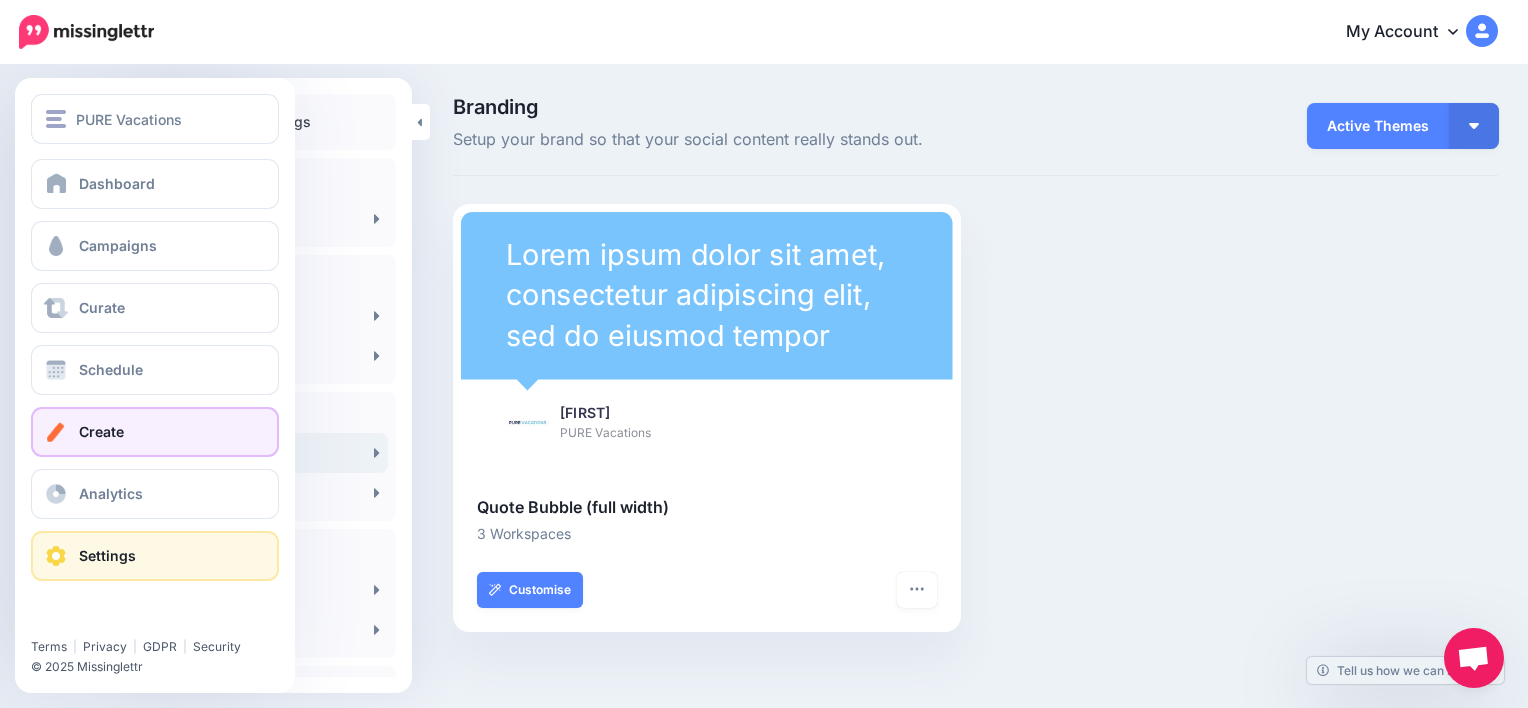 click on "Create" at bounding box center [155, 432] 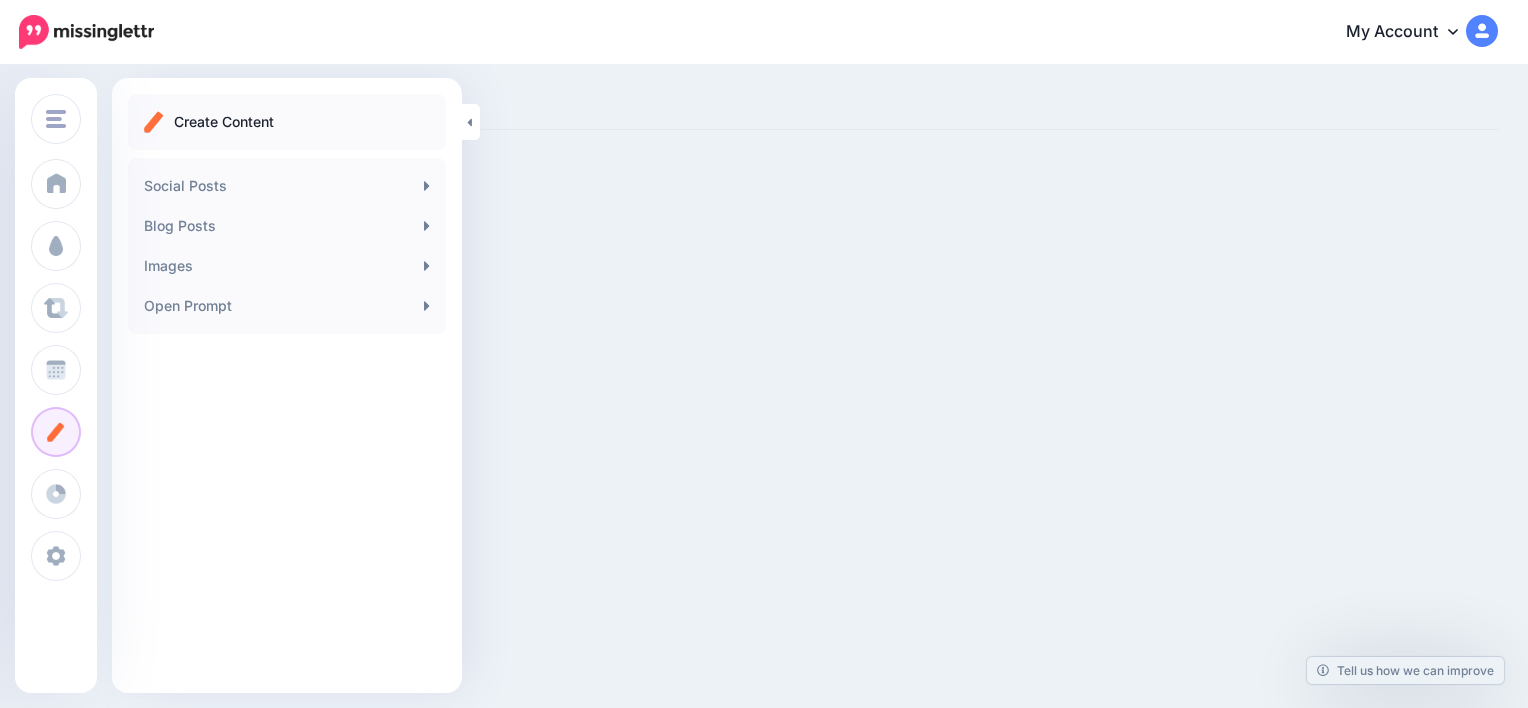 scroll, scrollTop: 0, scrollLeft: 0, axis: both 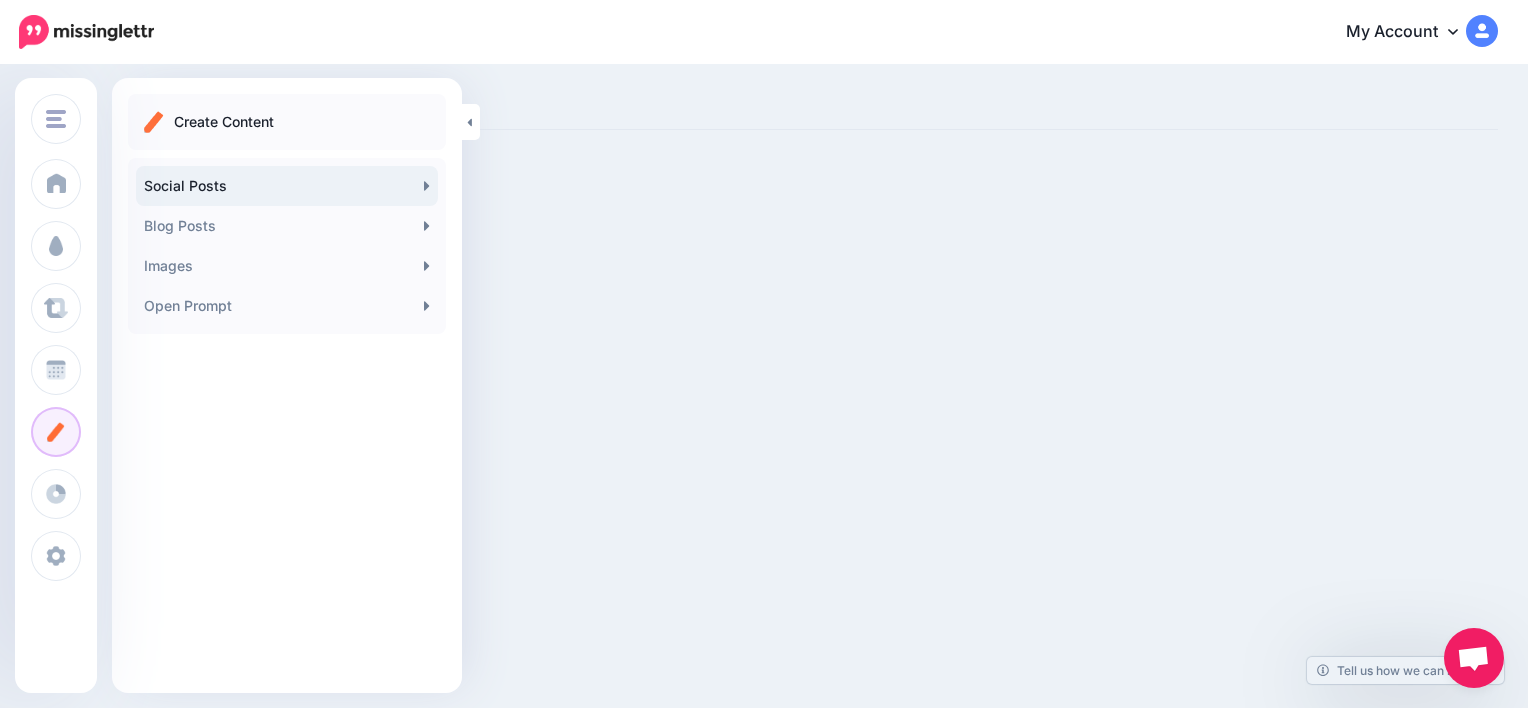 click on "Social Posts" at bounding box center (287, 186) 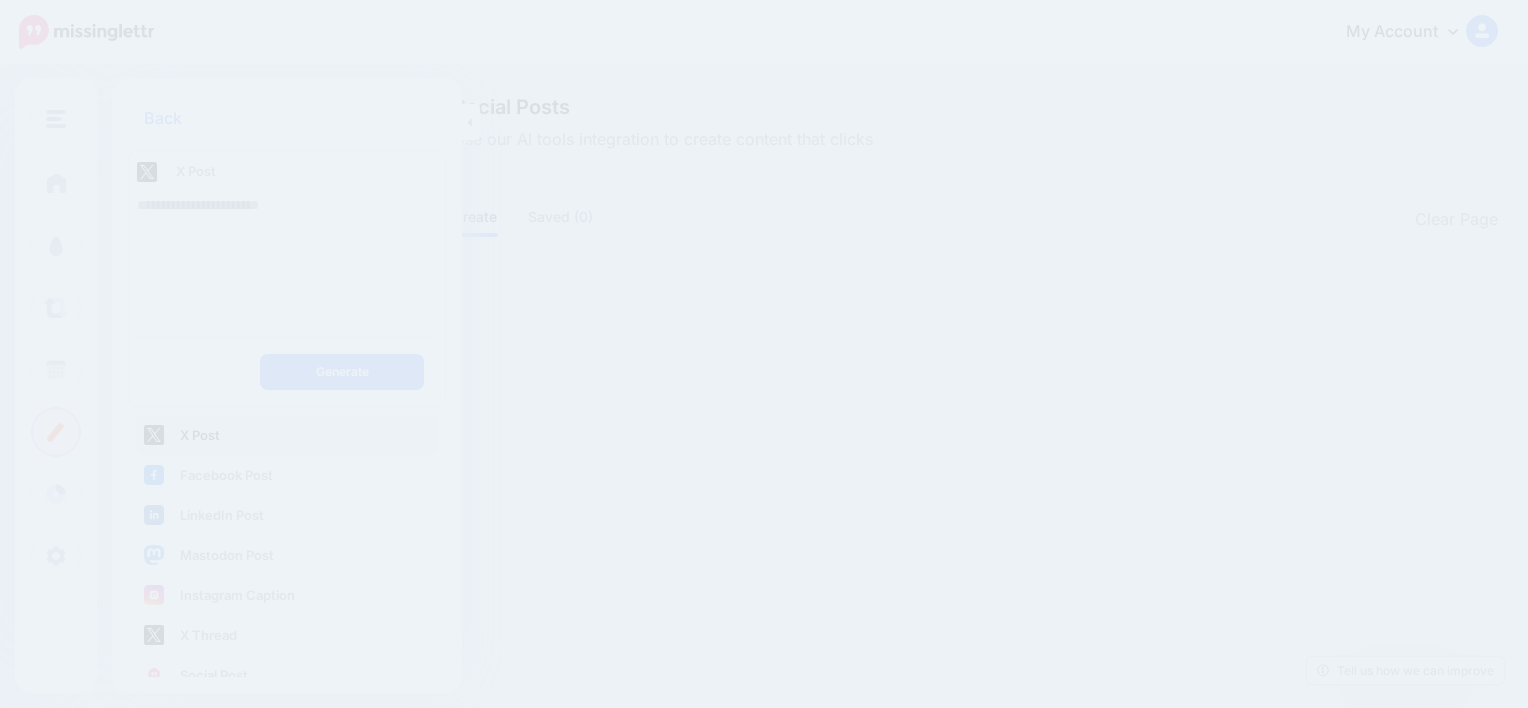 scroll, scrollTop: 0, scrollLeft: 0, axis: both 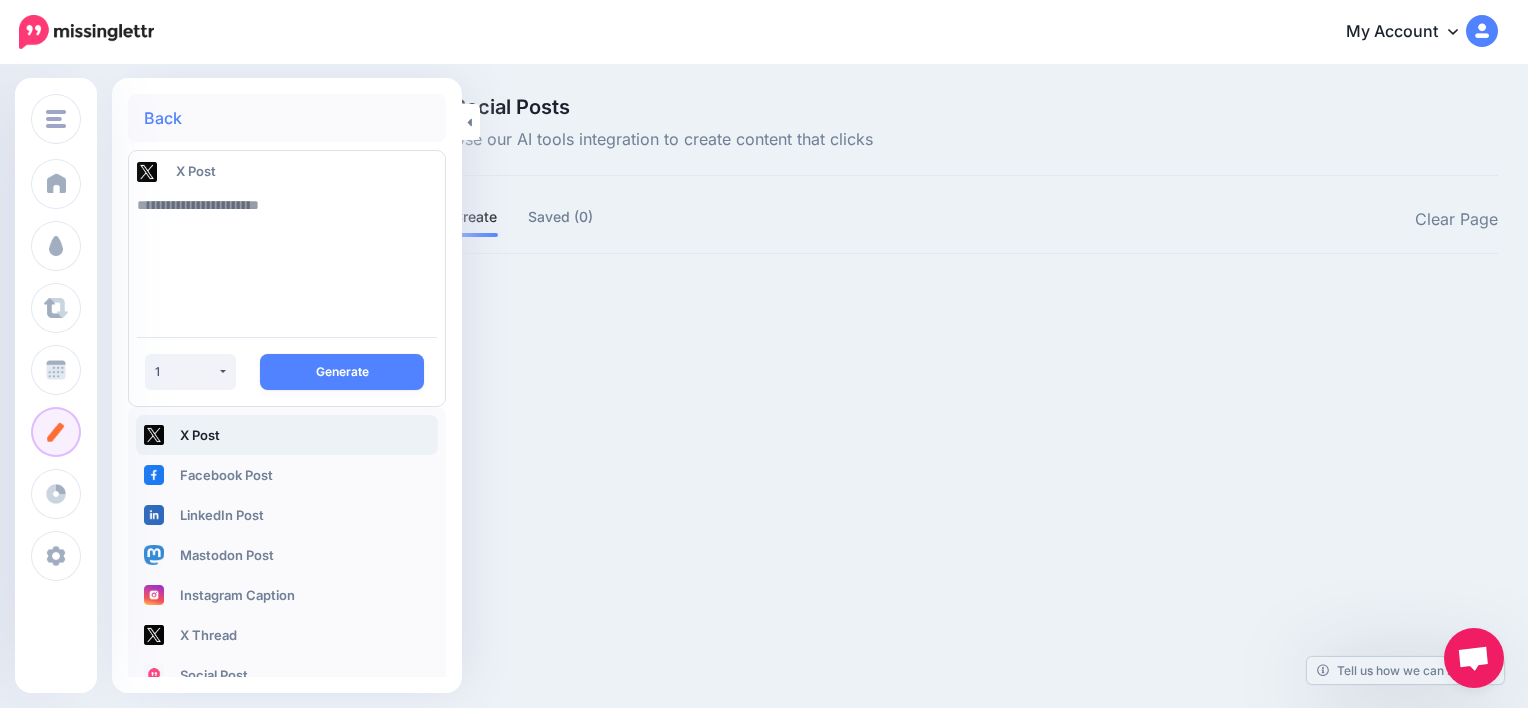 click at bounding box center (287, 253) 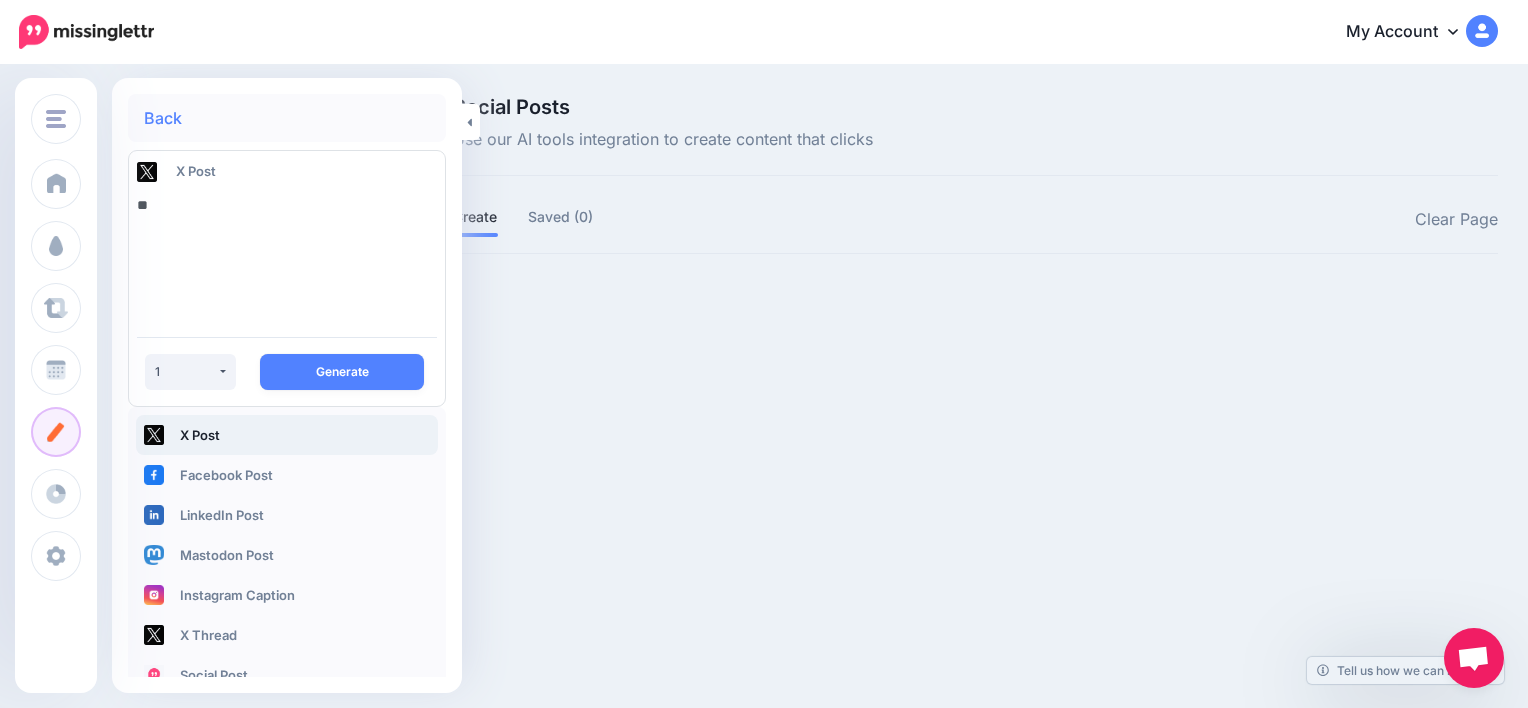 type on "*" 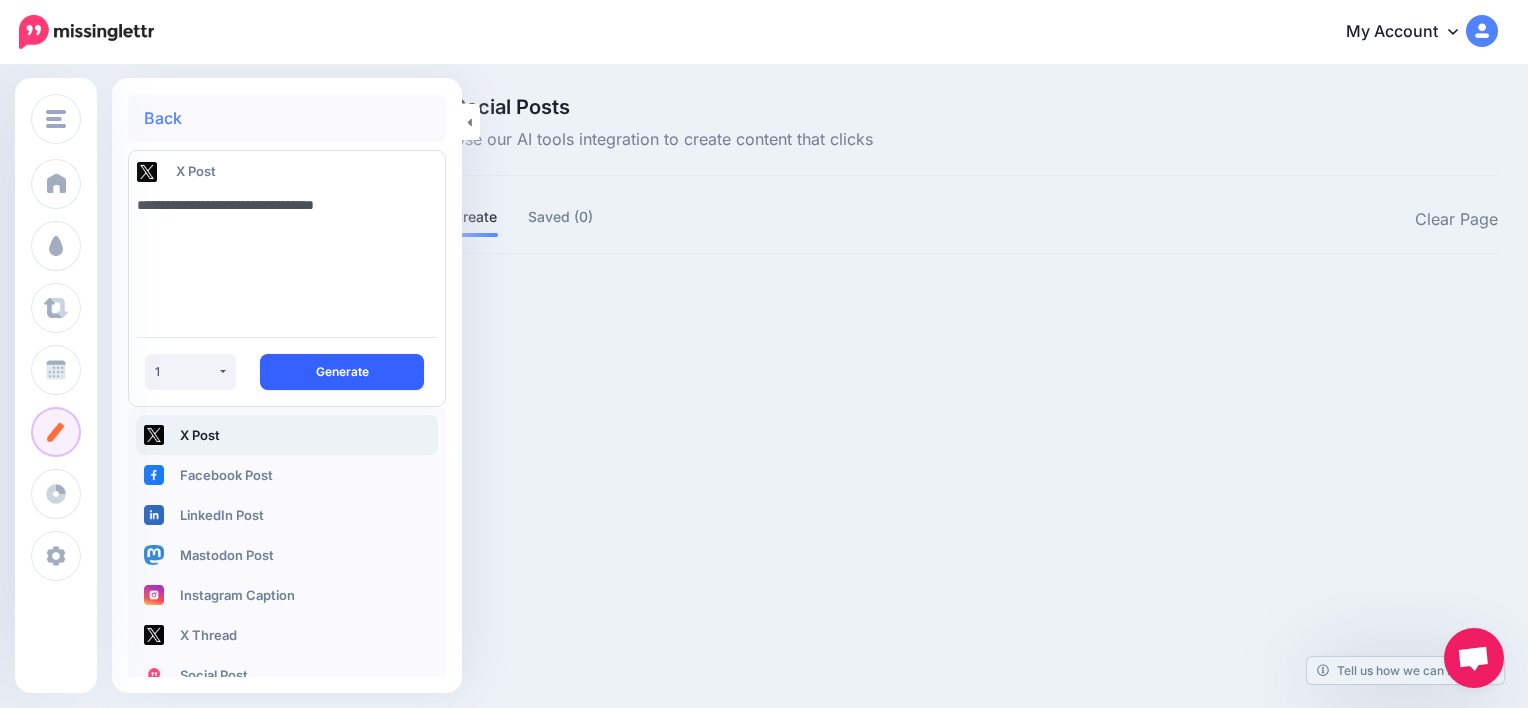 type on "**********" 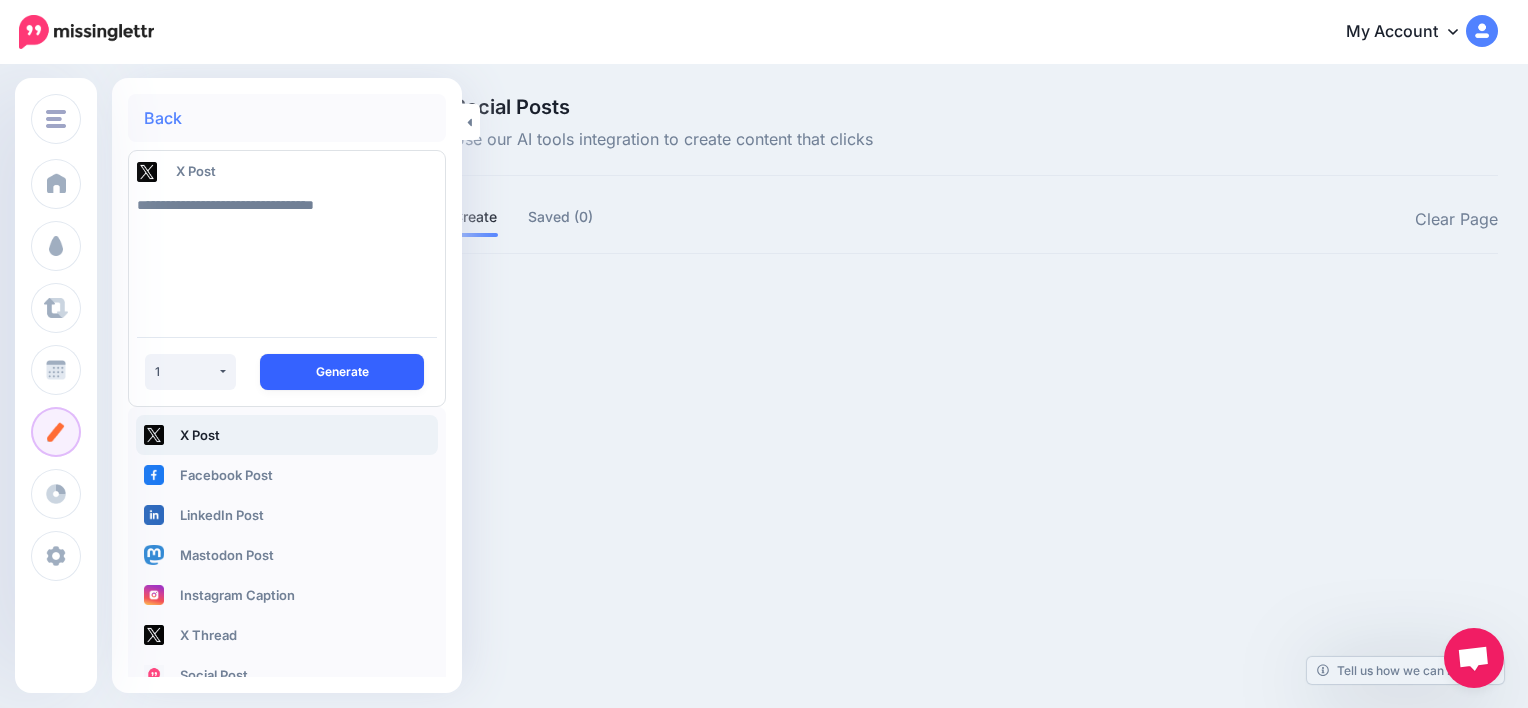 click on "Generate" at bounding box center (342, 372) 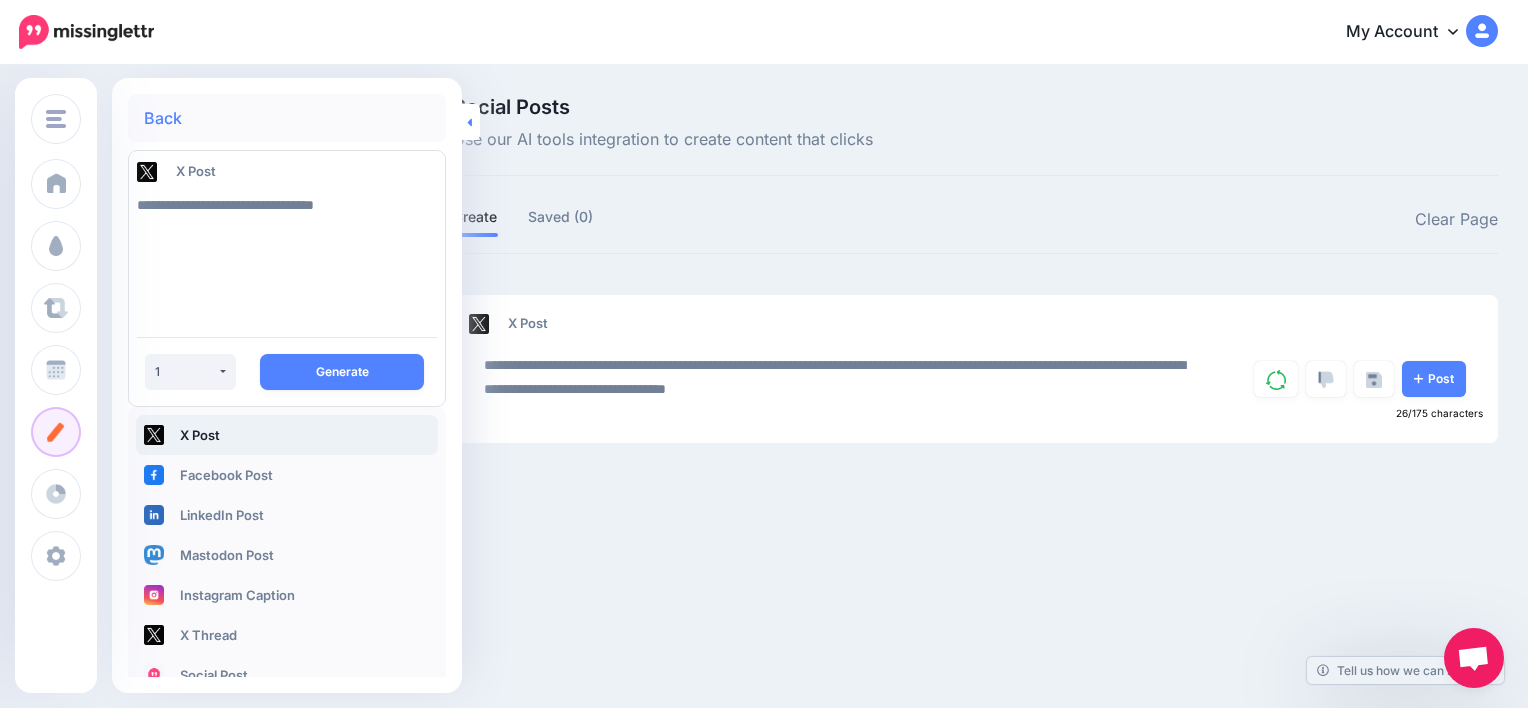 click at bounding box center [471, 122] 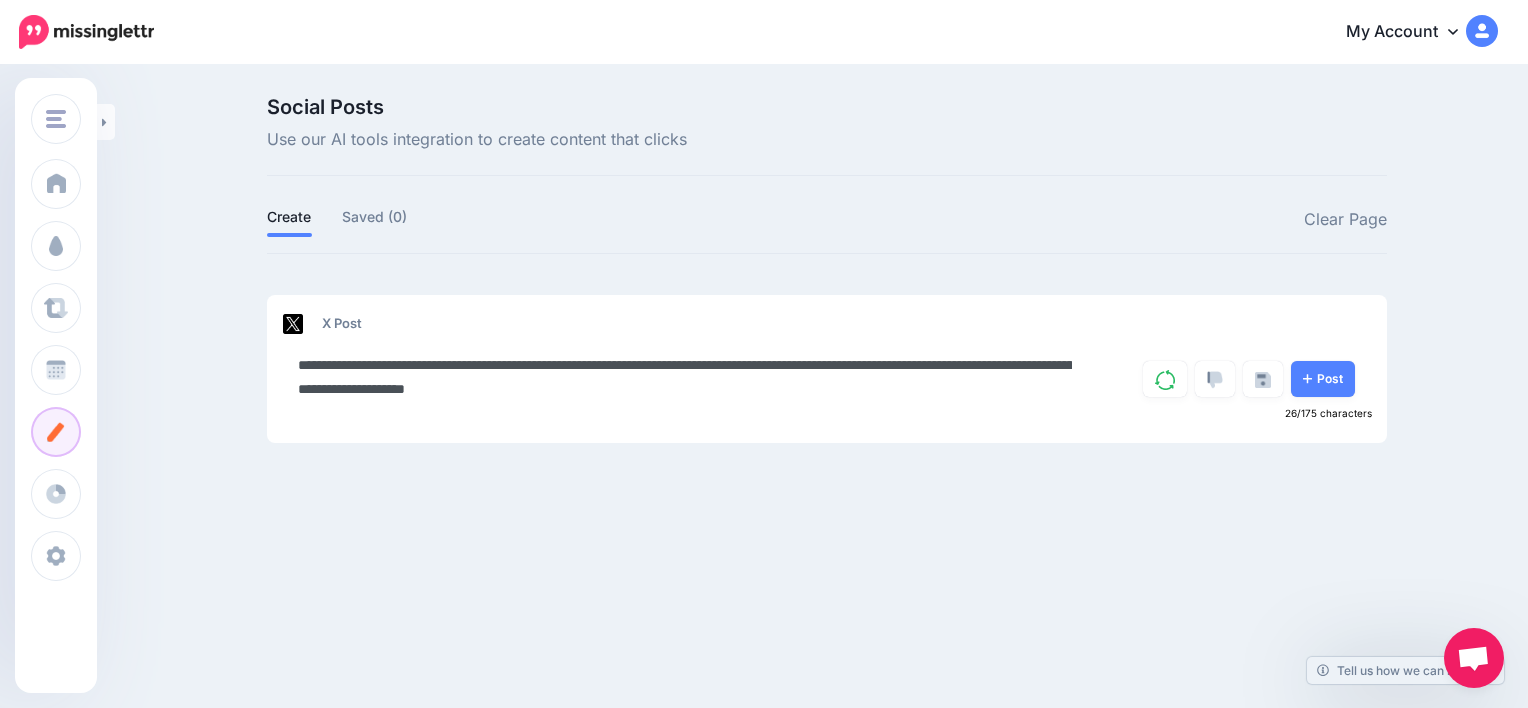 click on "**********" at bounding box center [685, 377] 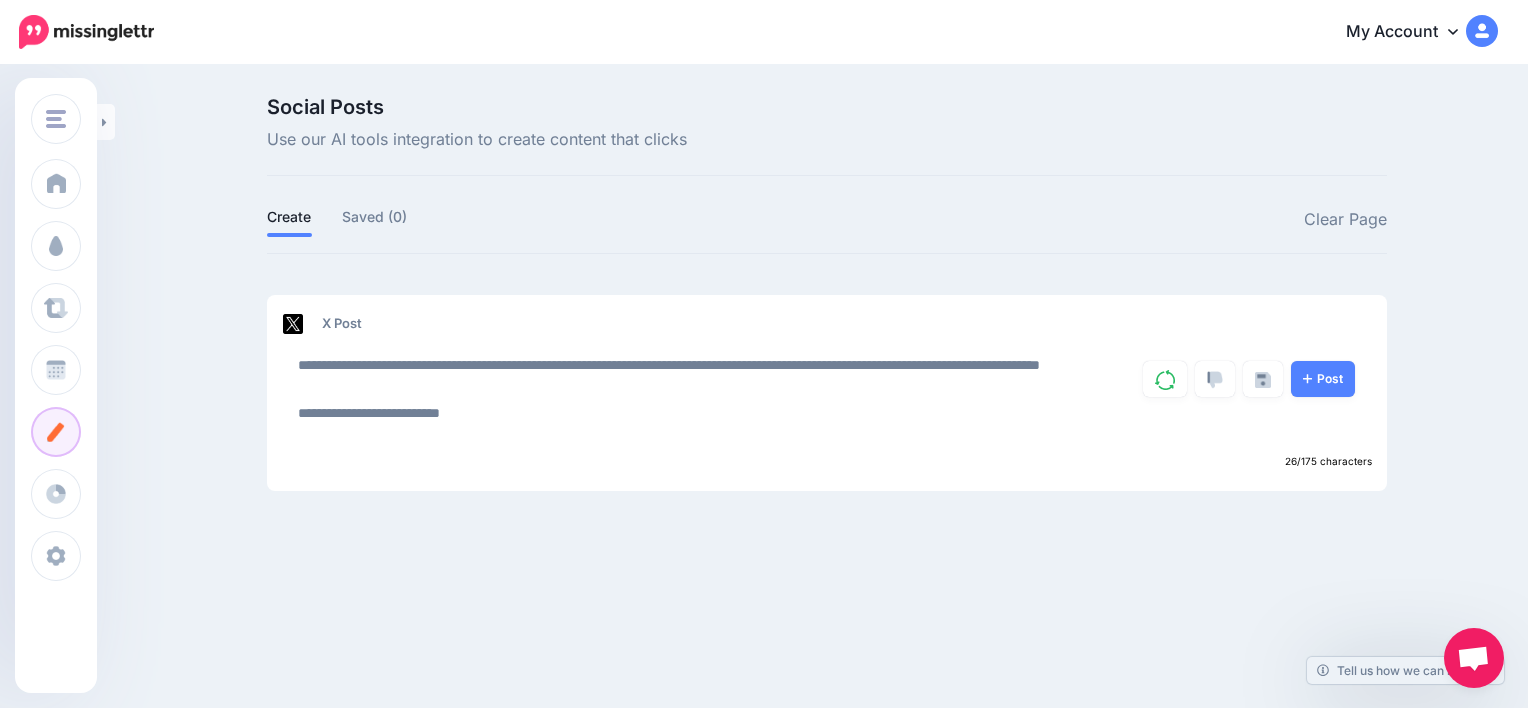 click on "X Post" at bounding box center [827, 324] 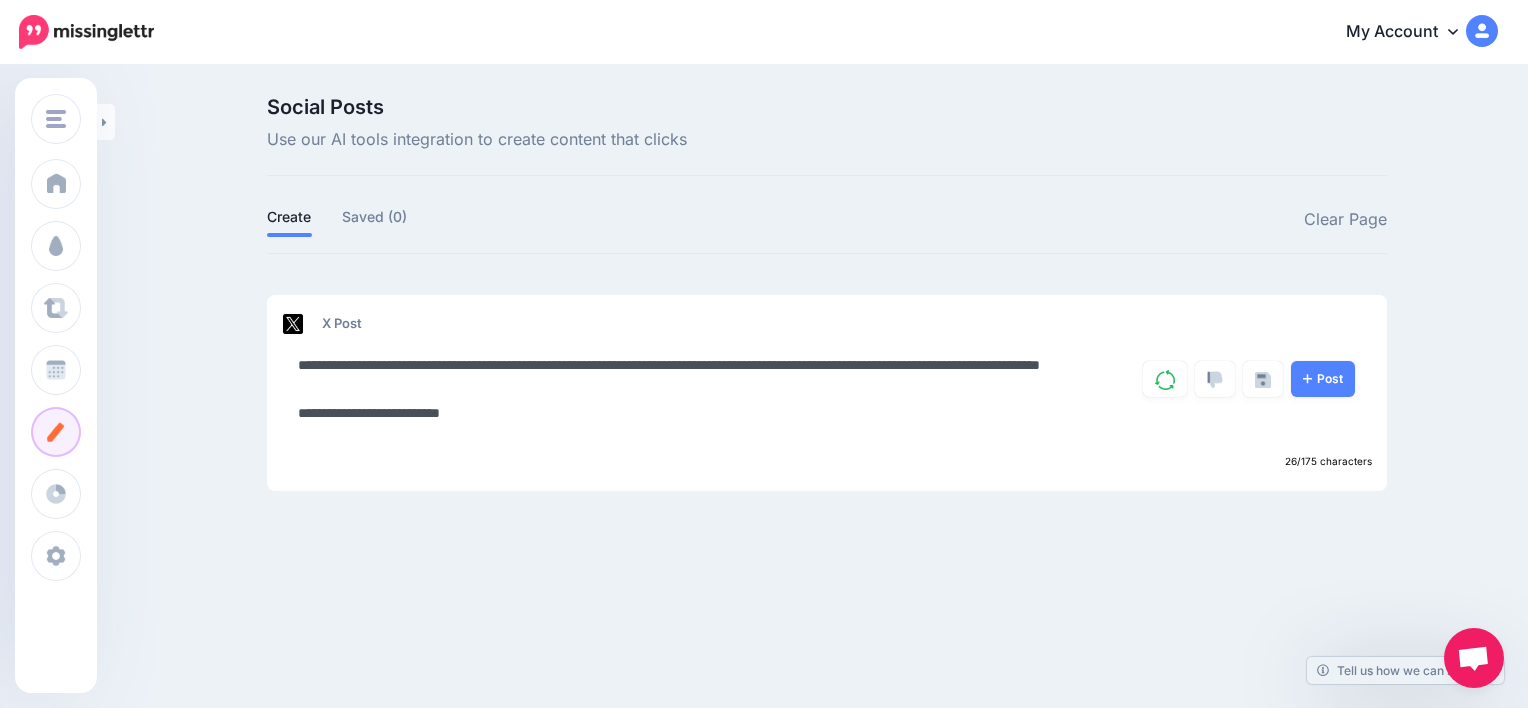 click on "**********" at bounding box center (685, 401) 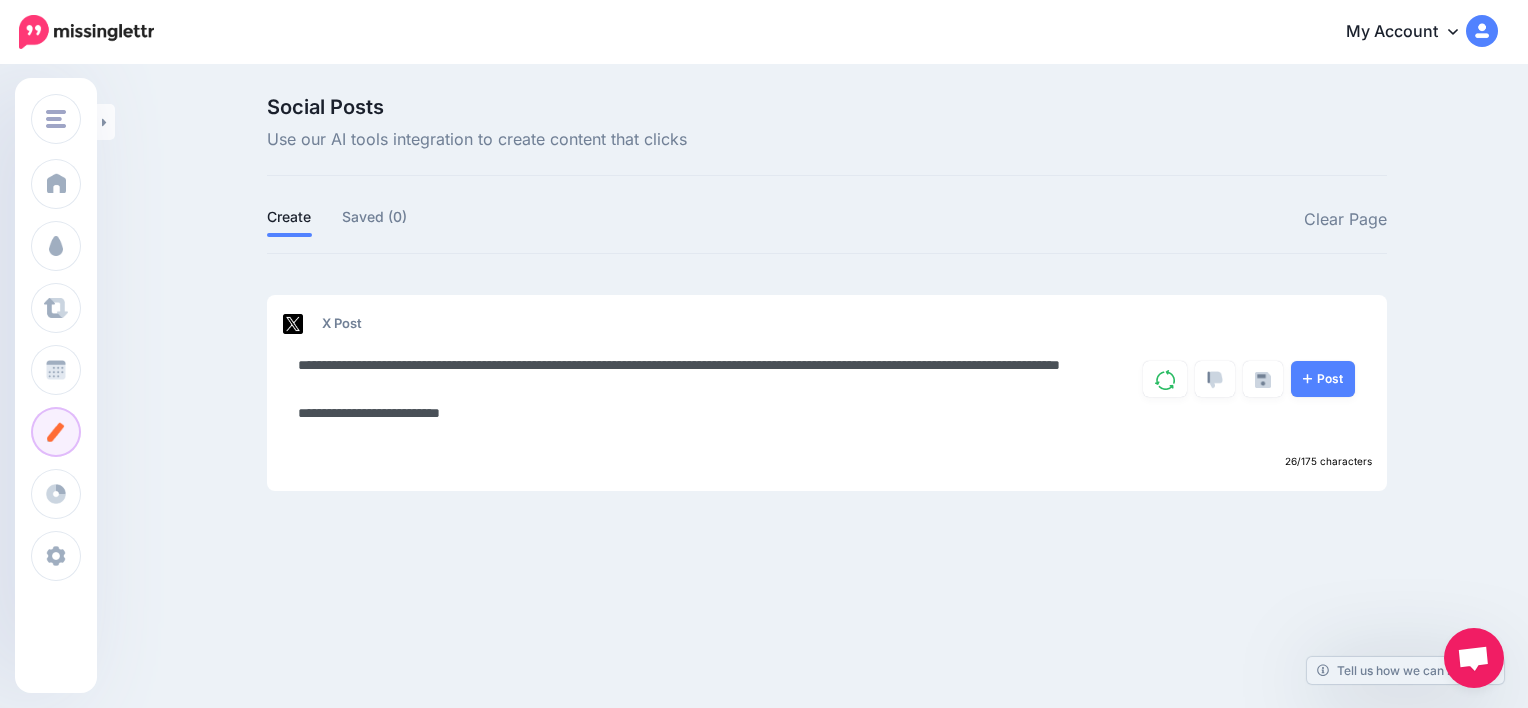 paste on "**********" 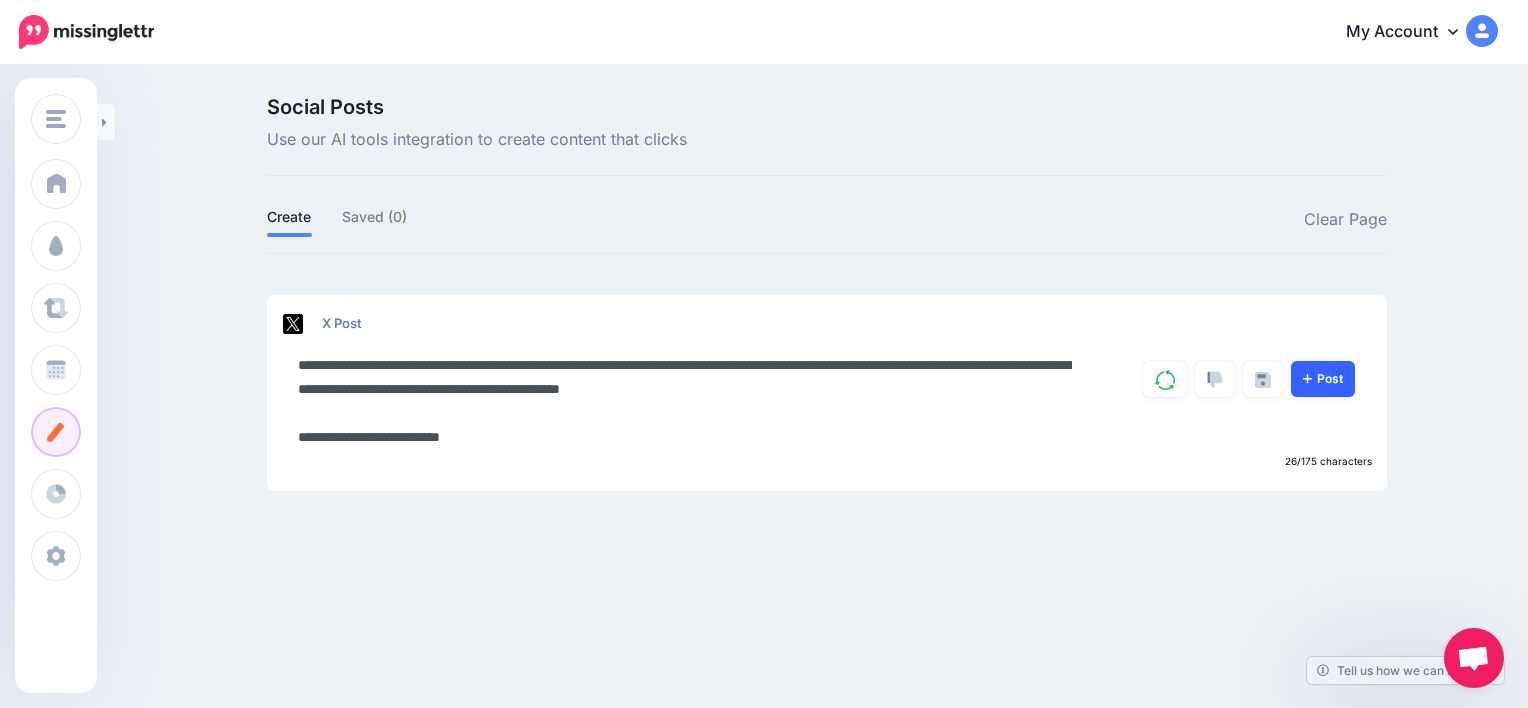 type on "**********" 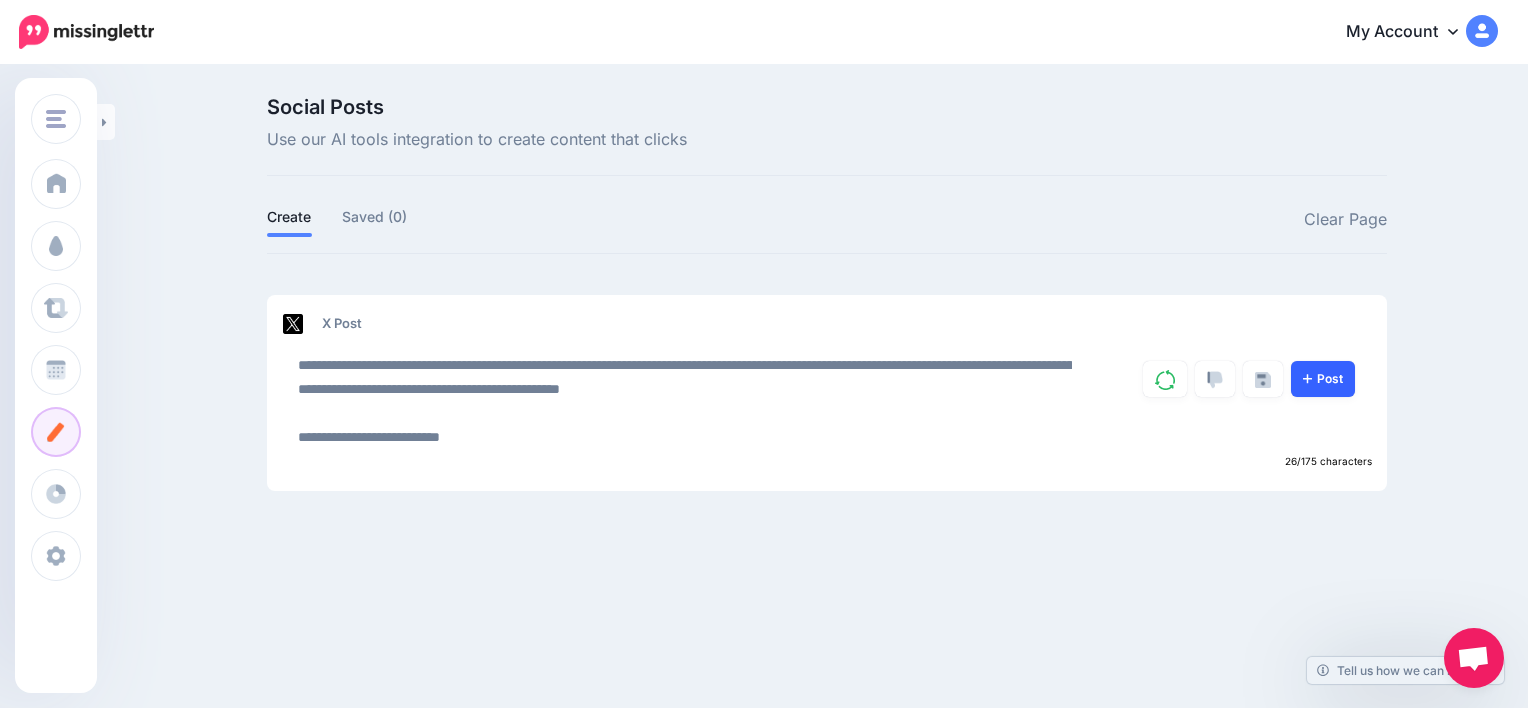 click on "Post" at bounding box center [1323, 379] 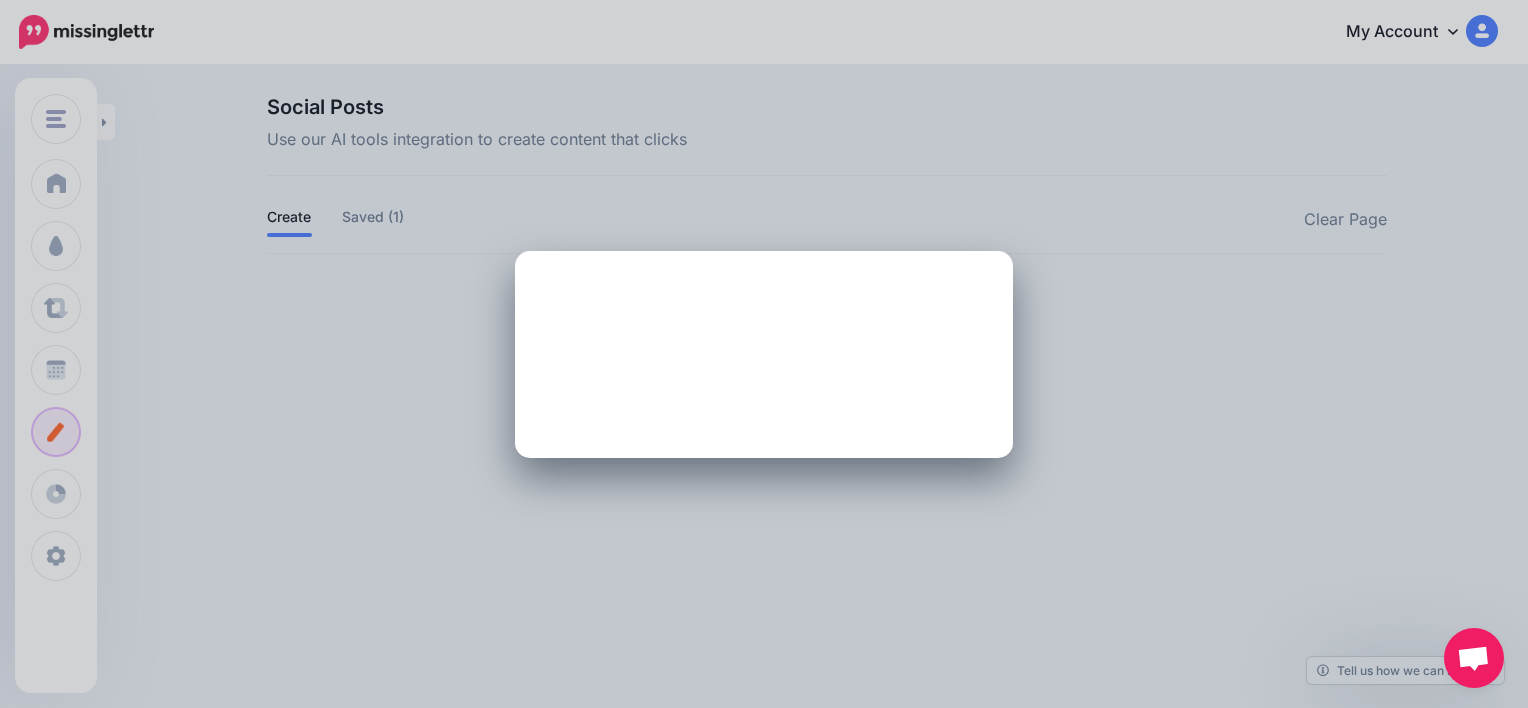 type on "**********" 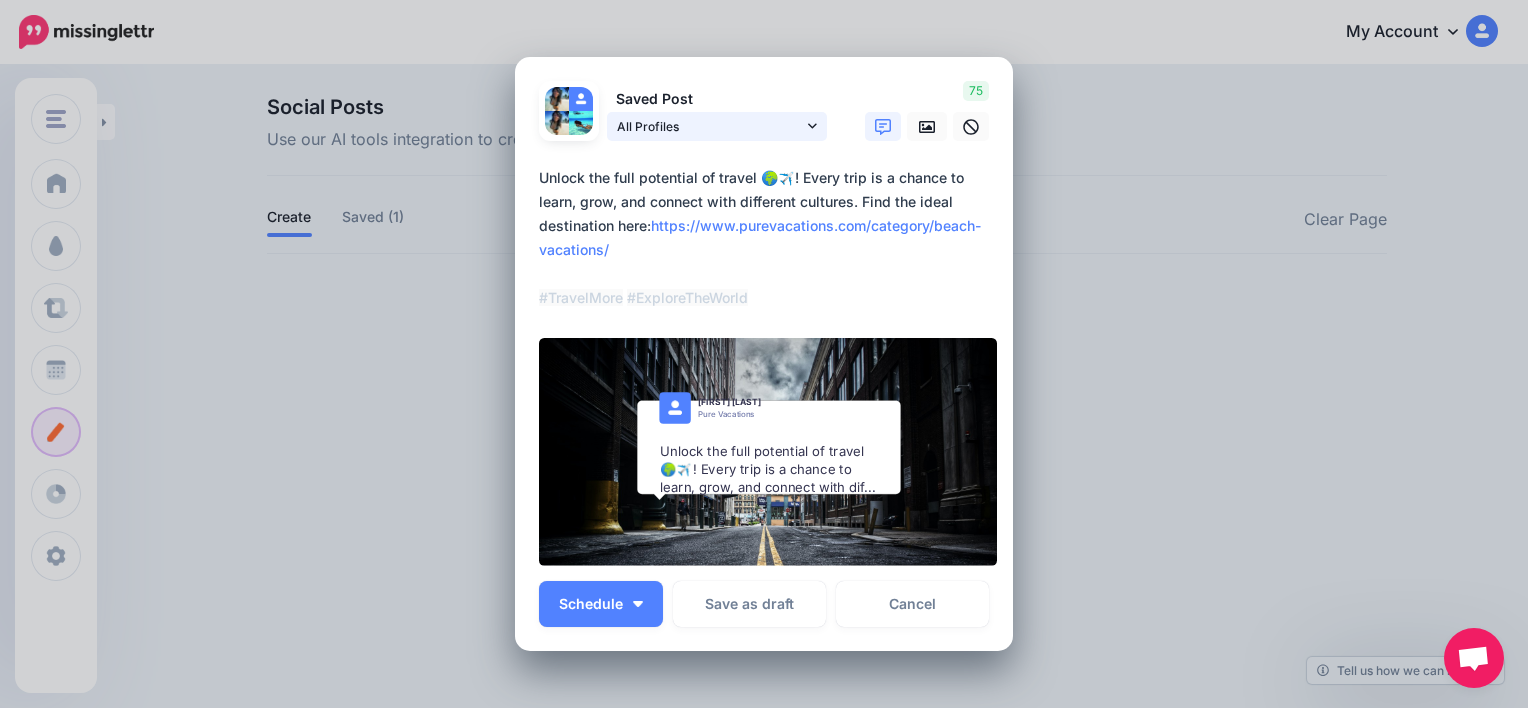 click 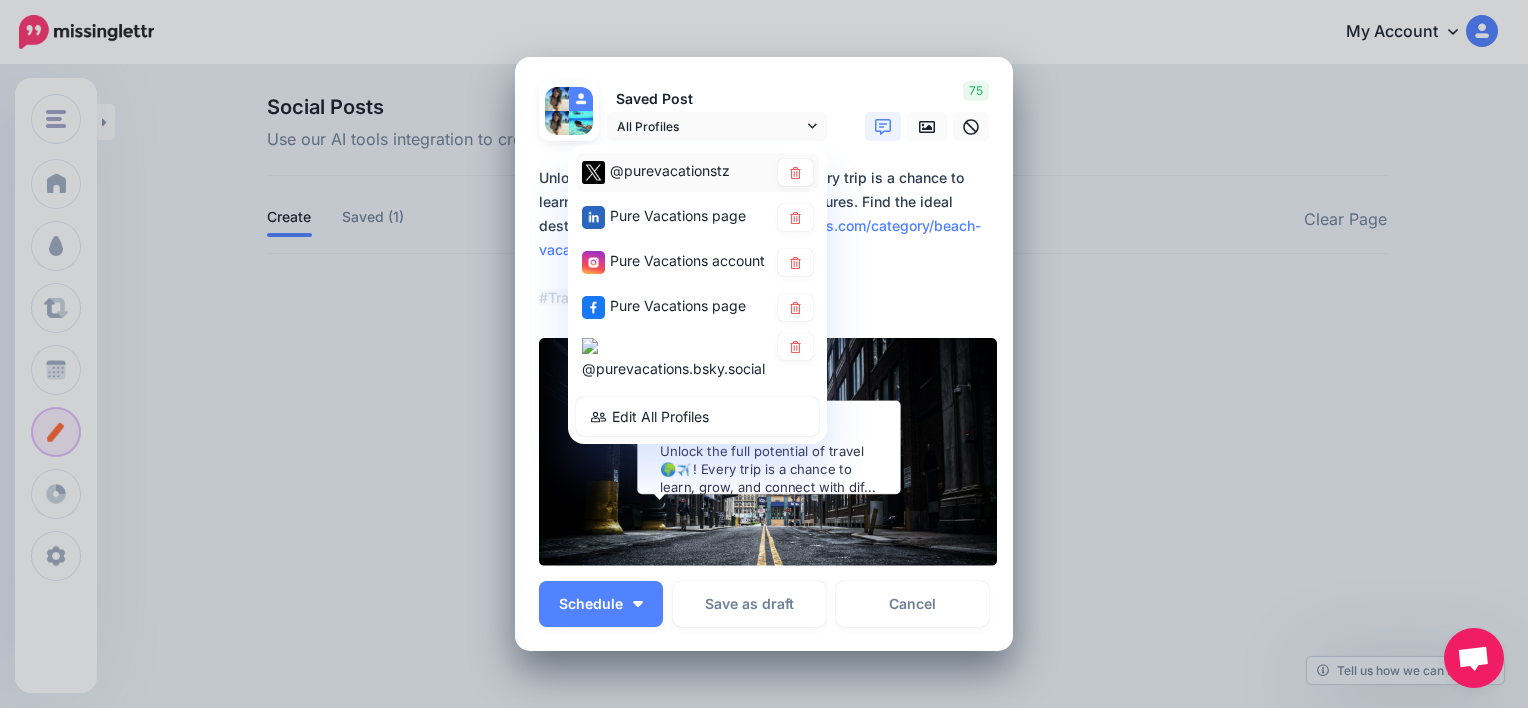 click on "@purevacationstz" at bounding box center [670, 171] 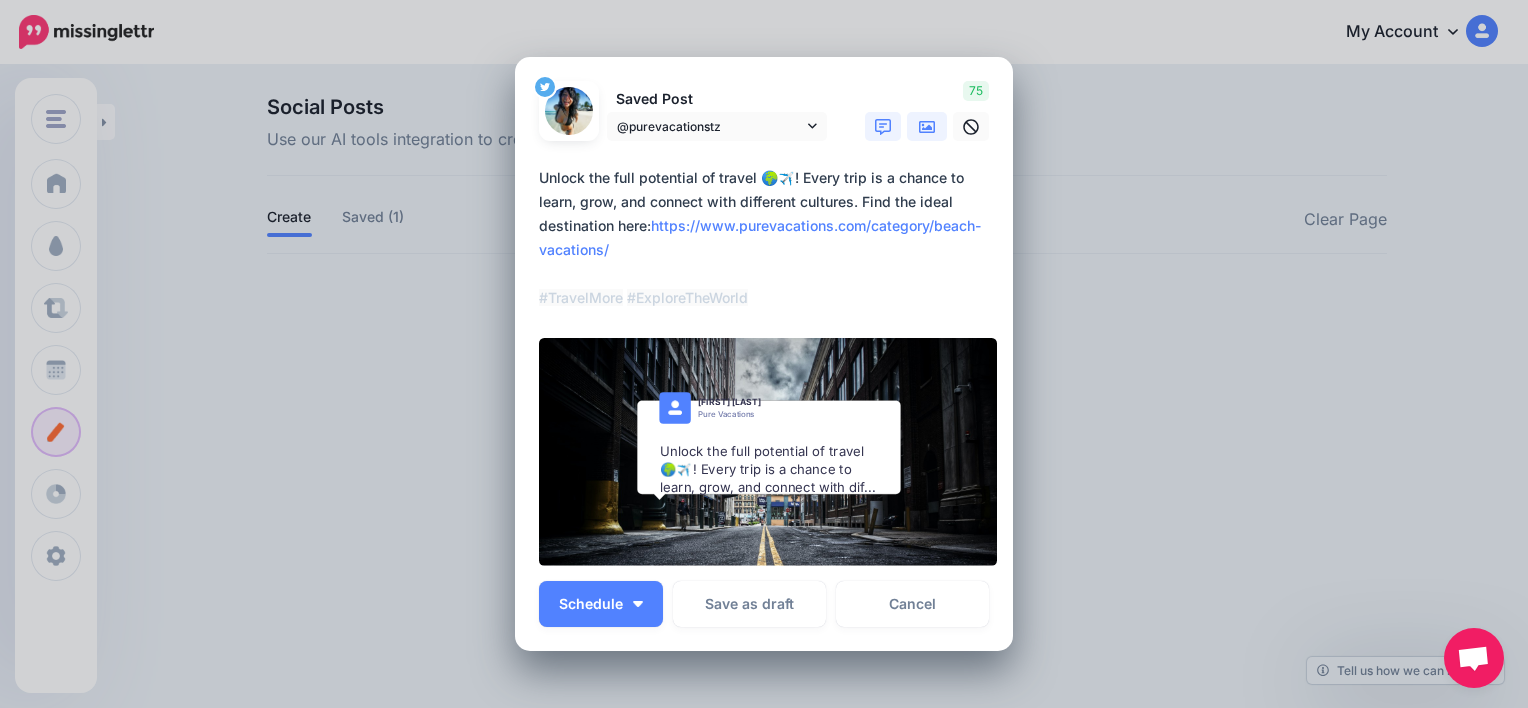 click at bounding box center [927, 126] 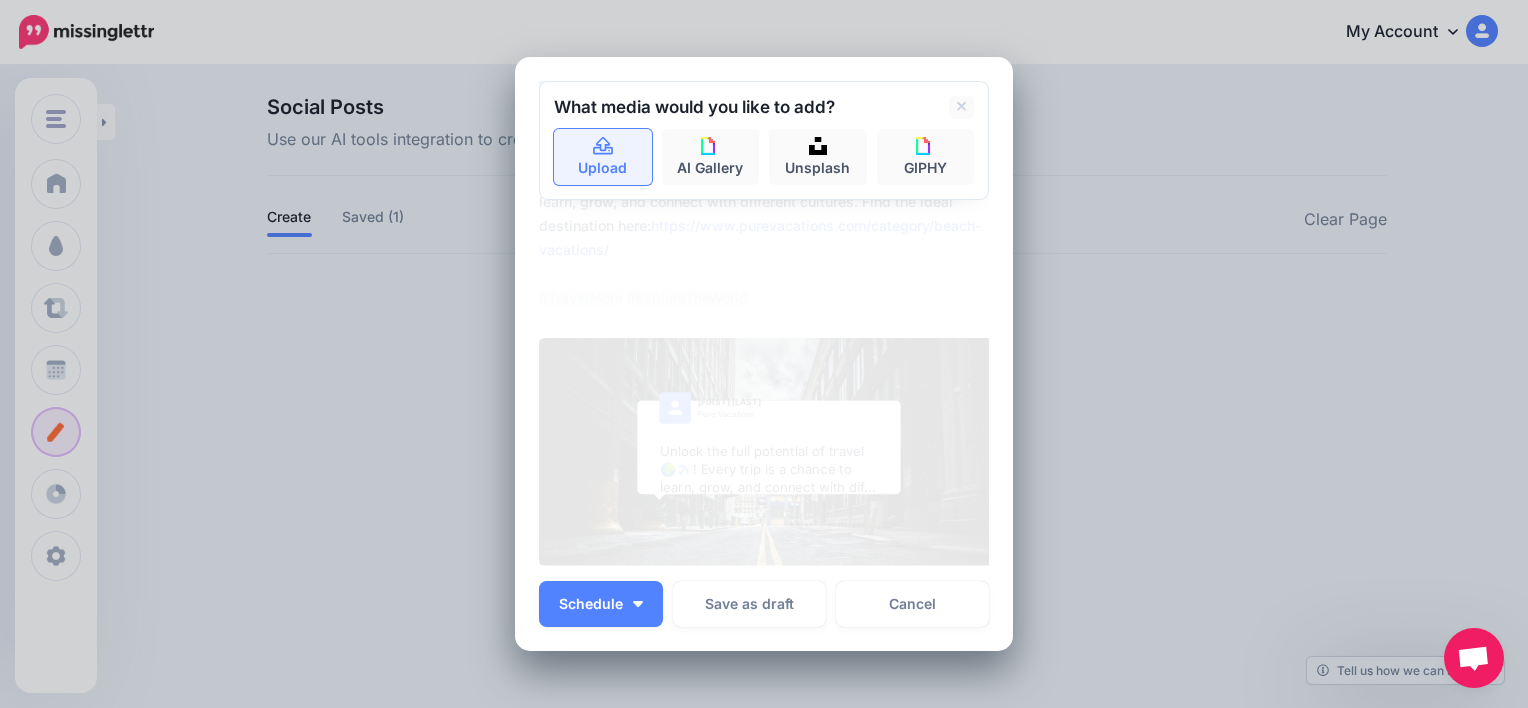 click on "Upload" at bounding box center (603, 157) 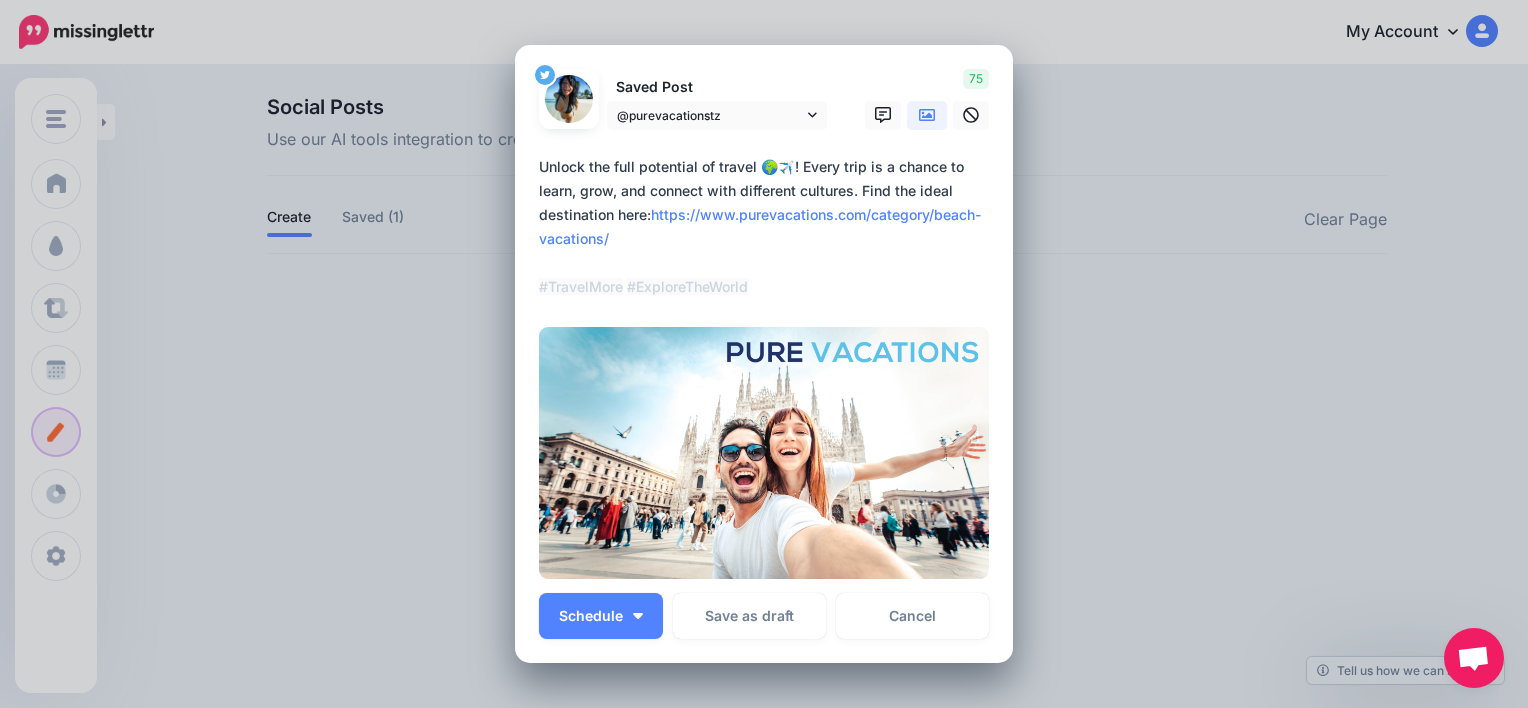 click on "**********" at bounding box center [769, 227] 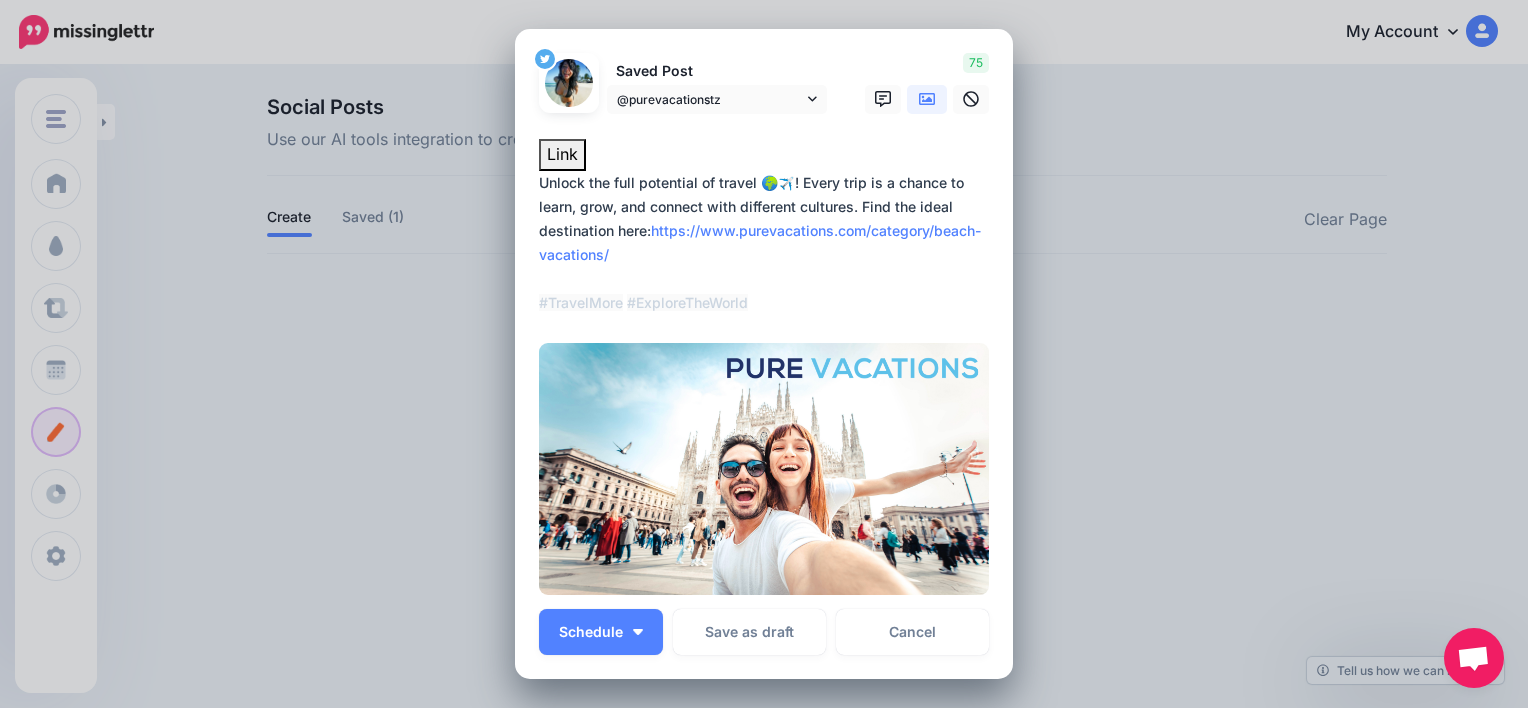 drag, startPoint x: 628, startPoint y: 250, endPoint x: 648, endPoint y: 224, distance: 32.80244 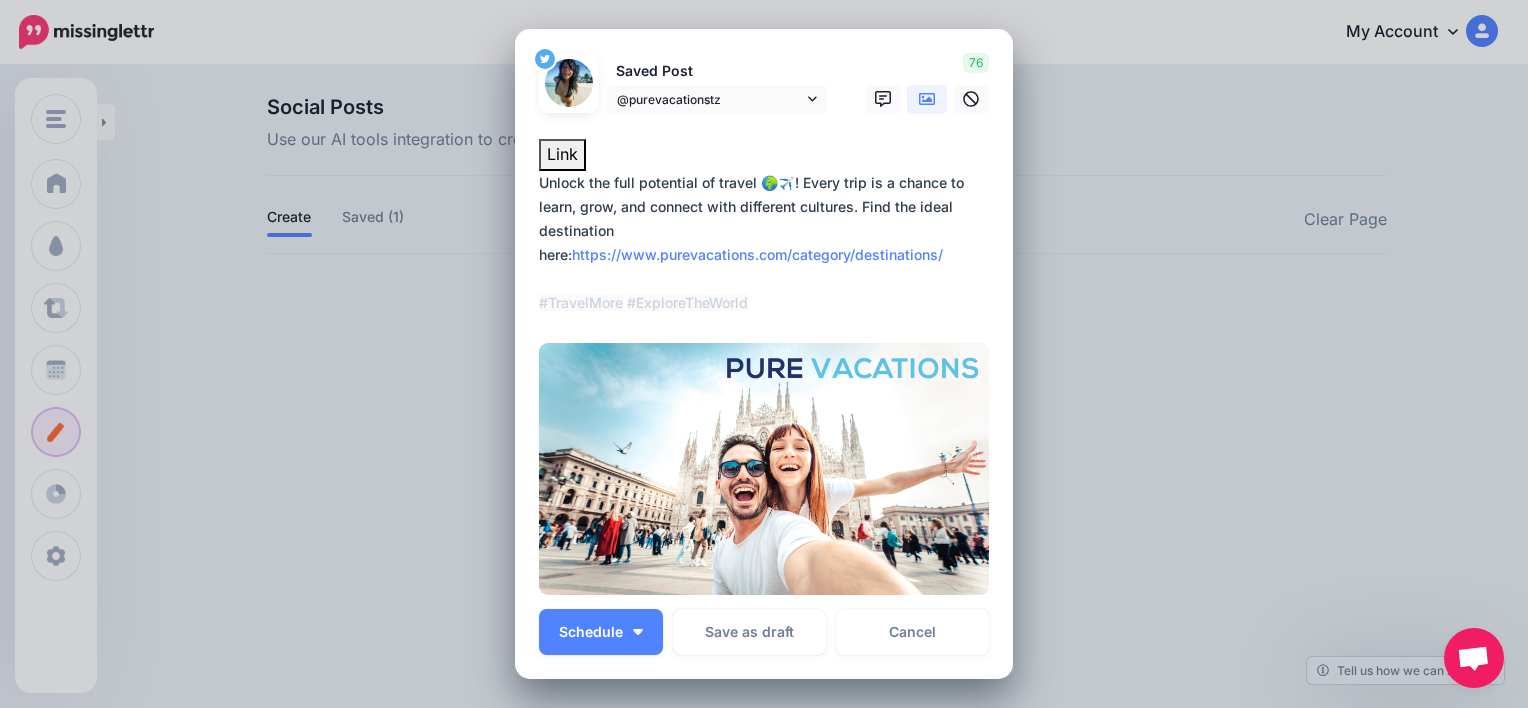 click on "**********" at bounding box center (769, 243) 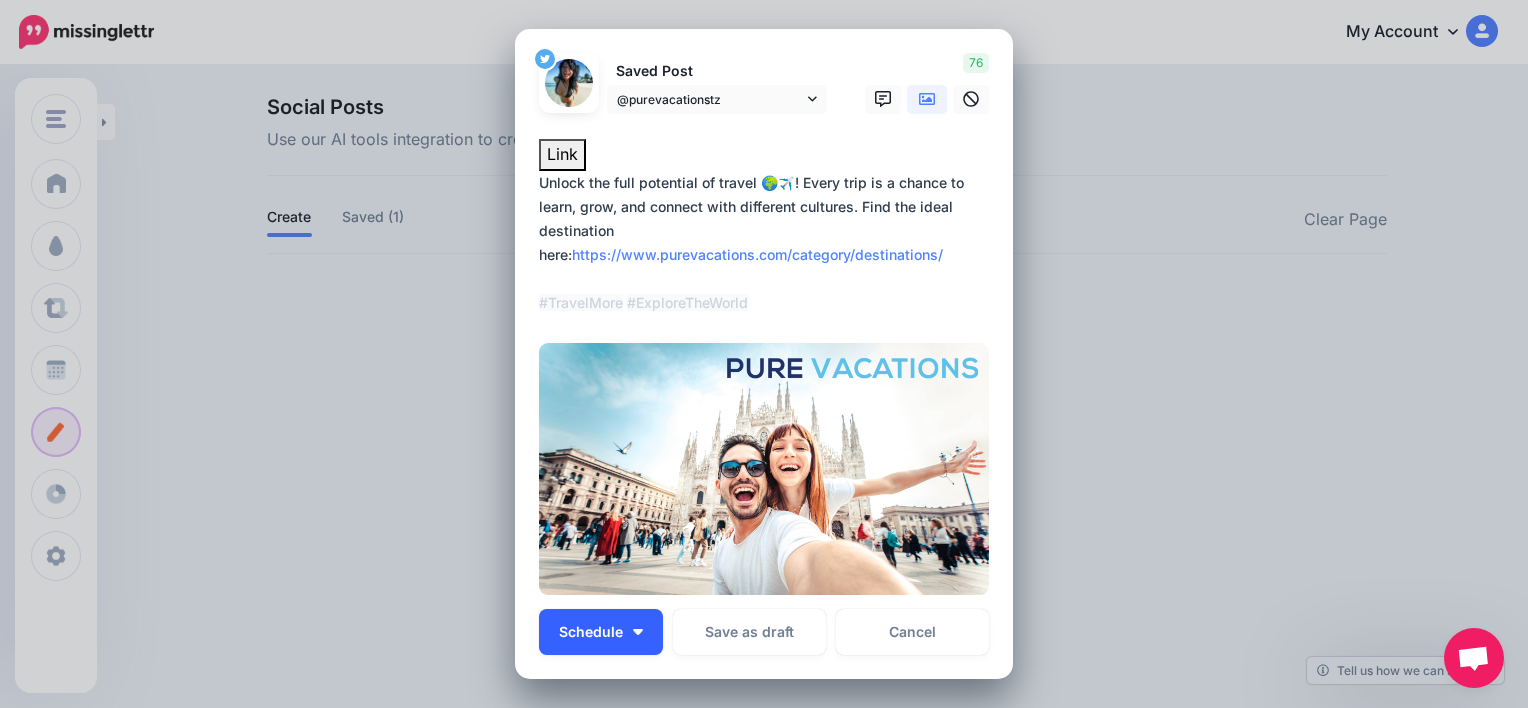 click on "Schedule" at bounding box center [601, 632] 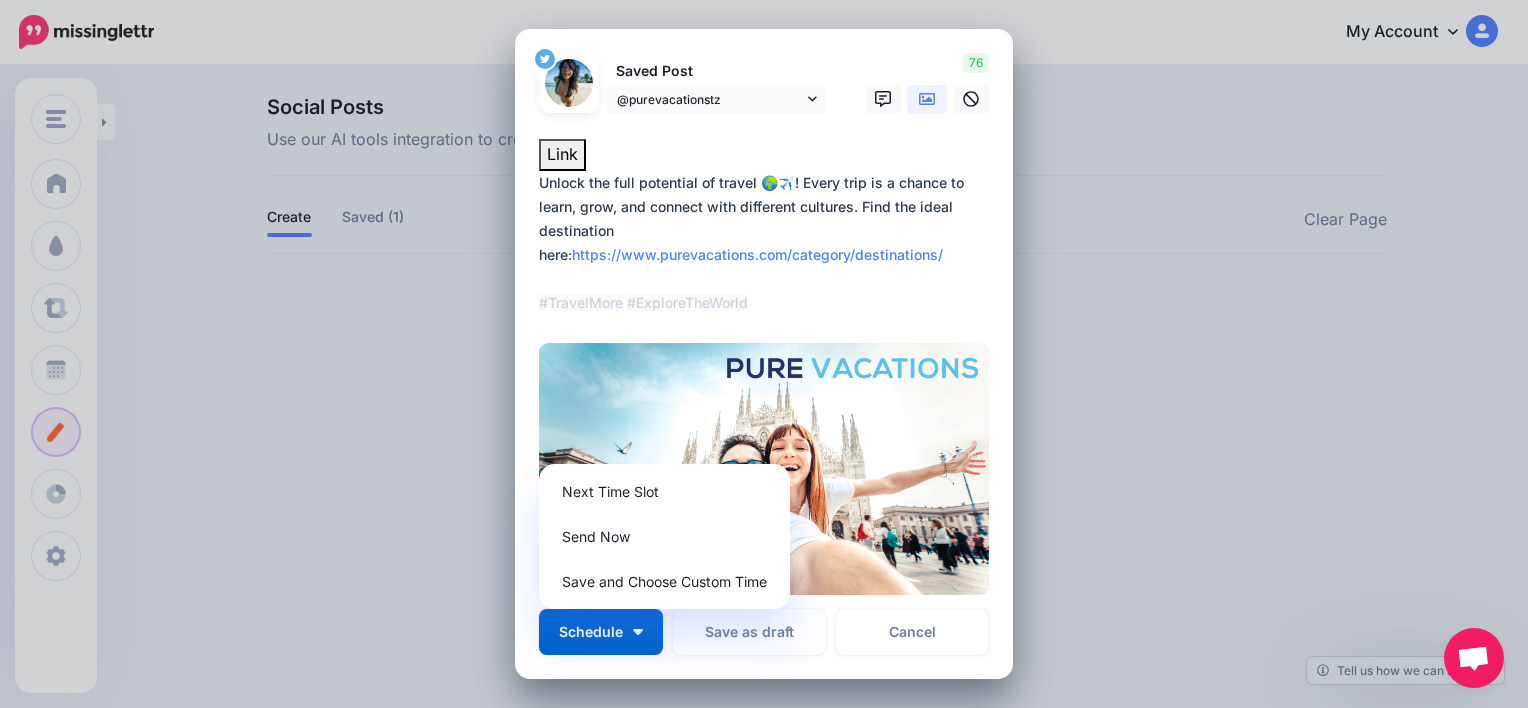 click on "Link" at bounding box center (764, 155) 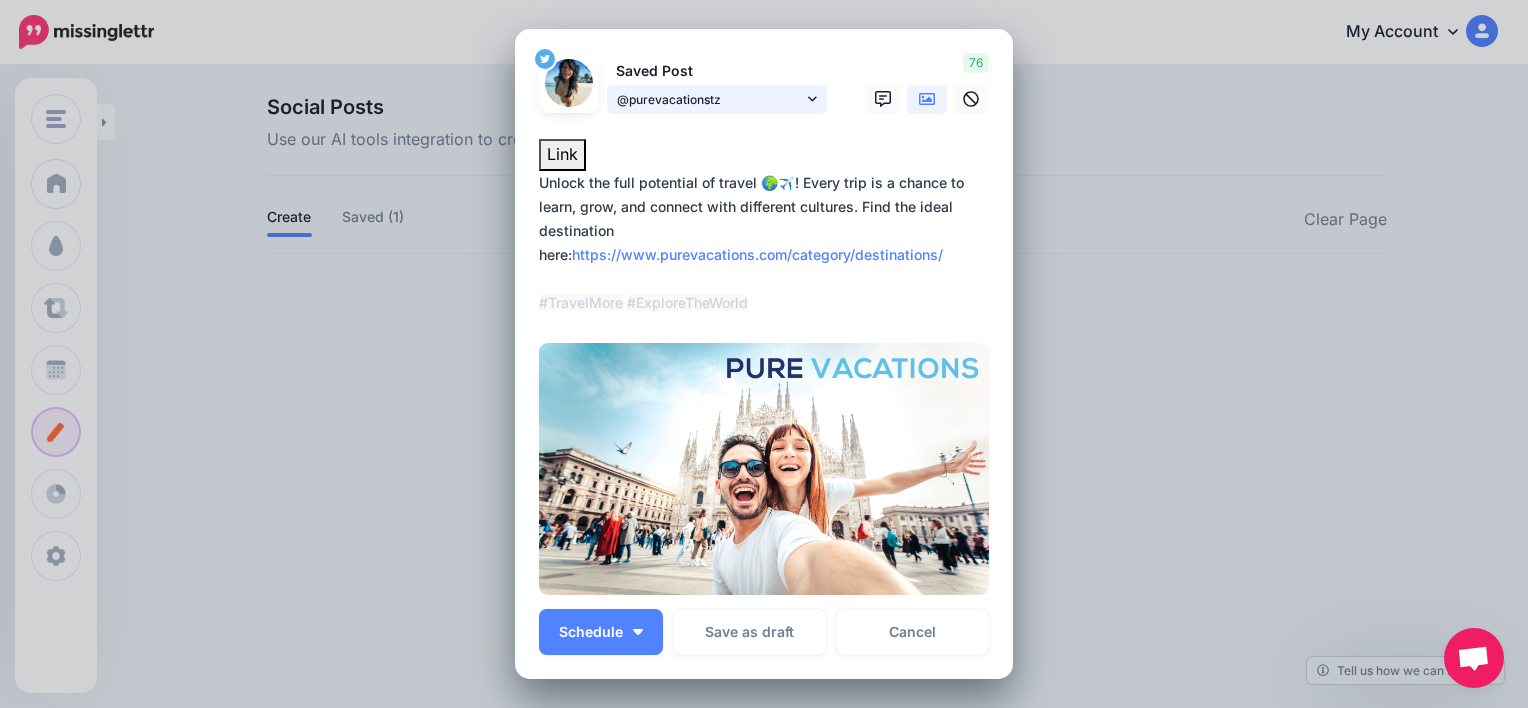 click on "@purevacationstz" at bounding box center (717, 99) 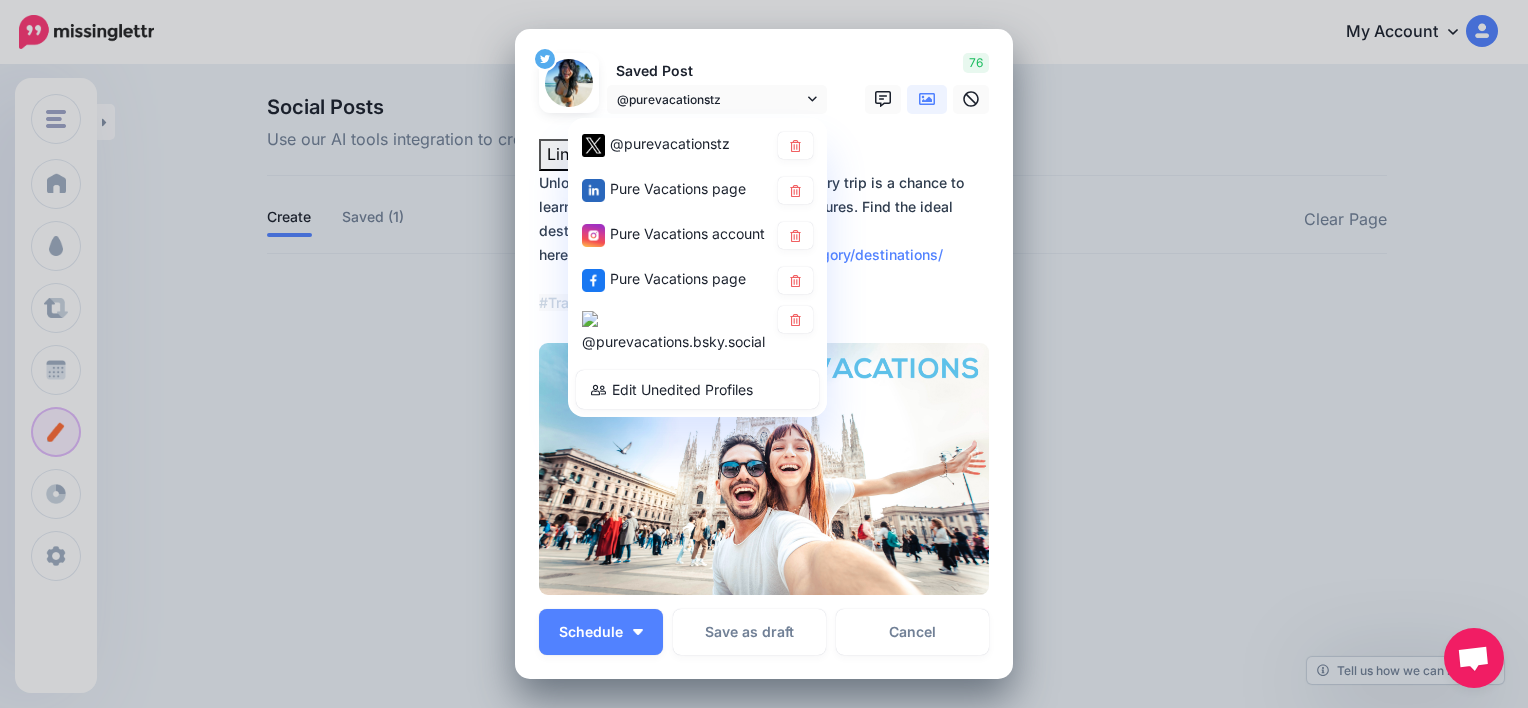 click on "Link" at bounding box center (764, 155) 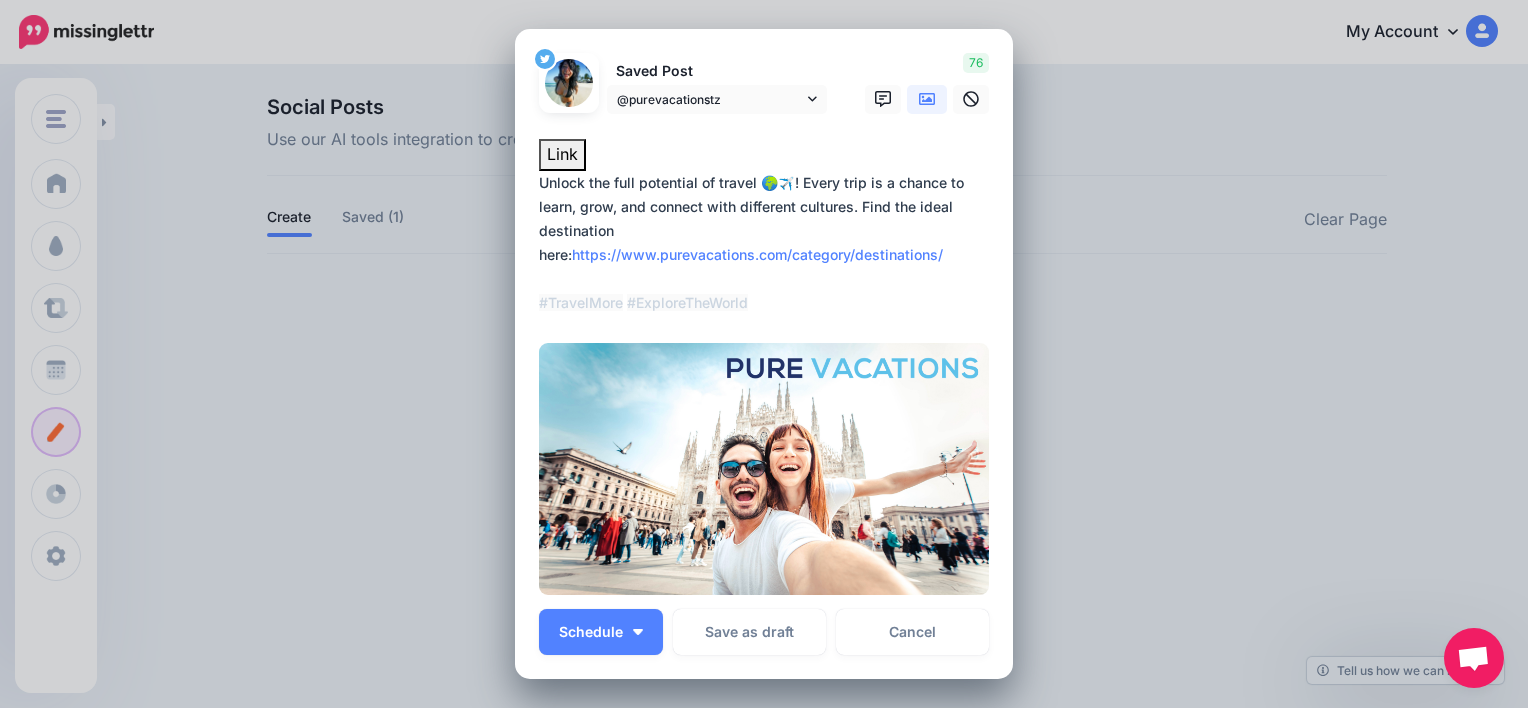 click on "**********" at bounding box center (769, 243) 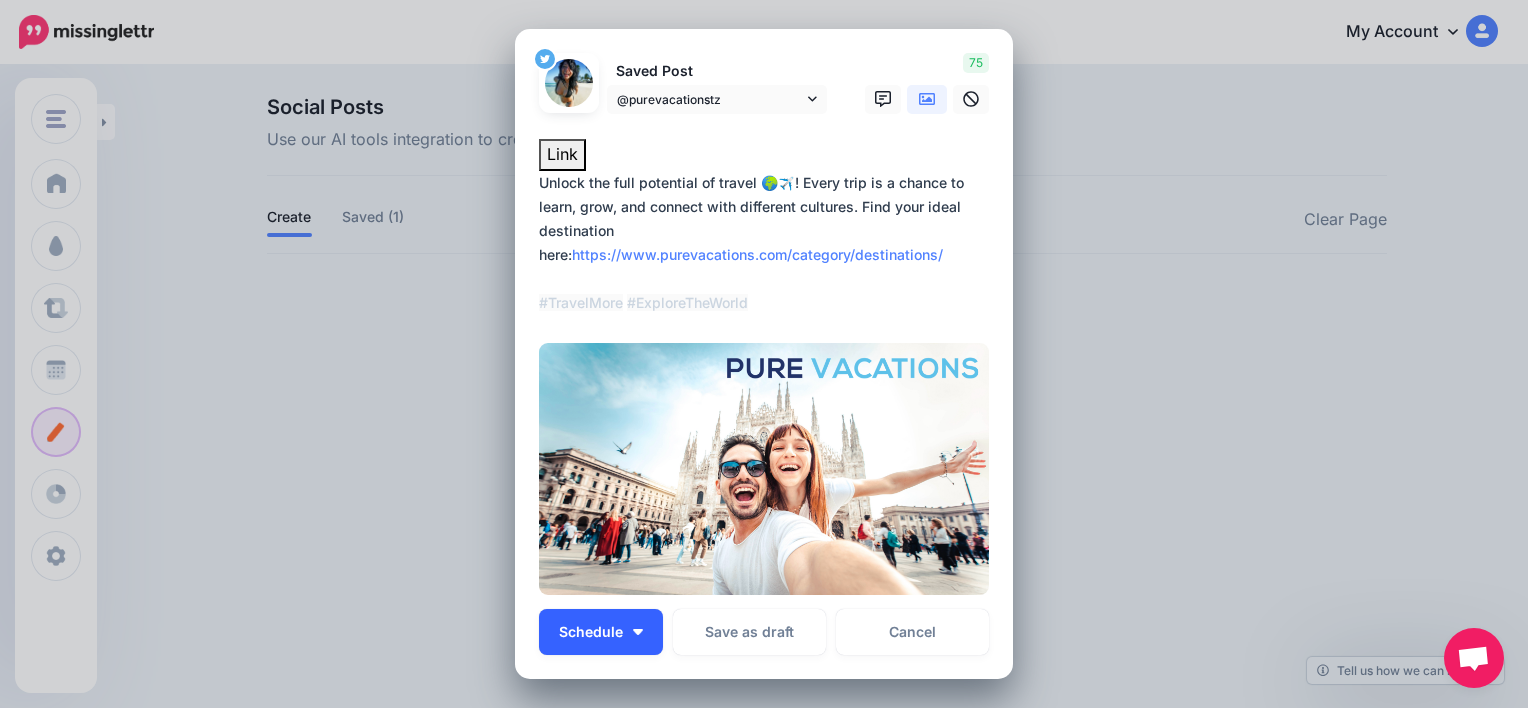 type on "**********" 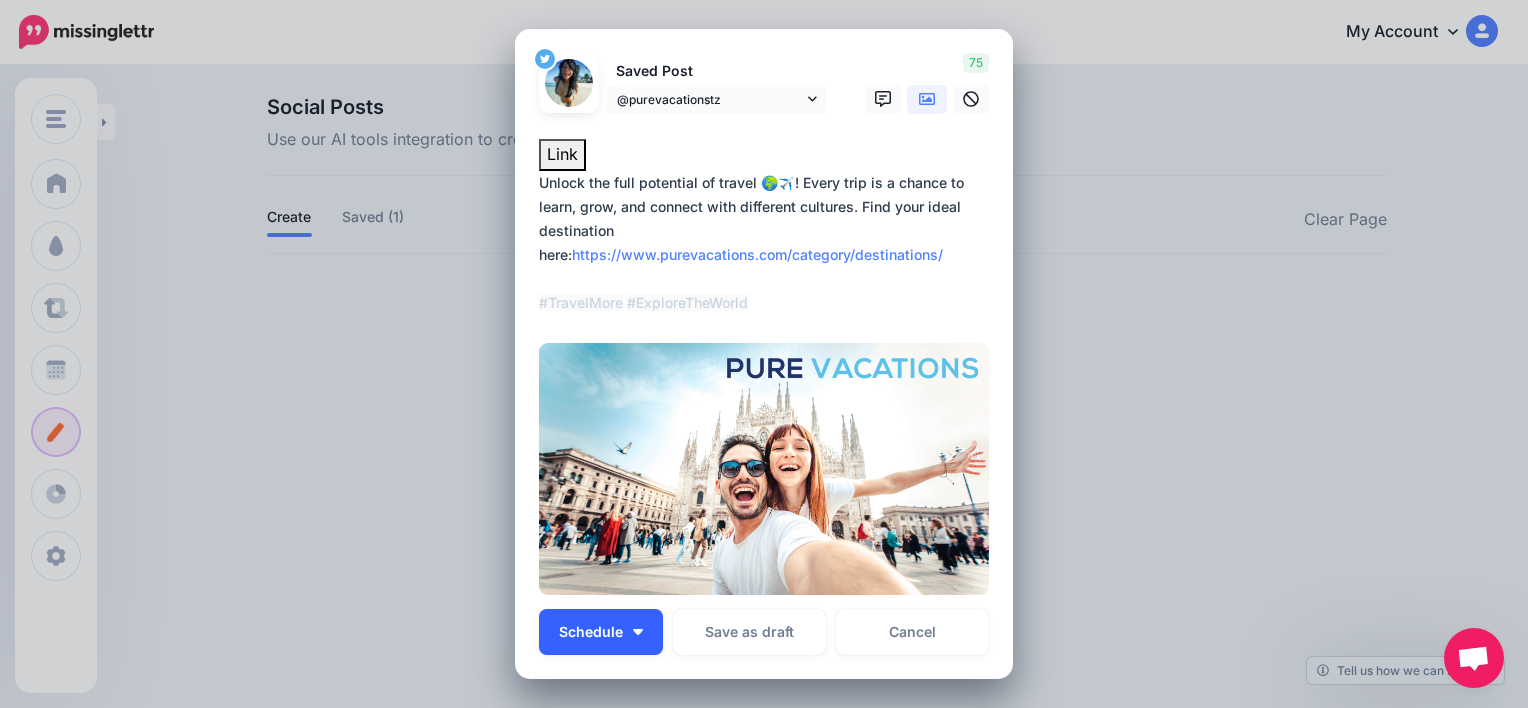 click at bounding box center (638, 632) 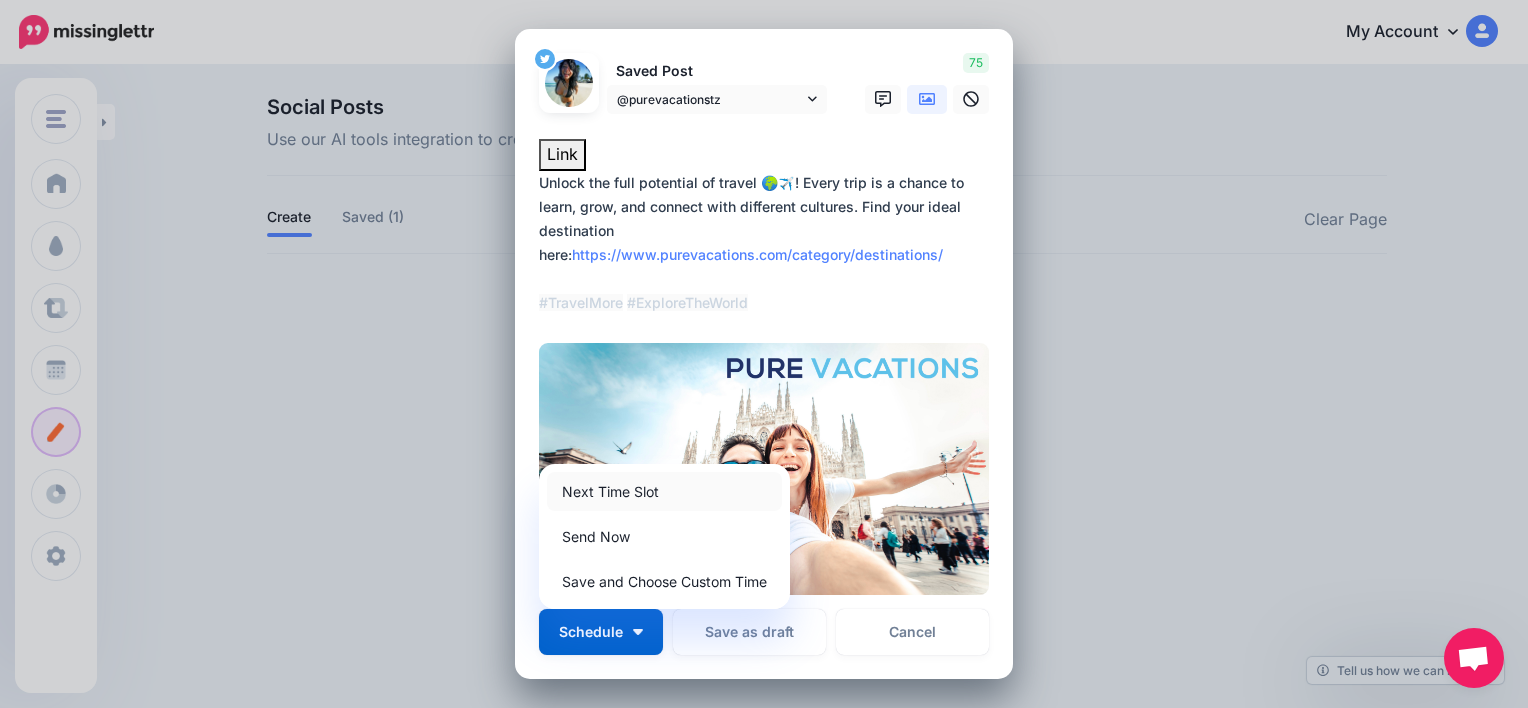 click on "Next Time Slot" at bounding box center (664, 491) 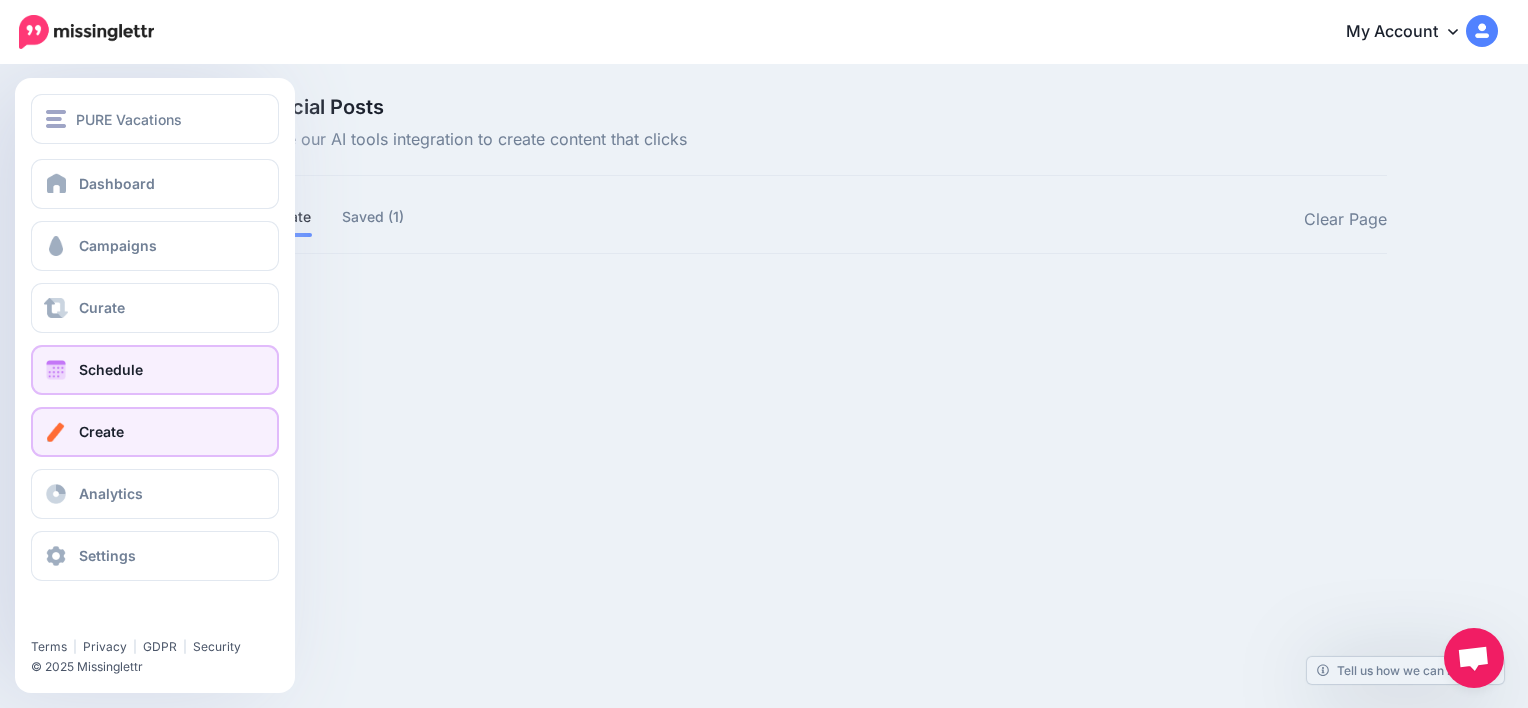 click on "Schedule" at bounding box center [155, 370] 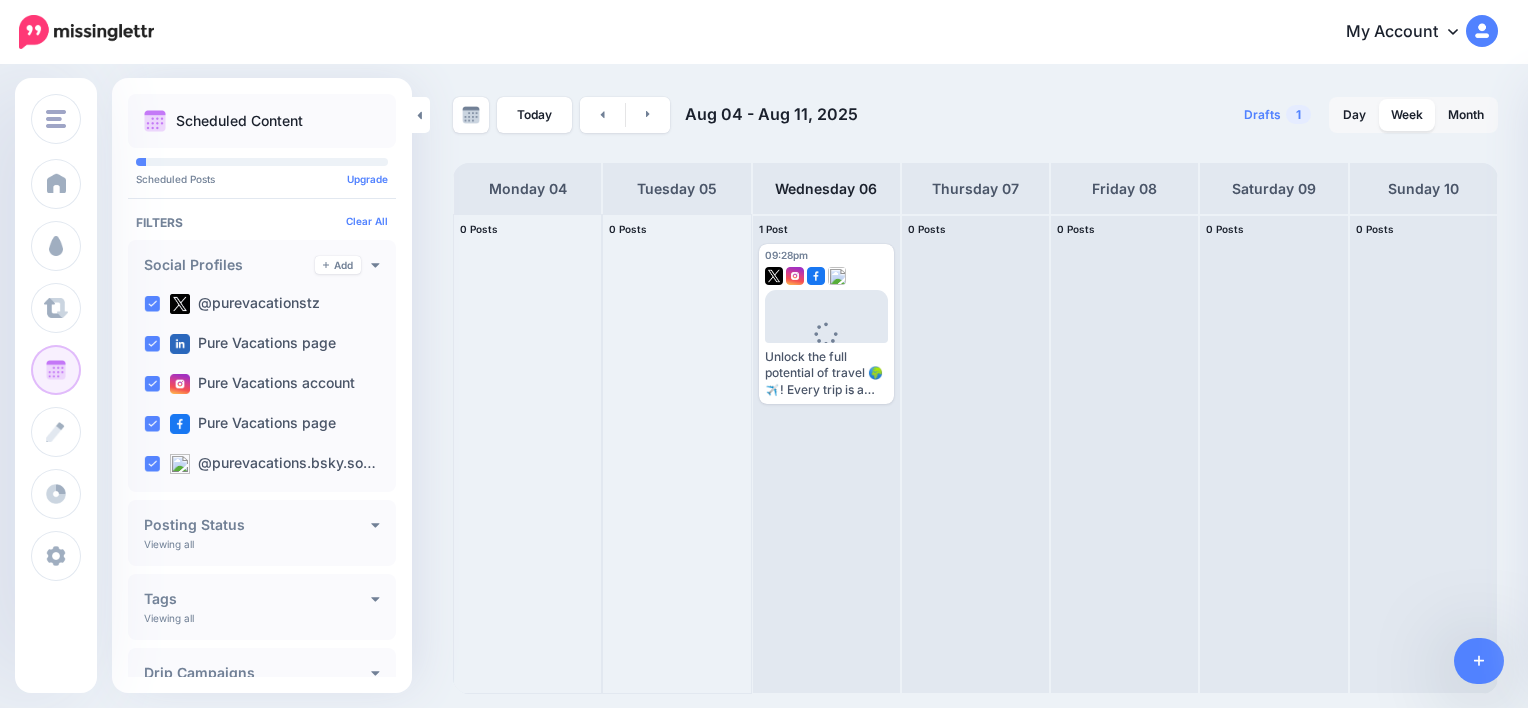 scroll, scrollTop: 0, scrollLeft: 0, axis: both 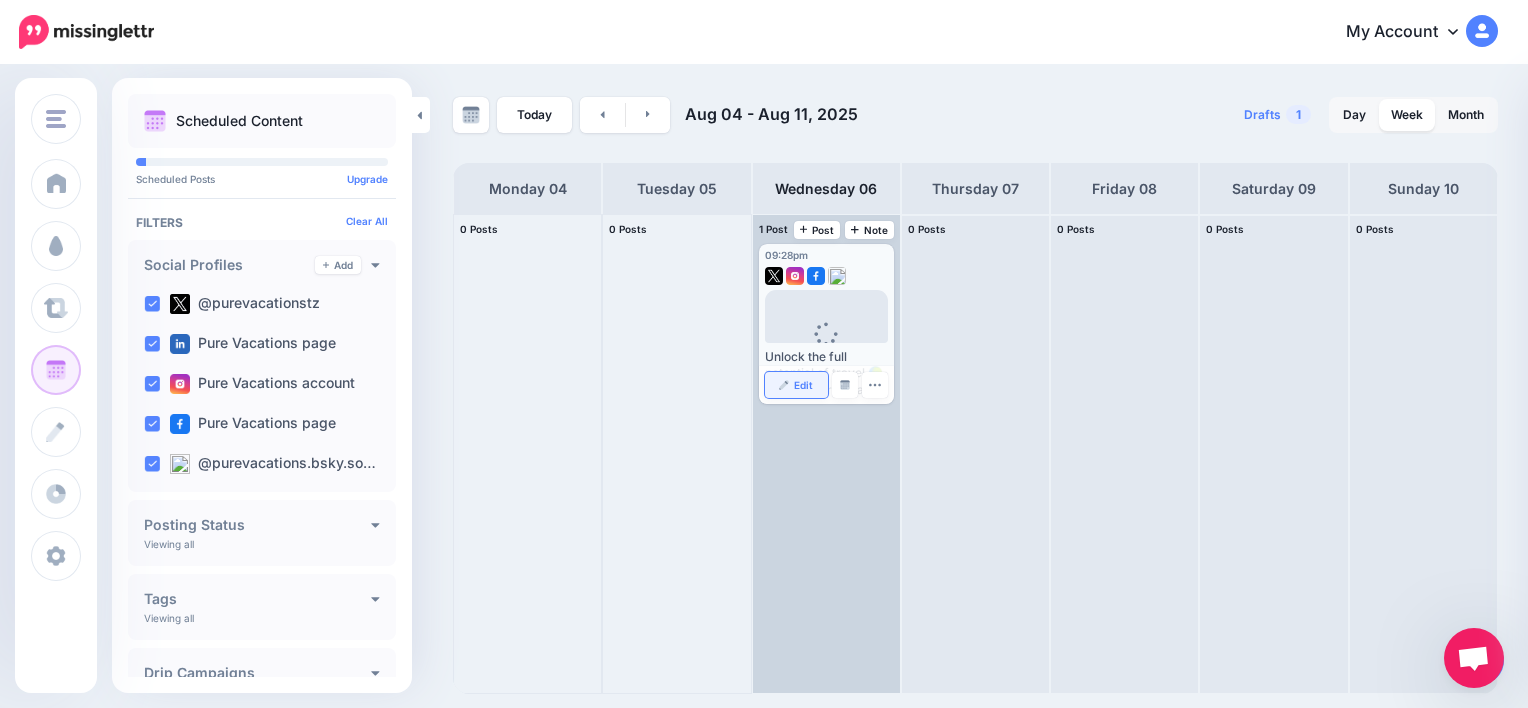 click on "Edit" at bounding box center [803, 385] 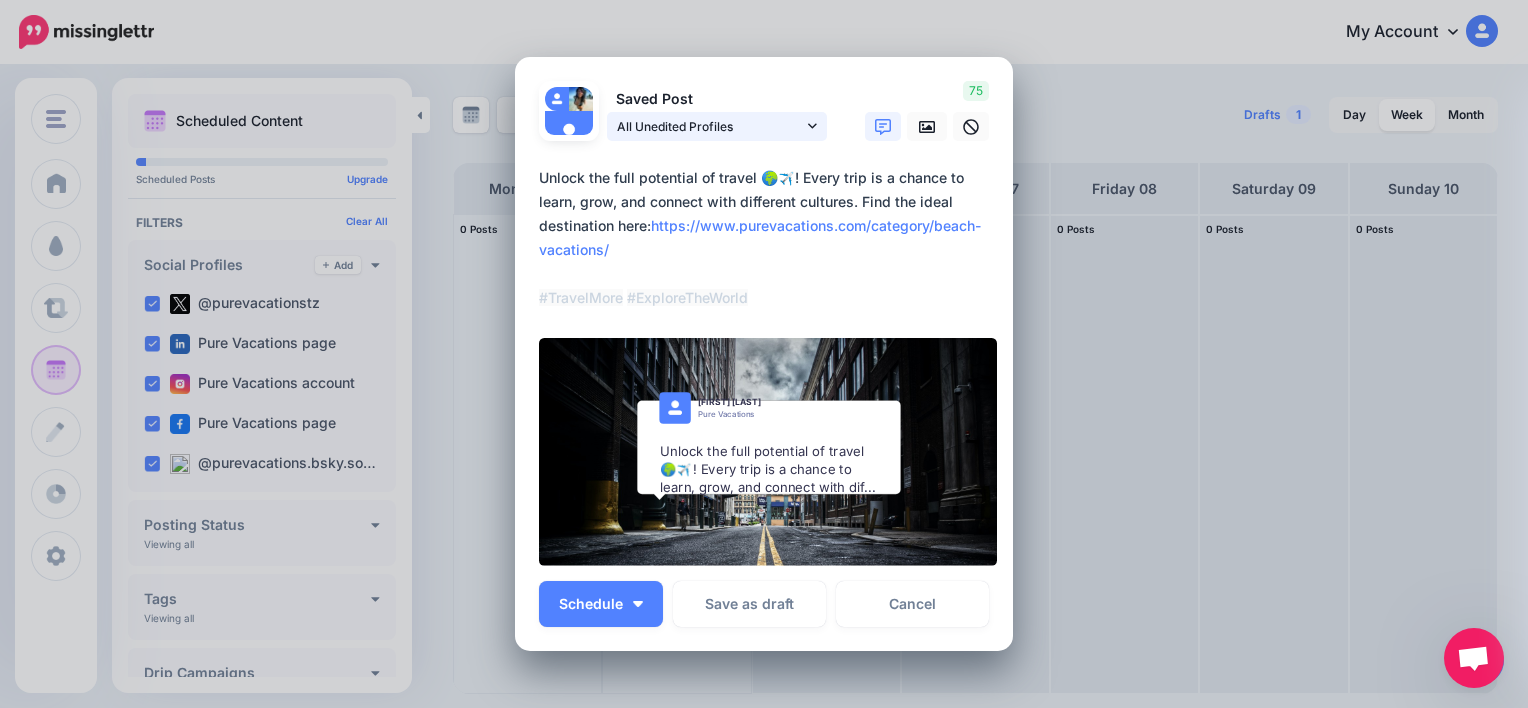 click on "All
Unedited
Profiles" at bounding box center [717, 126] 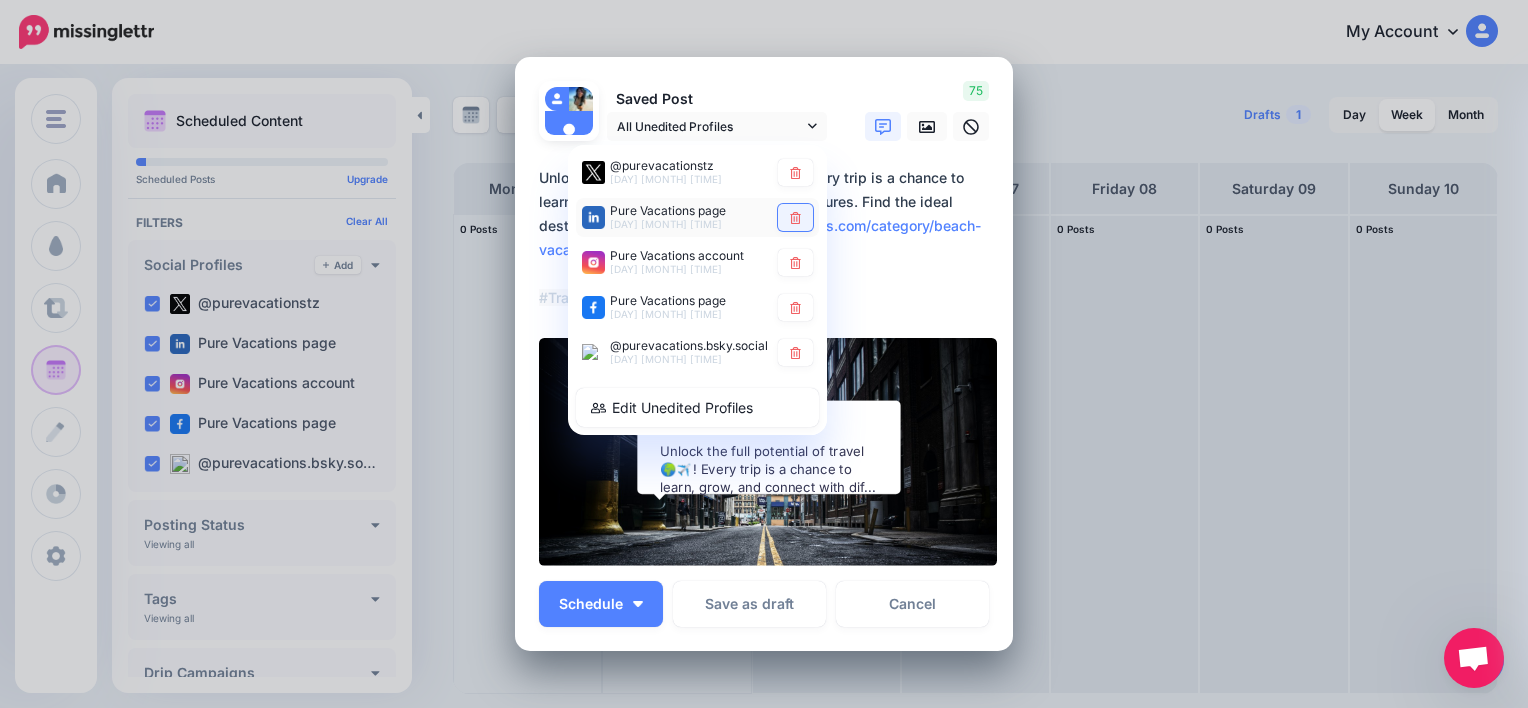 click at bounding box center (795, 217) 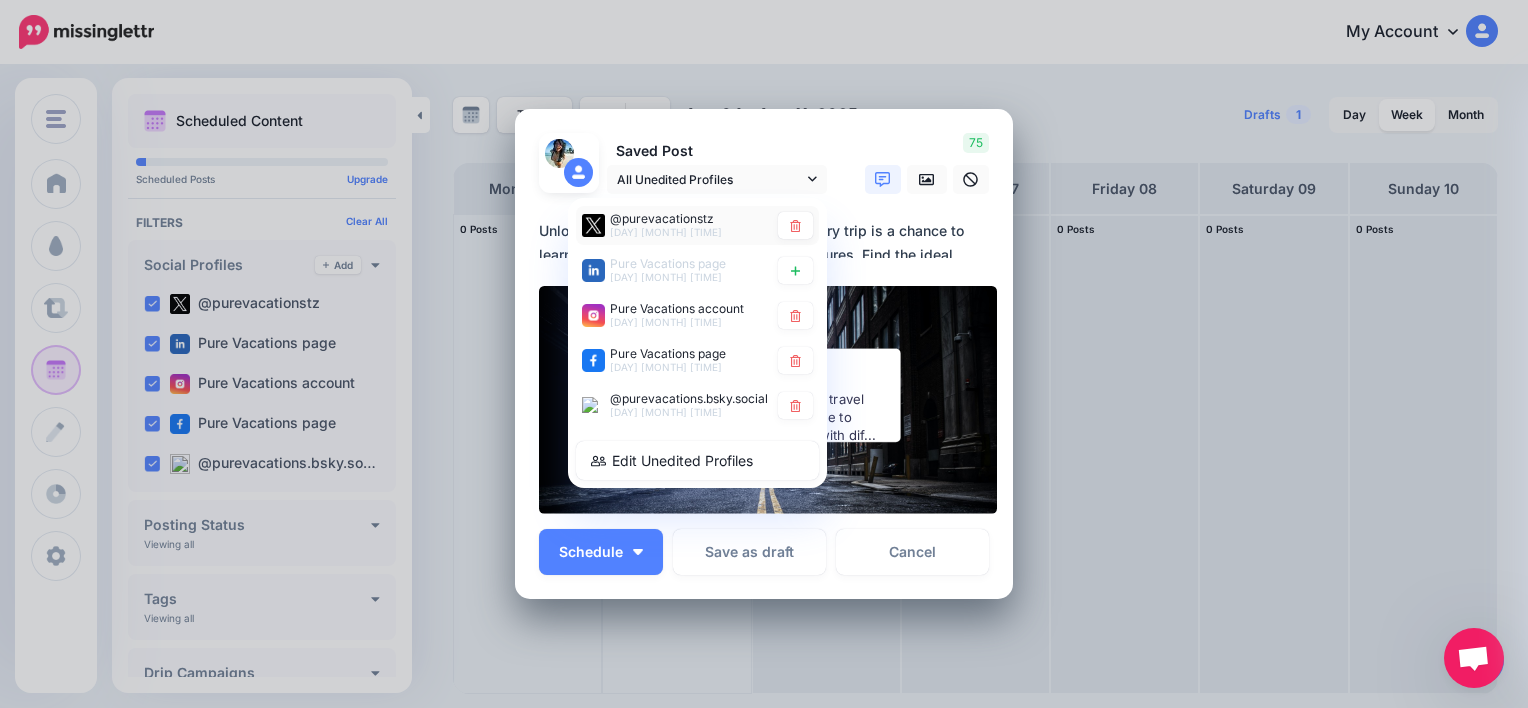 click on "@purevacationstz
6th Aug 13:14" at bounding box center [666, 224] 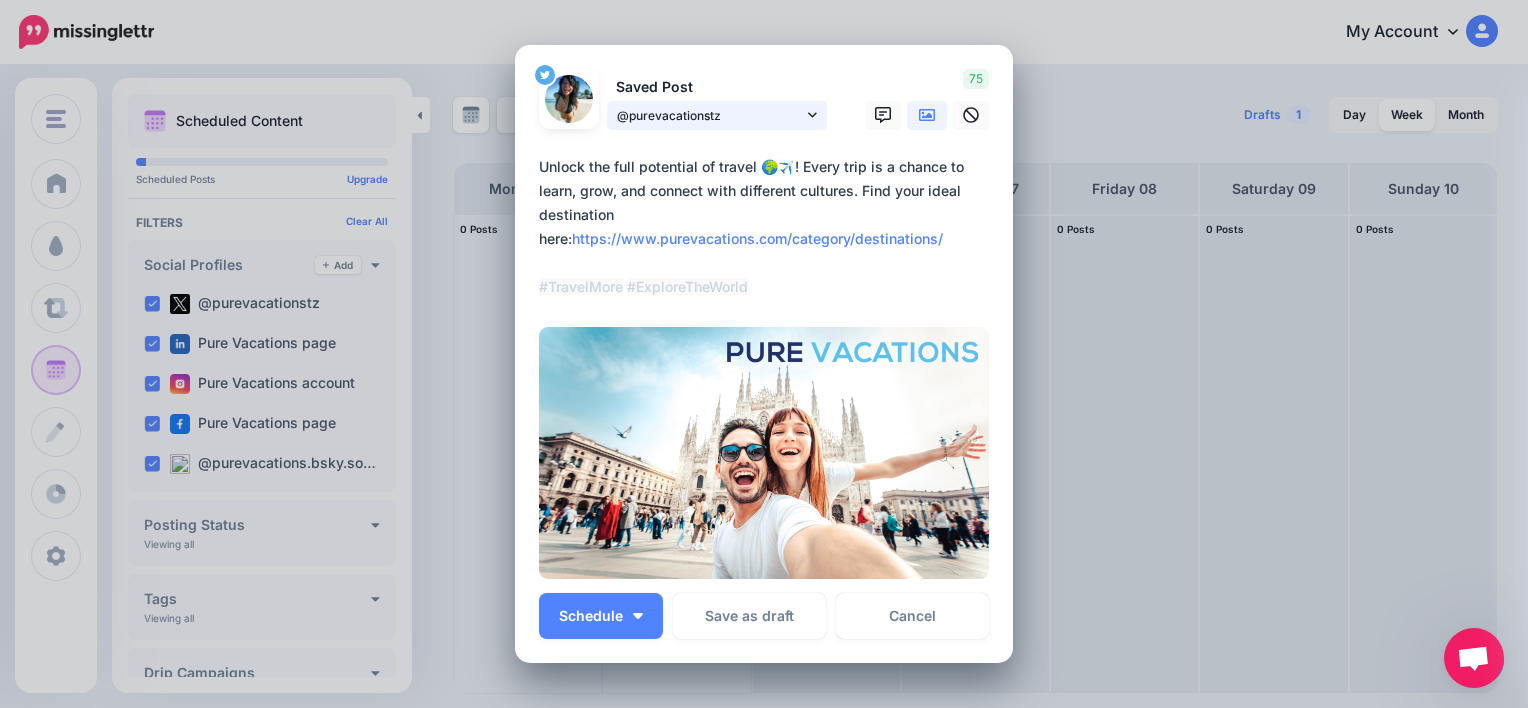 click 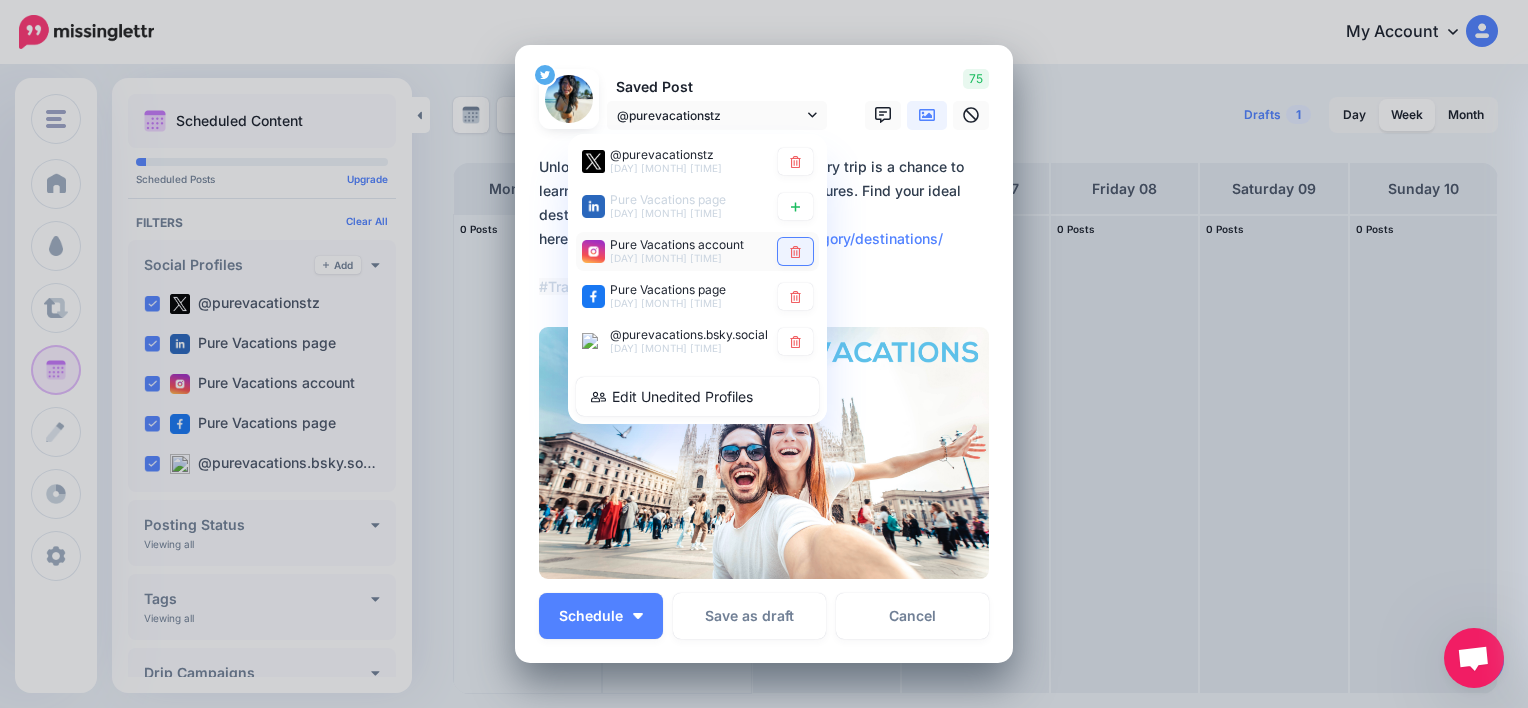 click 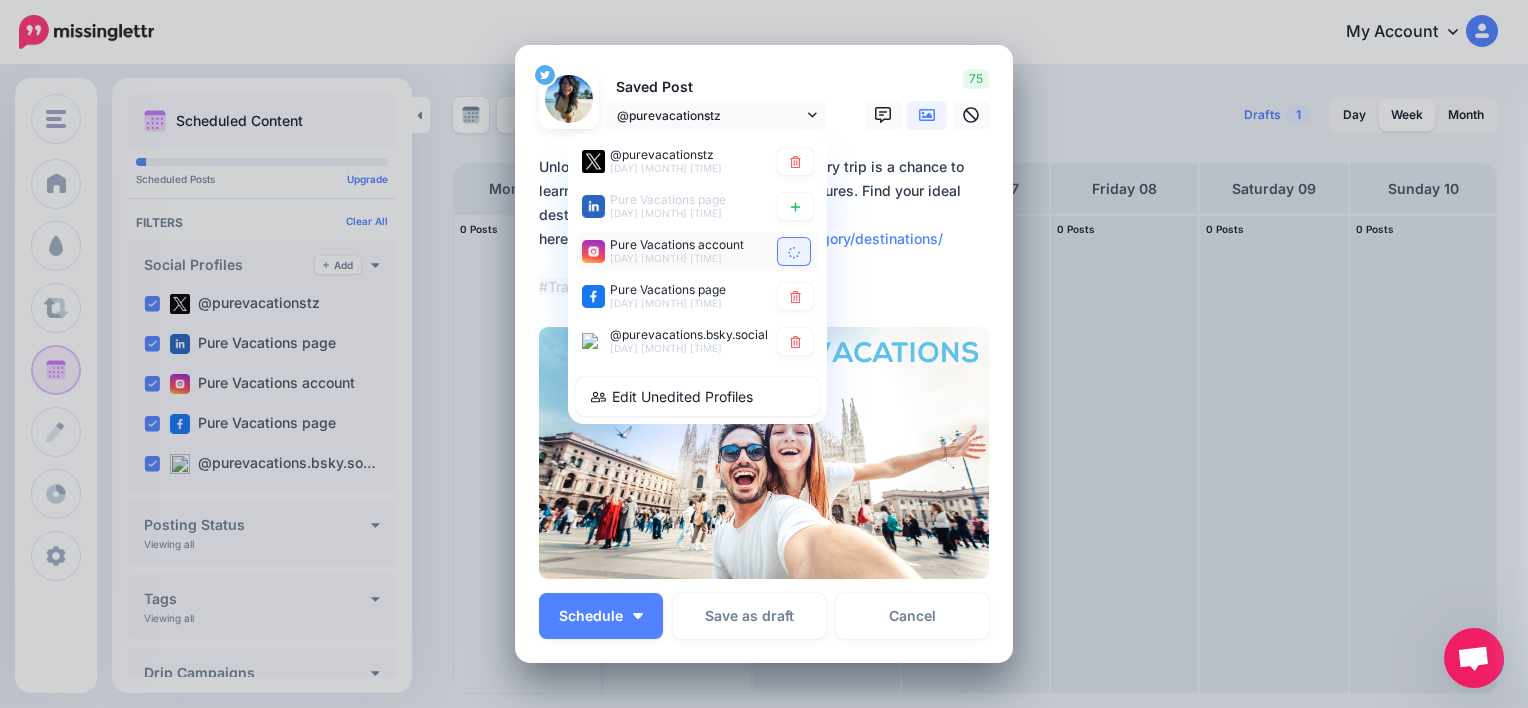 type on "**********" 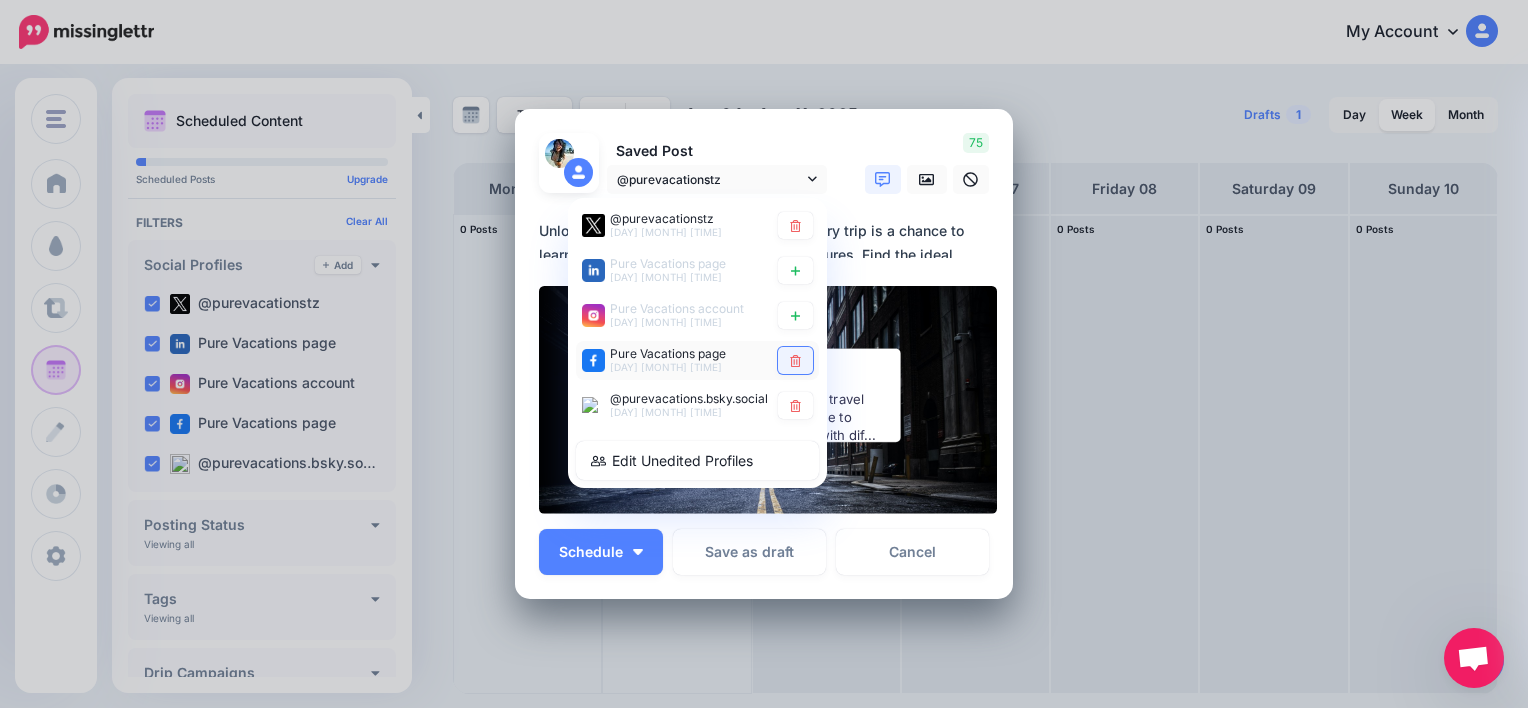 click 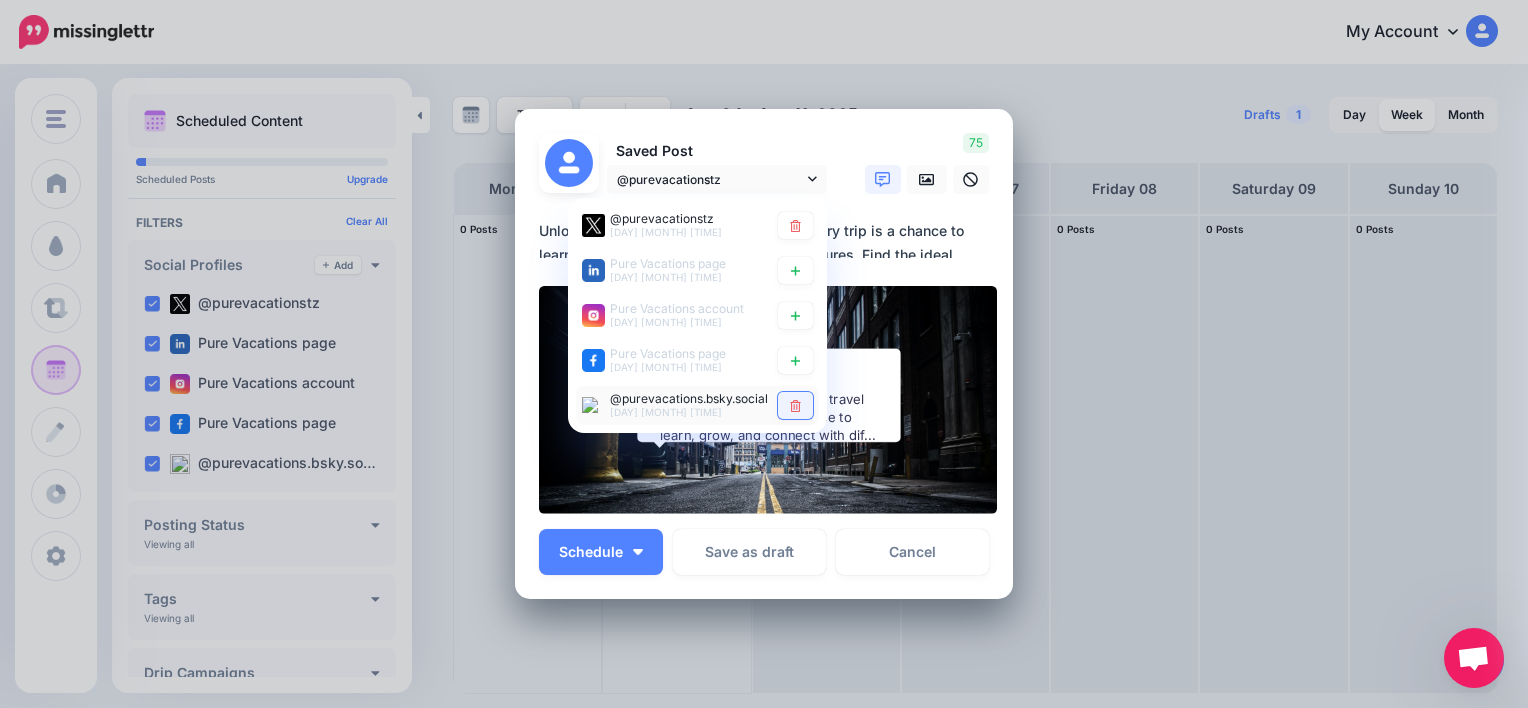 click 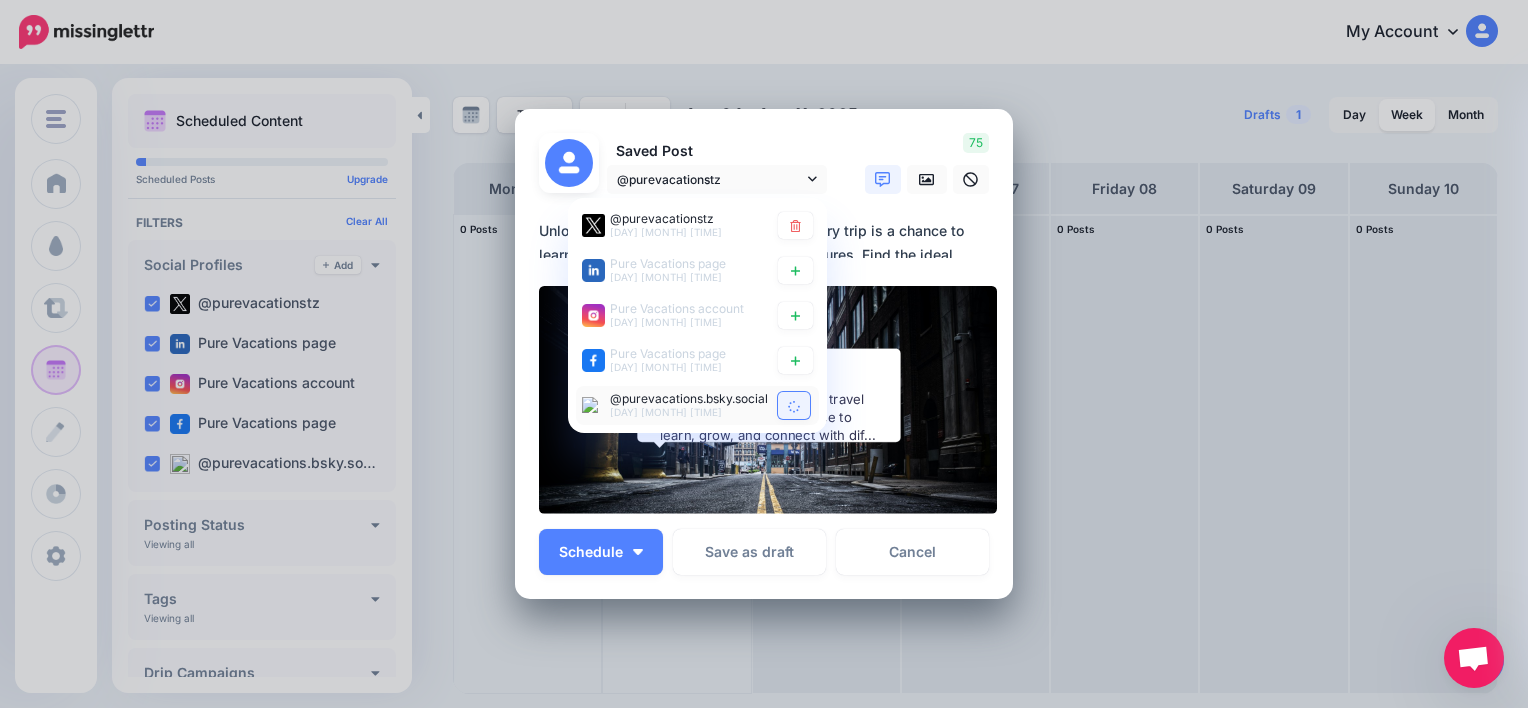 type on "**********" 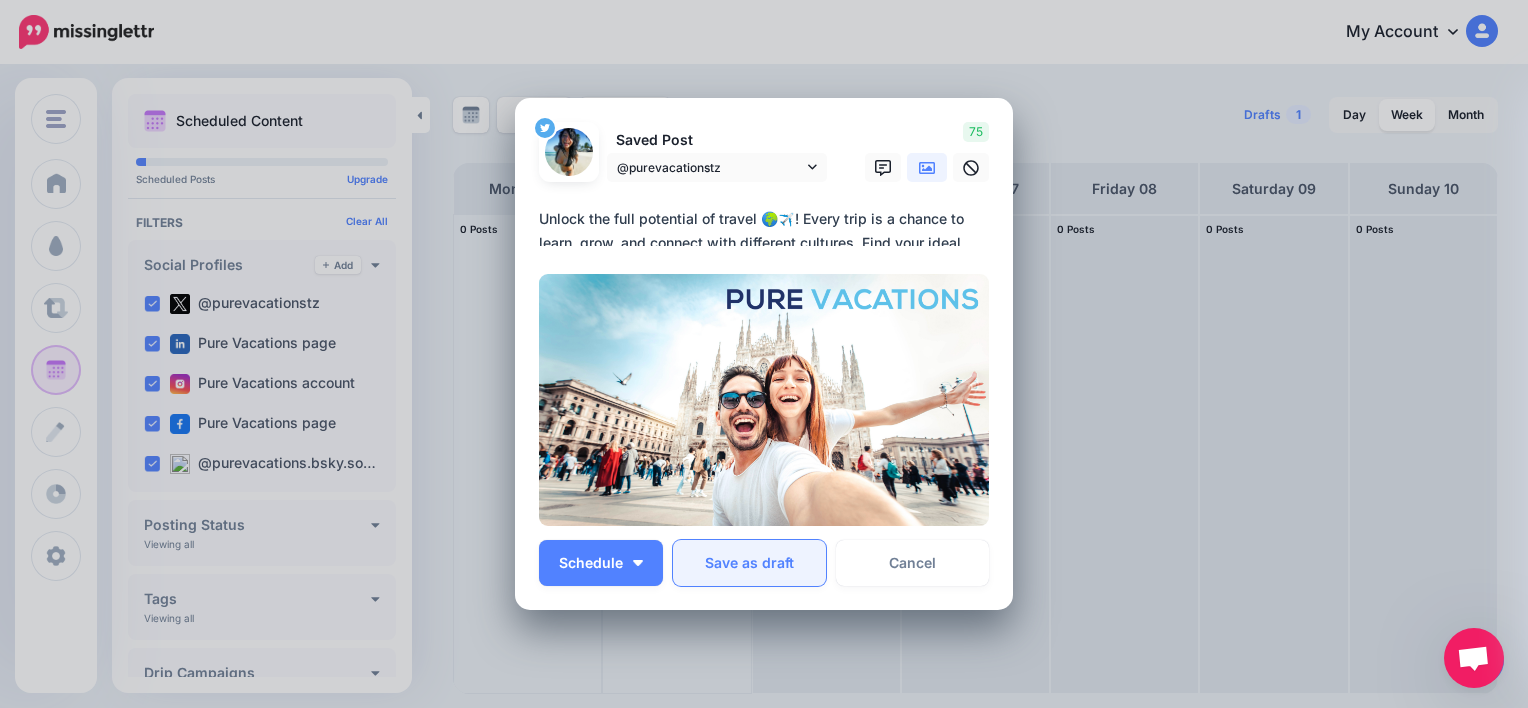 click on "Save as draft" at bounding box center (749, 563) 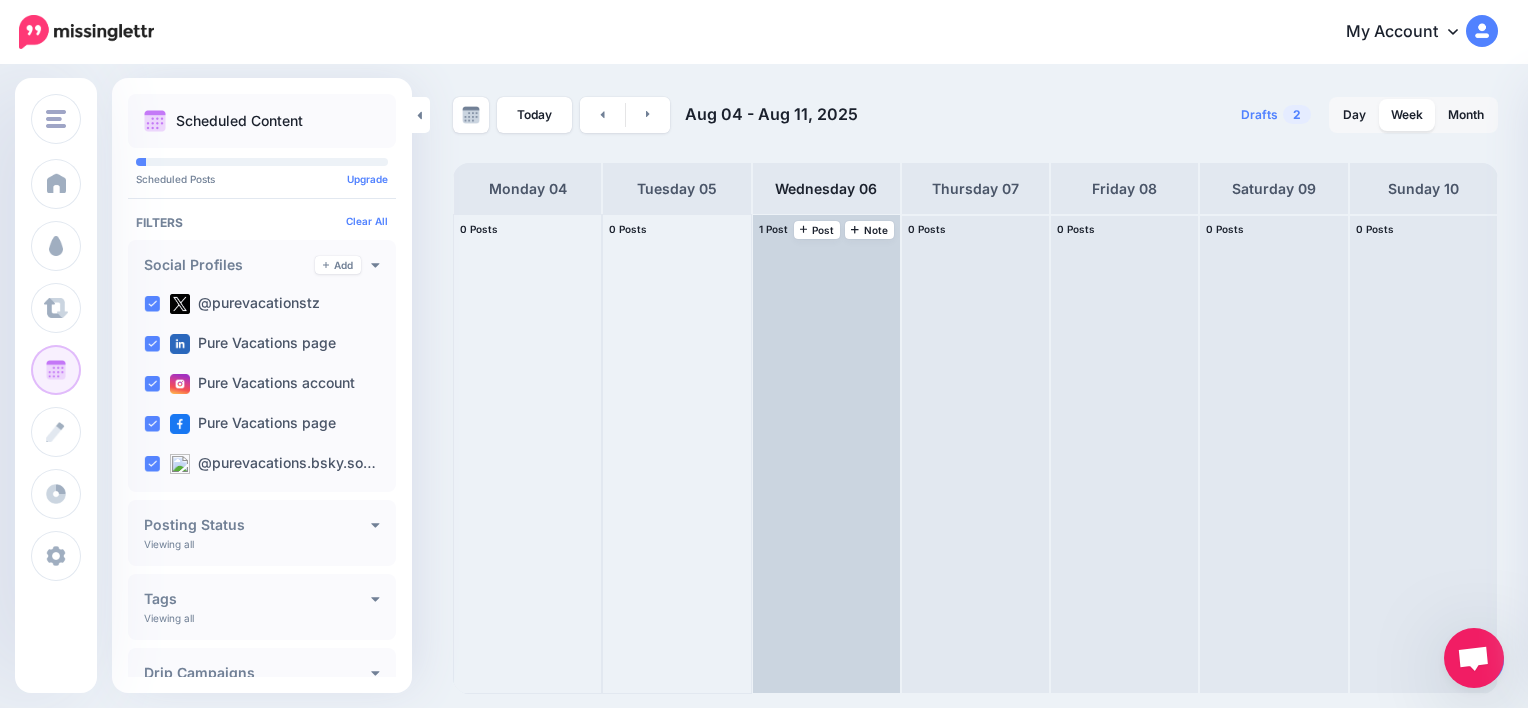 click at bounding box center [826, 454] 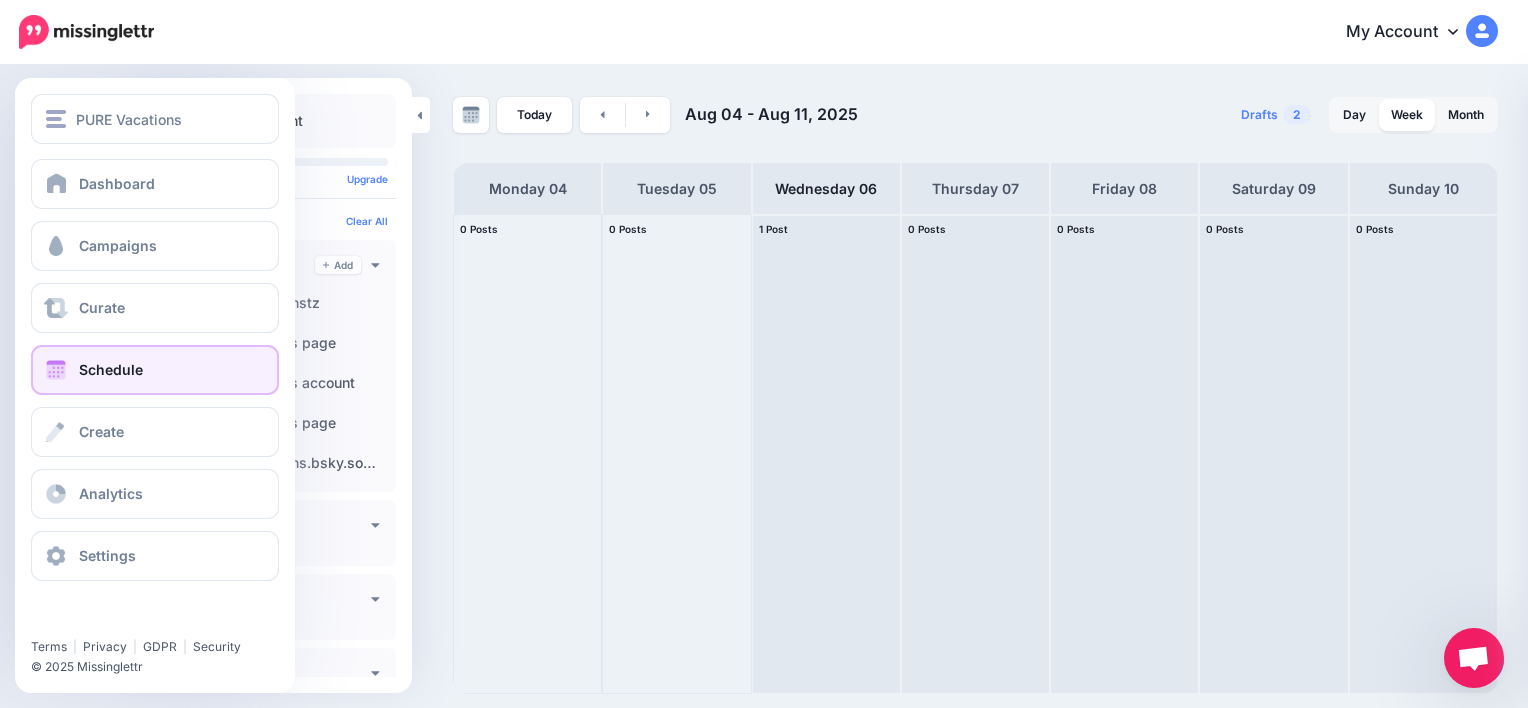 click at bounding box center [56, 370] 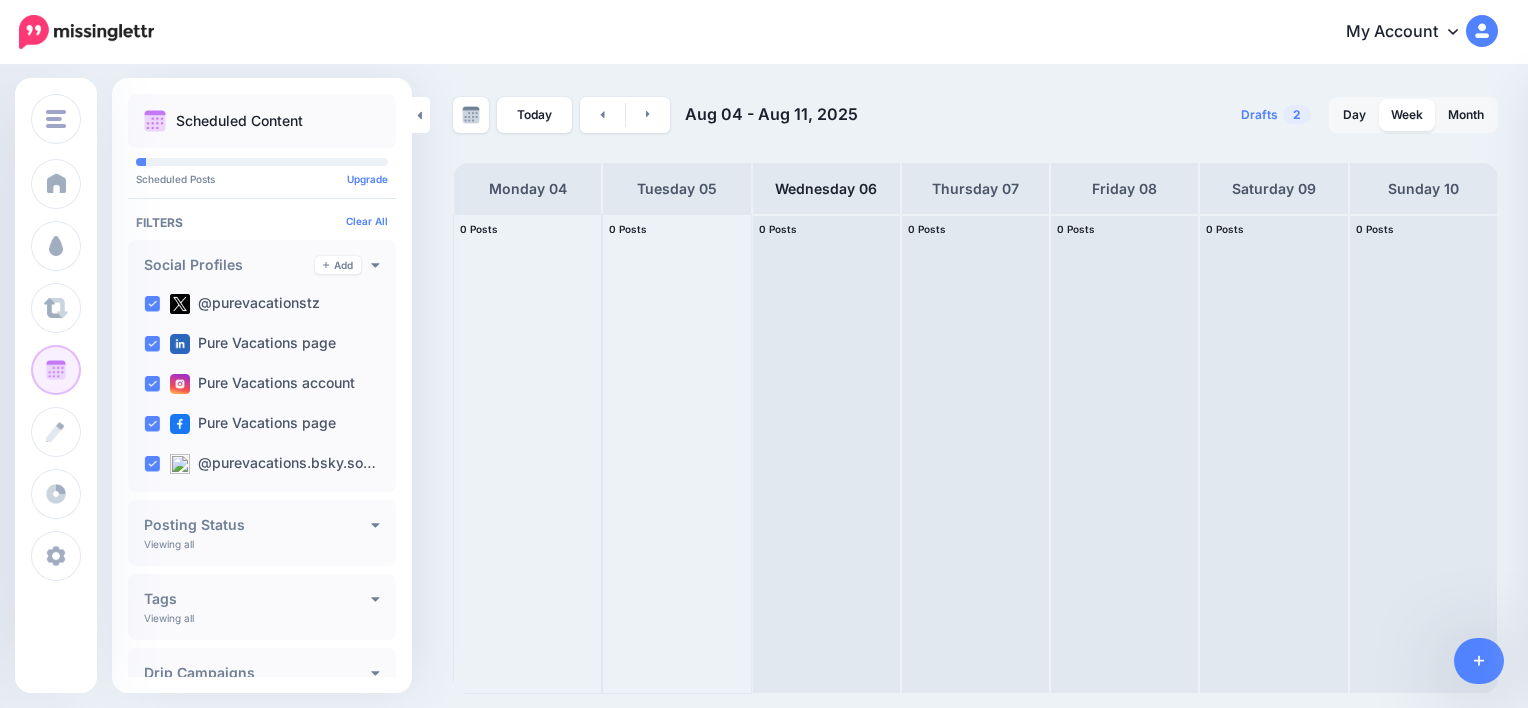 scroll, scrollTop: 0, scrollLeft: 0, axis: both 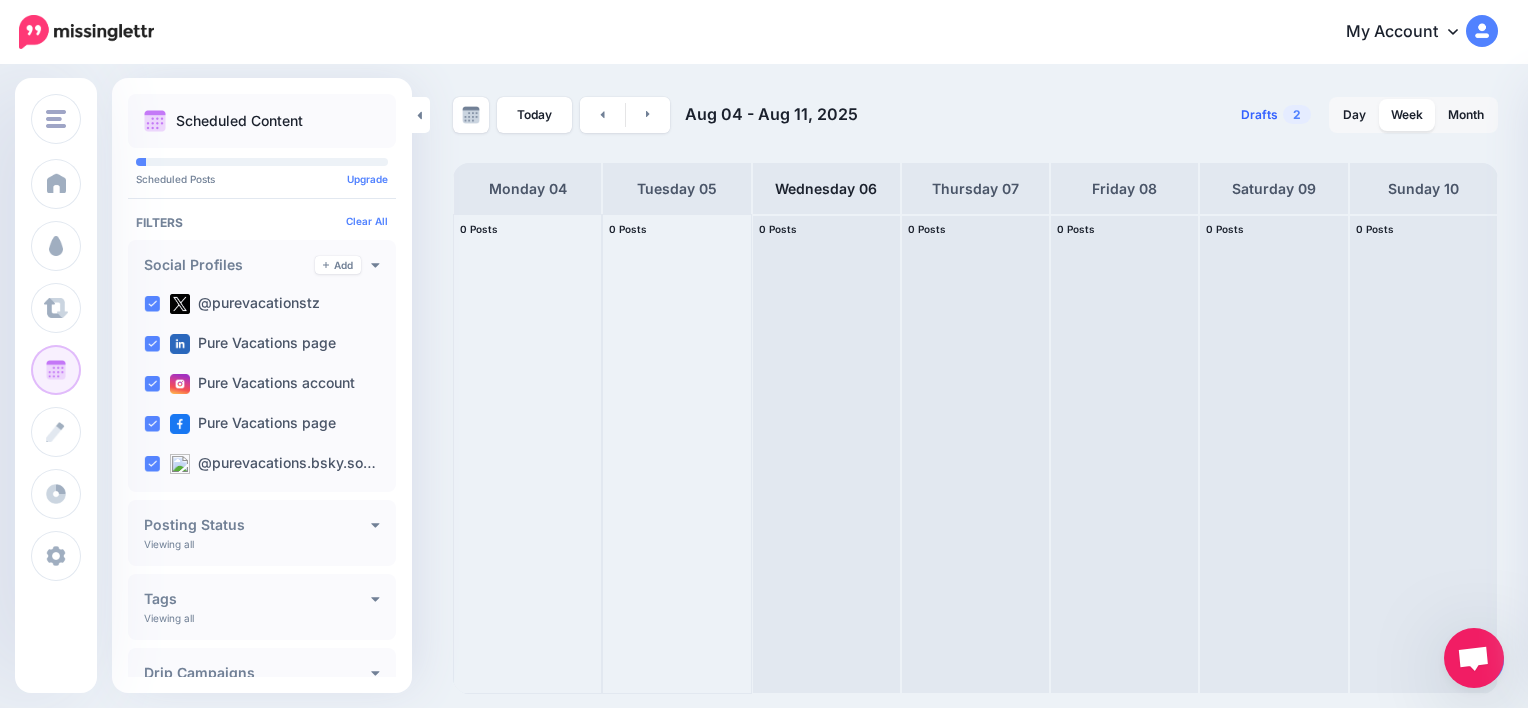 click on "Drafts" at bounding box center (1259, 115) 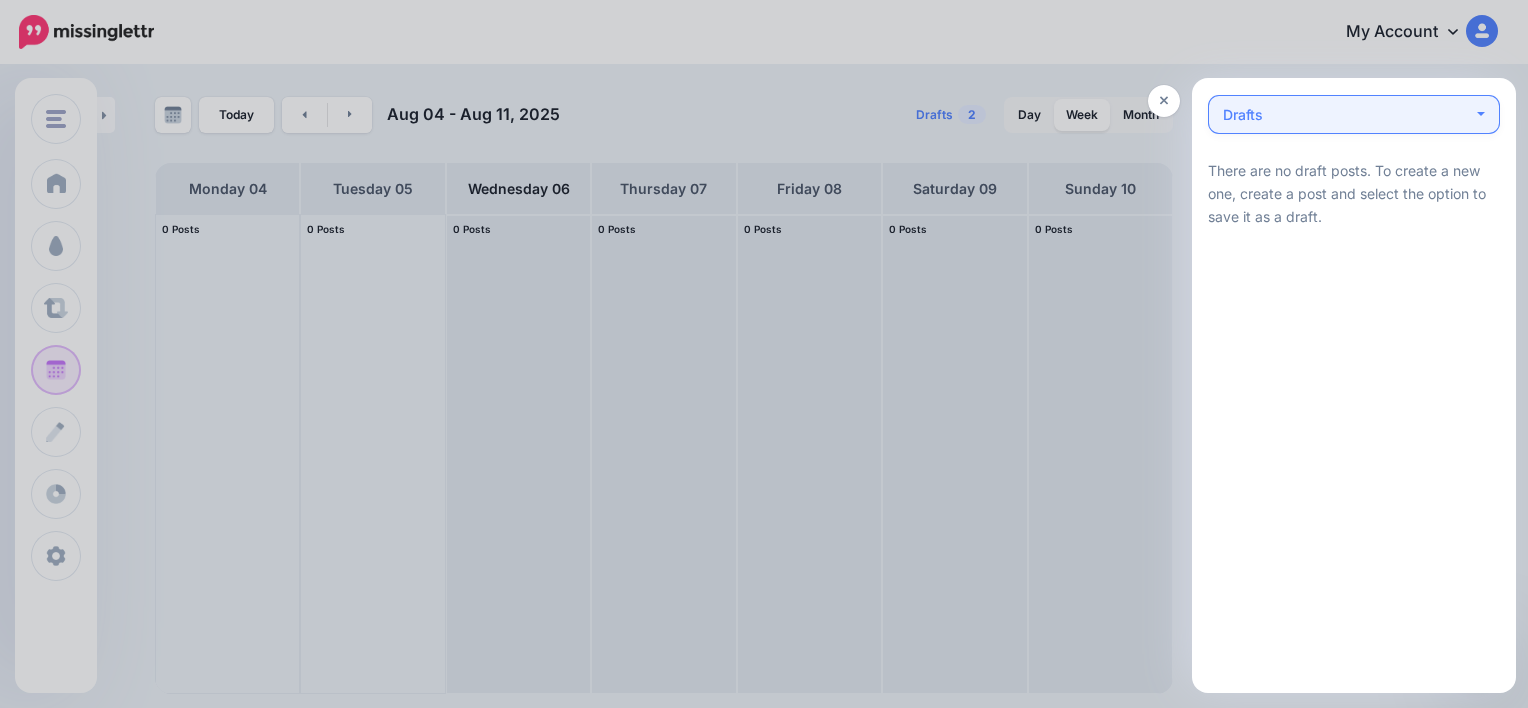 click on "Drafts 0" at bounding box center (1348, 115) 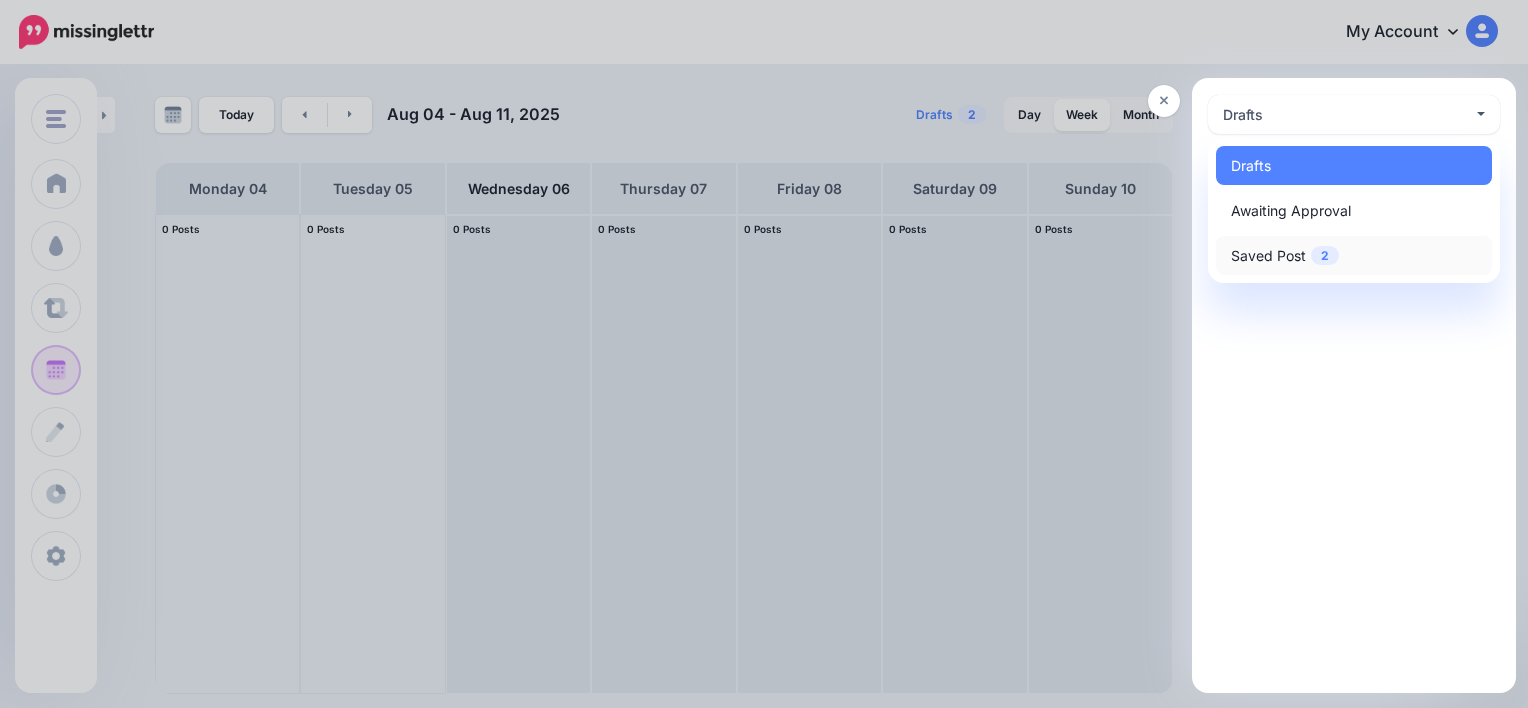 click on "Saved Post  2" at bounding box center [1285, 256] 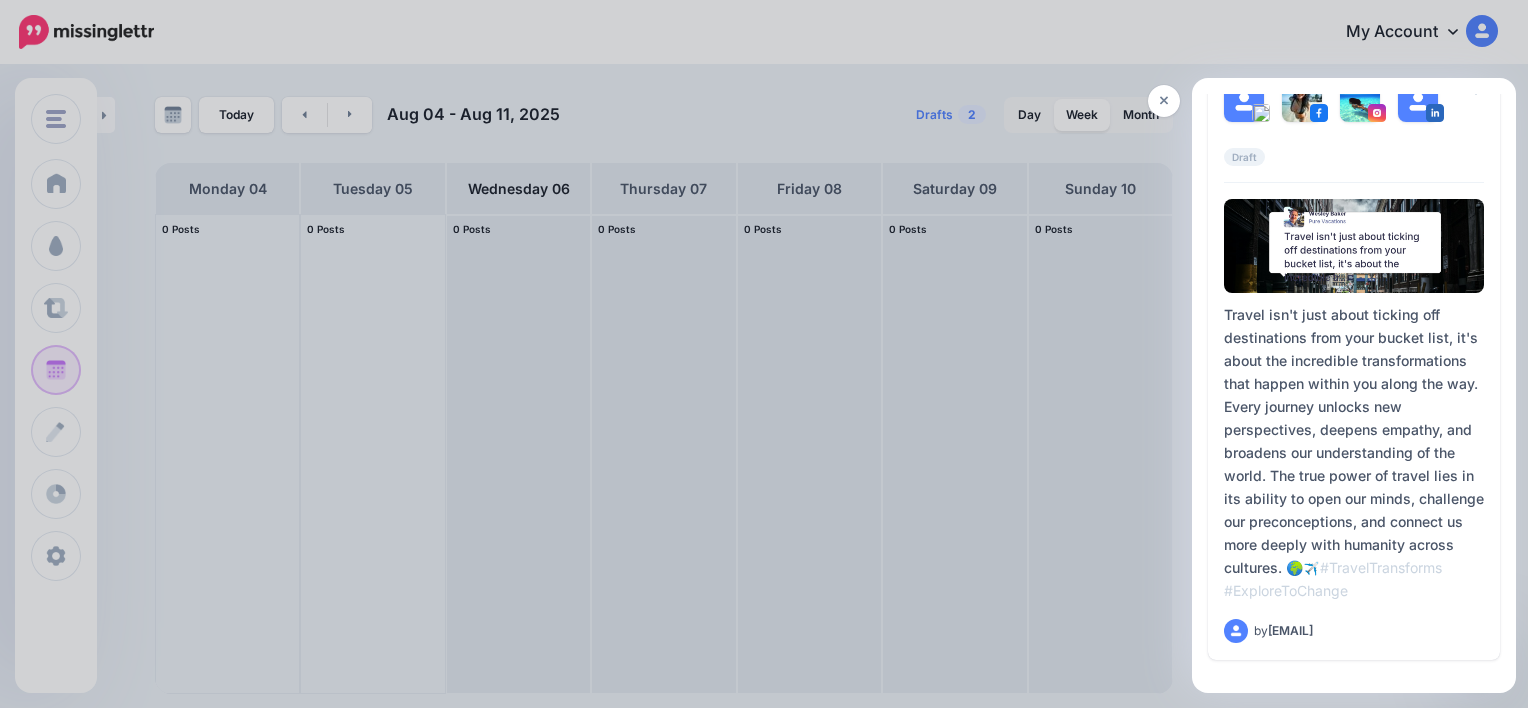 scroll, scrollTop: 622, scrollLeft: 0, axis: vertical 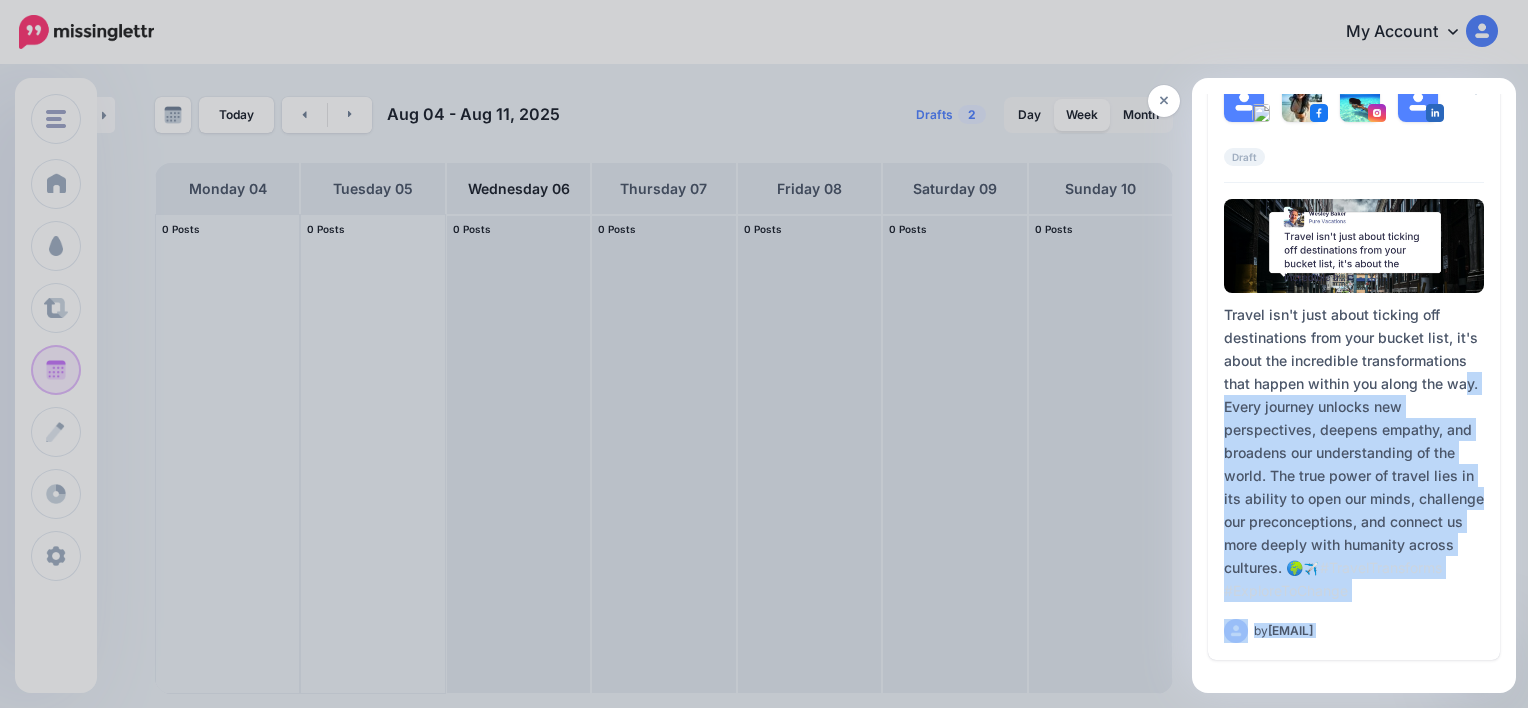 drag, startPoint x: 1516, startPoint y: 437, endPoint x: 1509, endPoint y: 364, distance: 73.33485 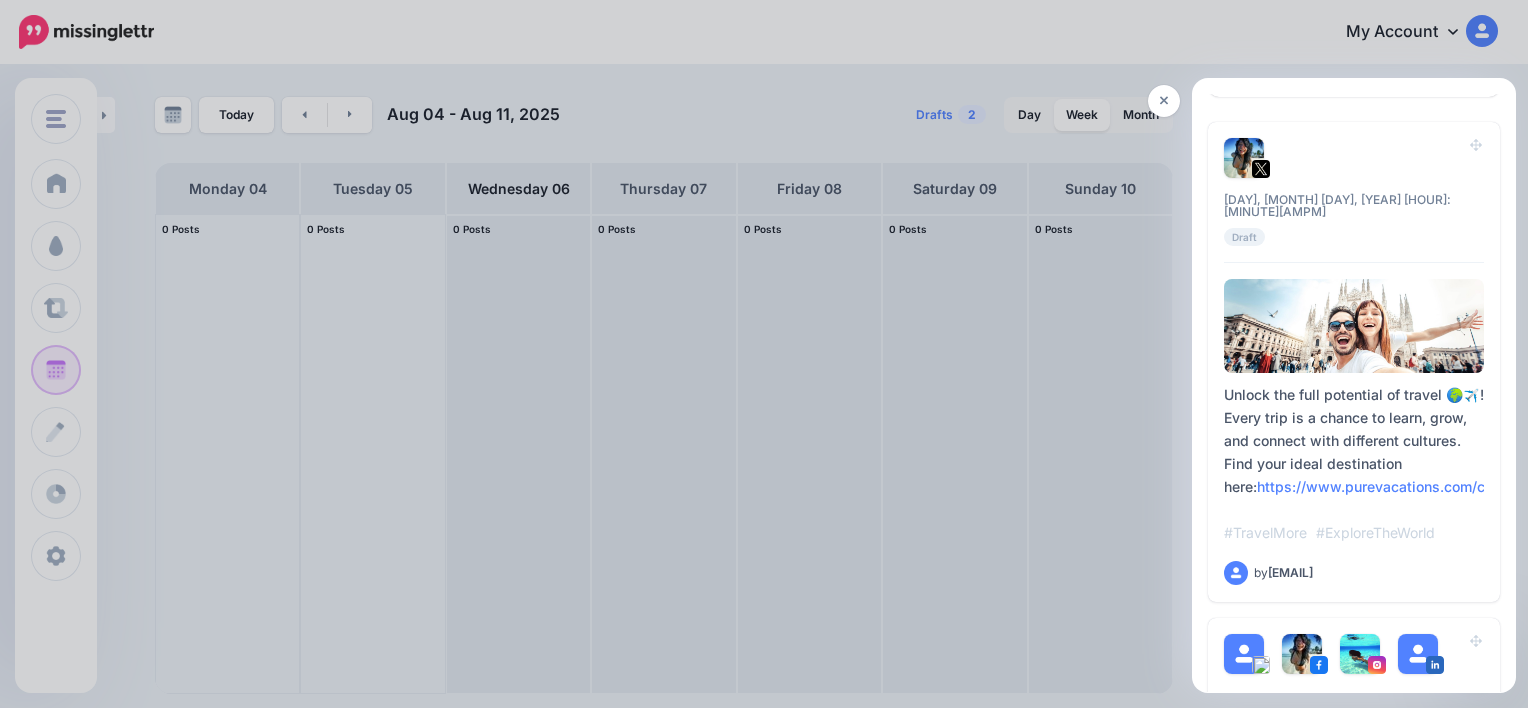 scroll, scrollTop: 40, scrollLeft: 0, axis: vertical 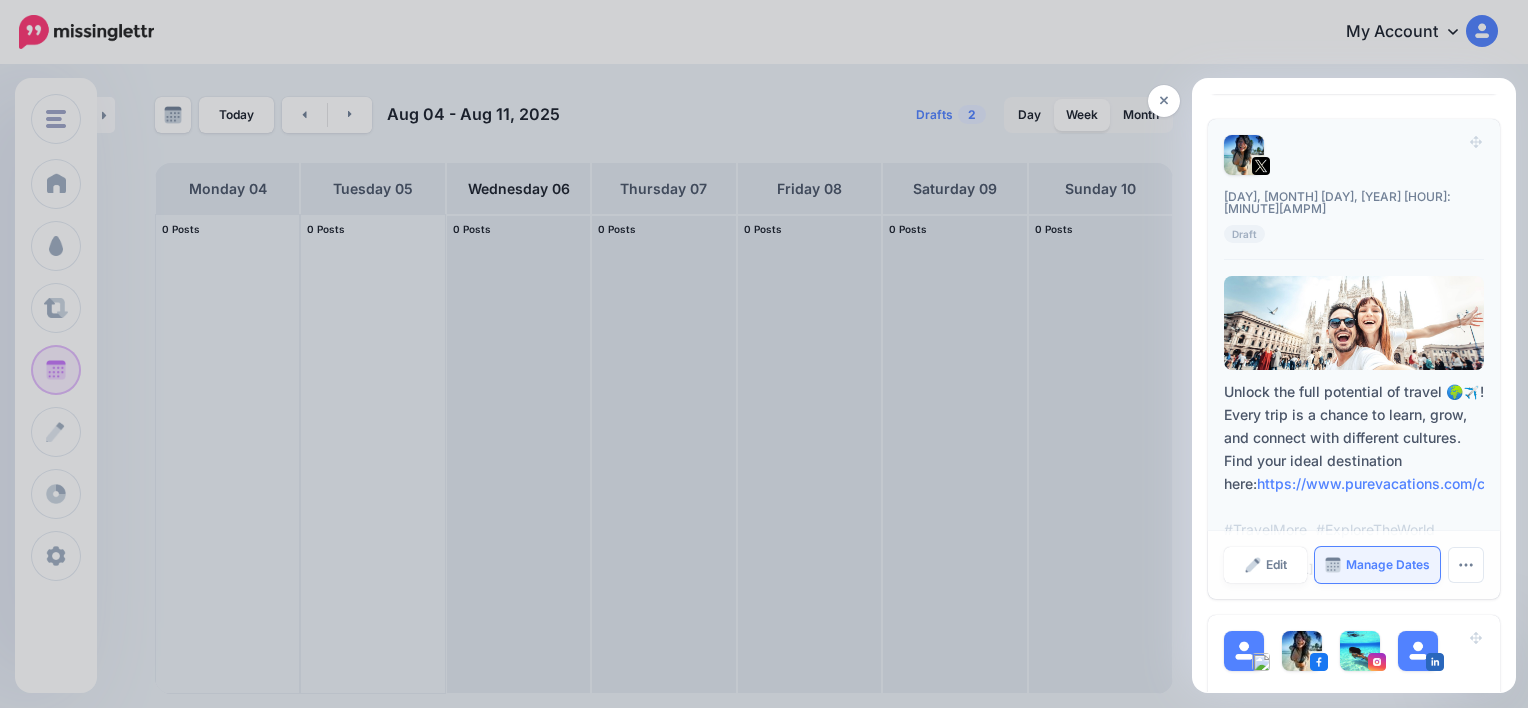 click on "Manage Dates" at bounding box center (1388, 565) 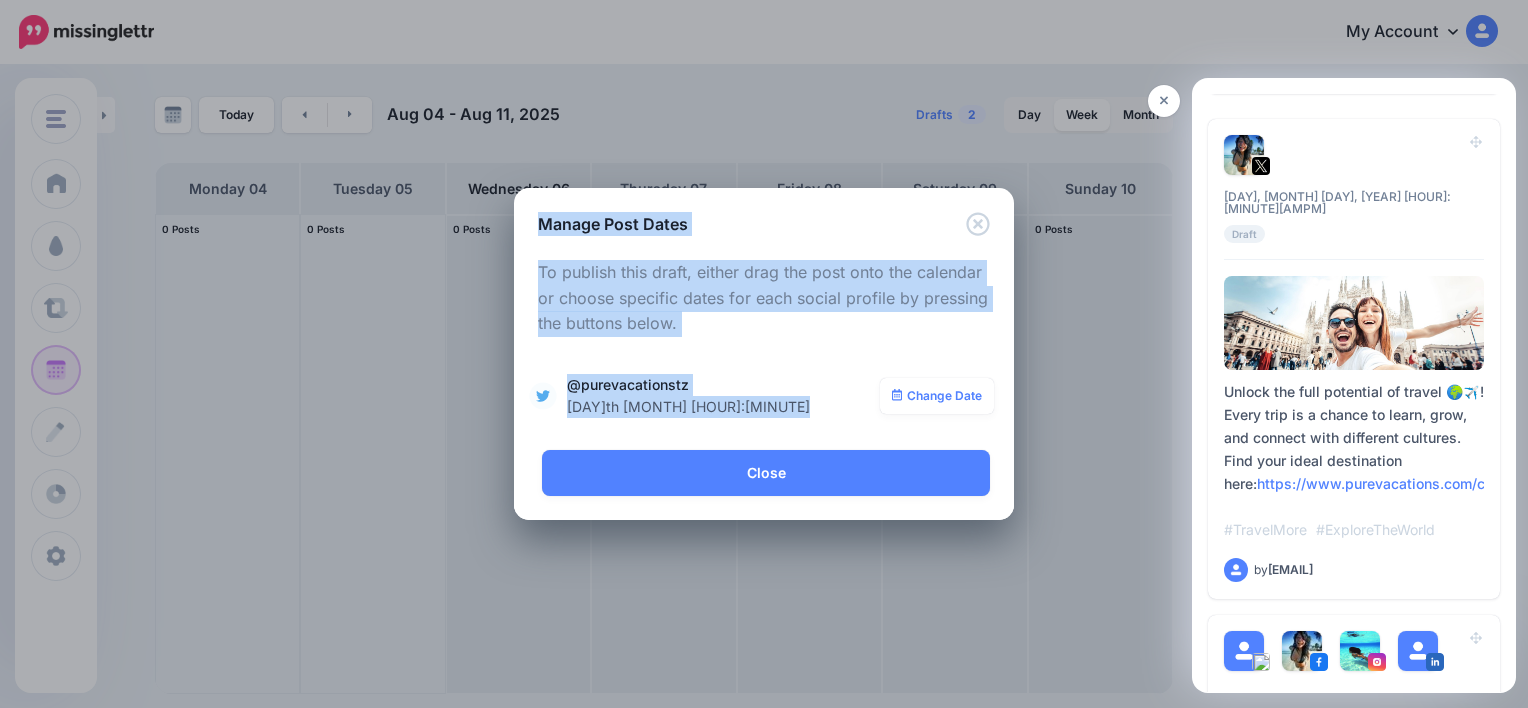 click on "**********" at bounding box center [764, 343] 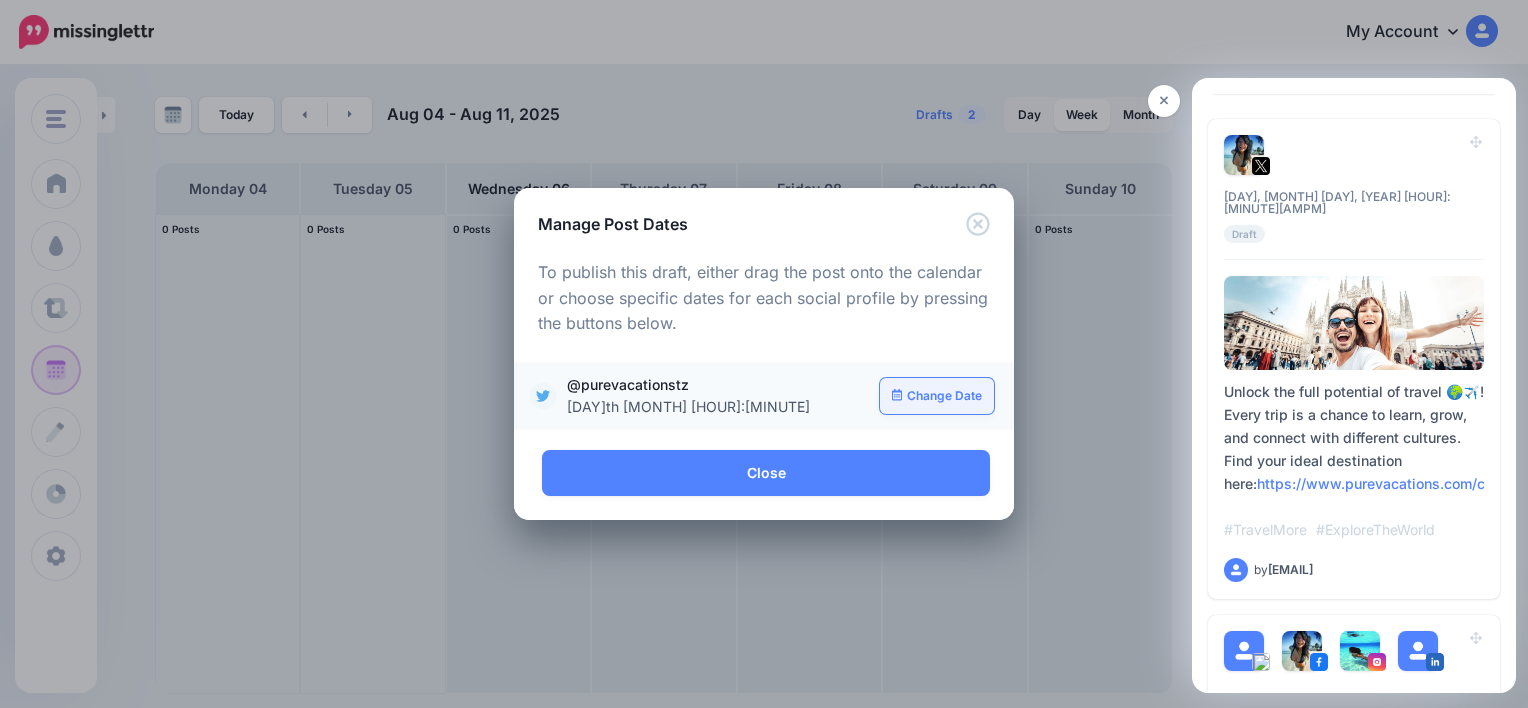 click on "Change Date" at bounding box center [937, 396] 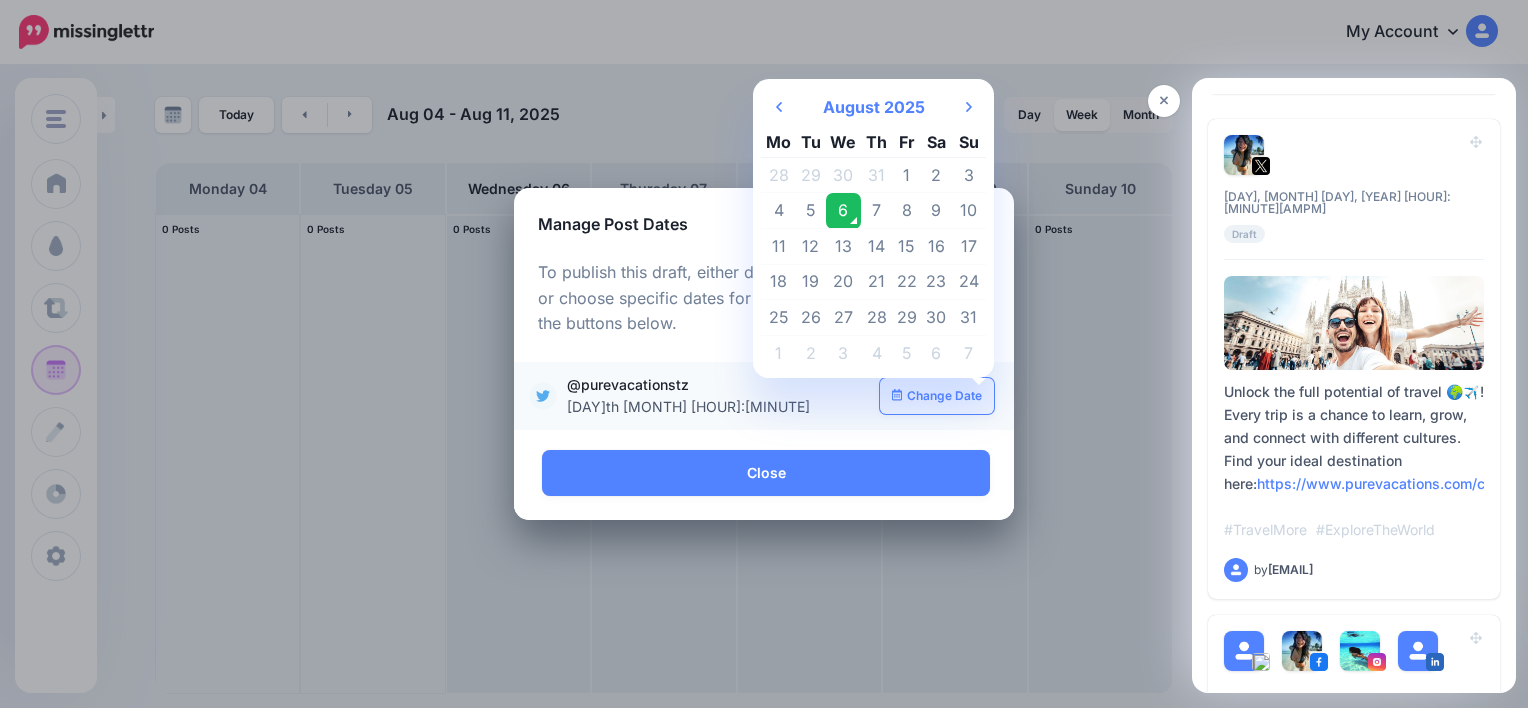 click on "Change Date" at bounding box center (937, 396) 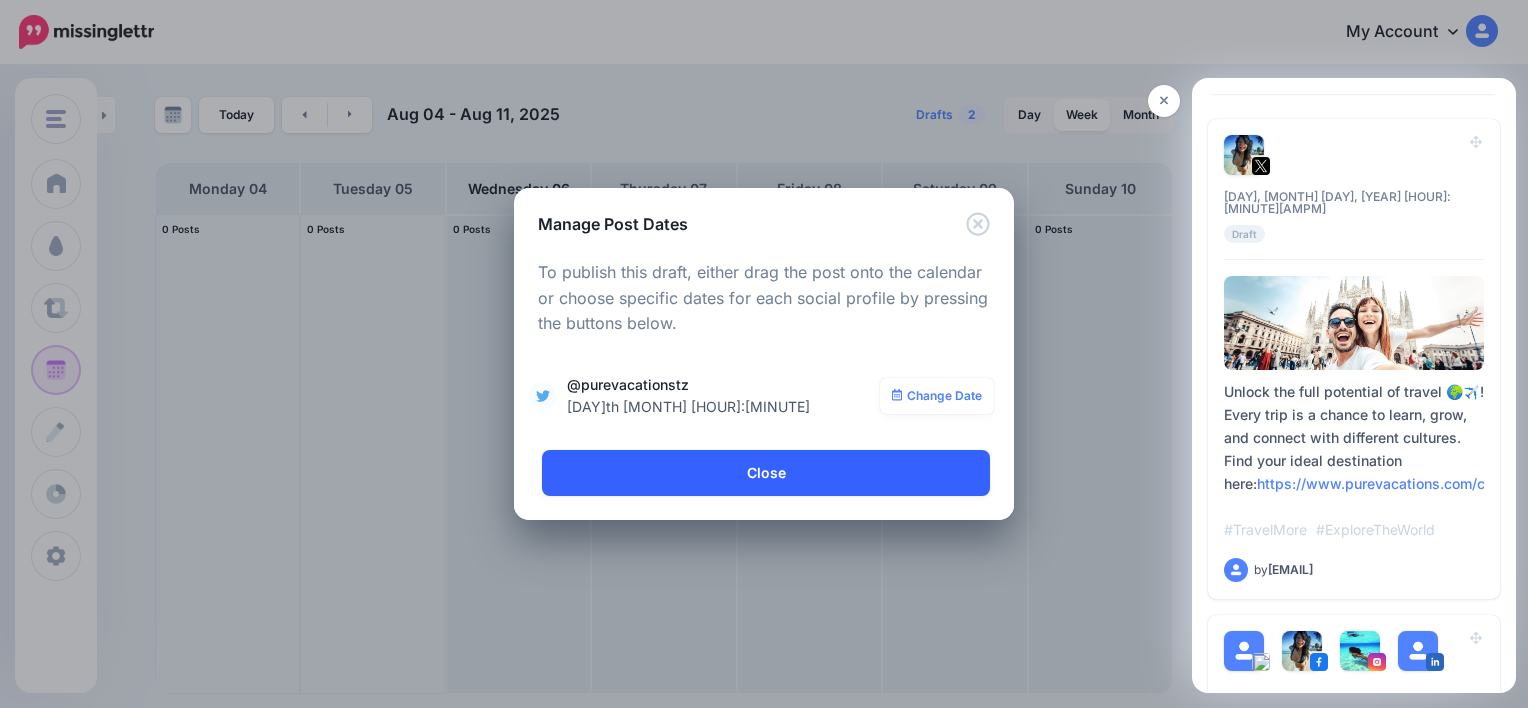 click on "Close" at bounding box center [766, 473] 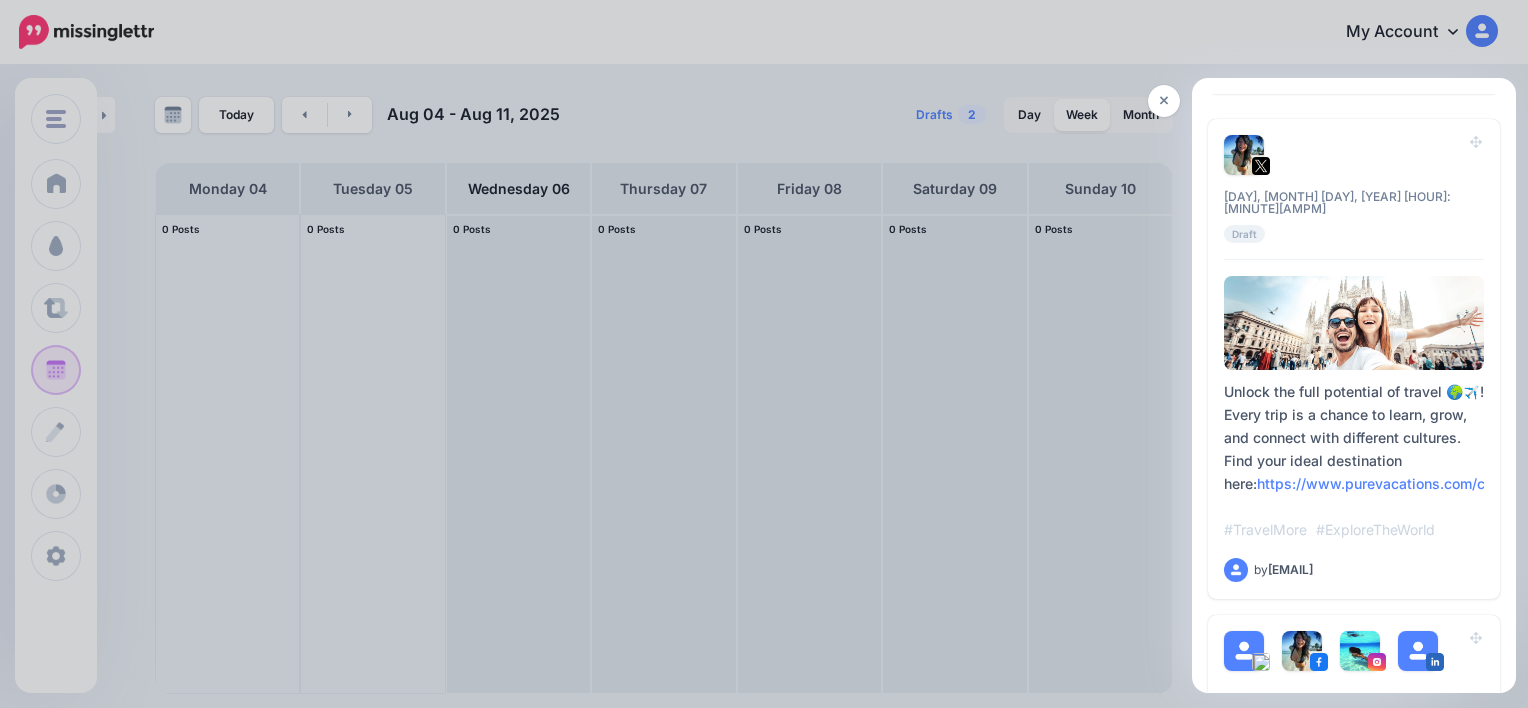 scroll, scrollTop: 0, scrollLeft: 0, axis: both 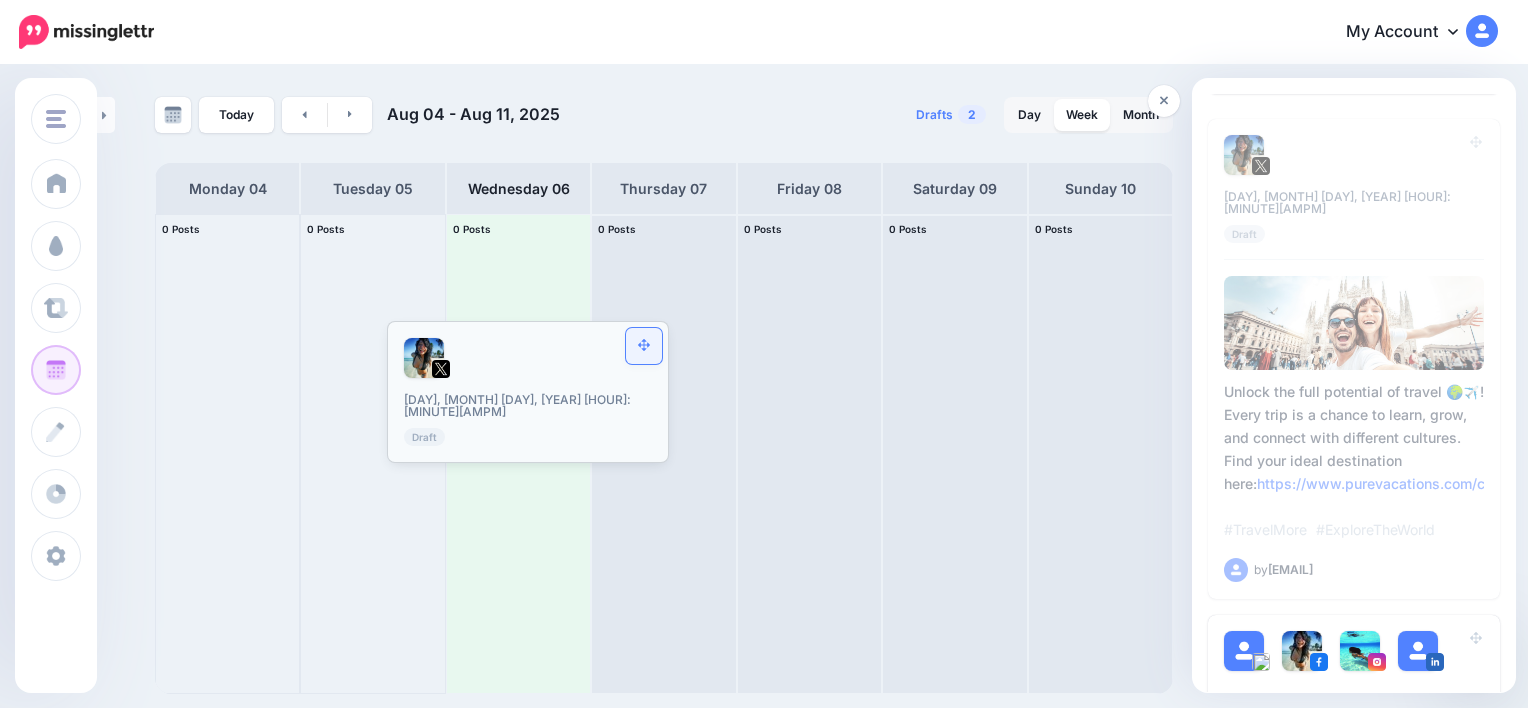 drag, startPoint x: 1465, startPoint y: 142, endPoint x: 659, endPoint y: 345, distance: 831.17084 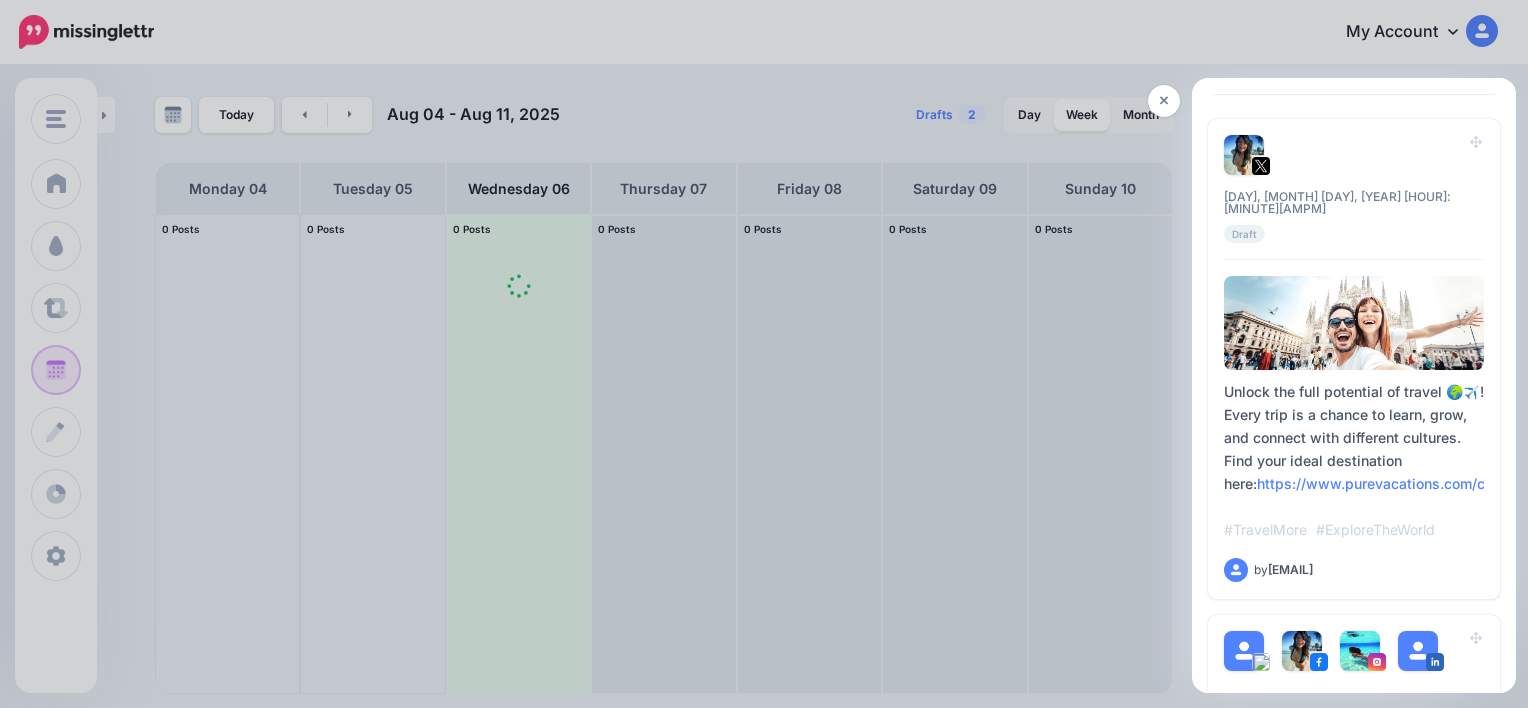 scroll, scrollTop: 0, scrollLeft: 0, axis: both 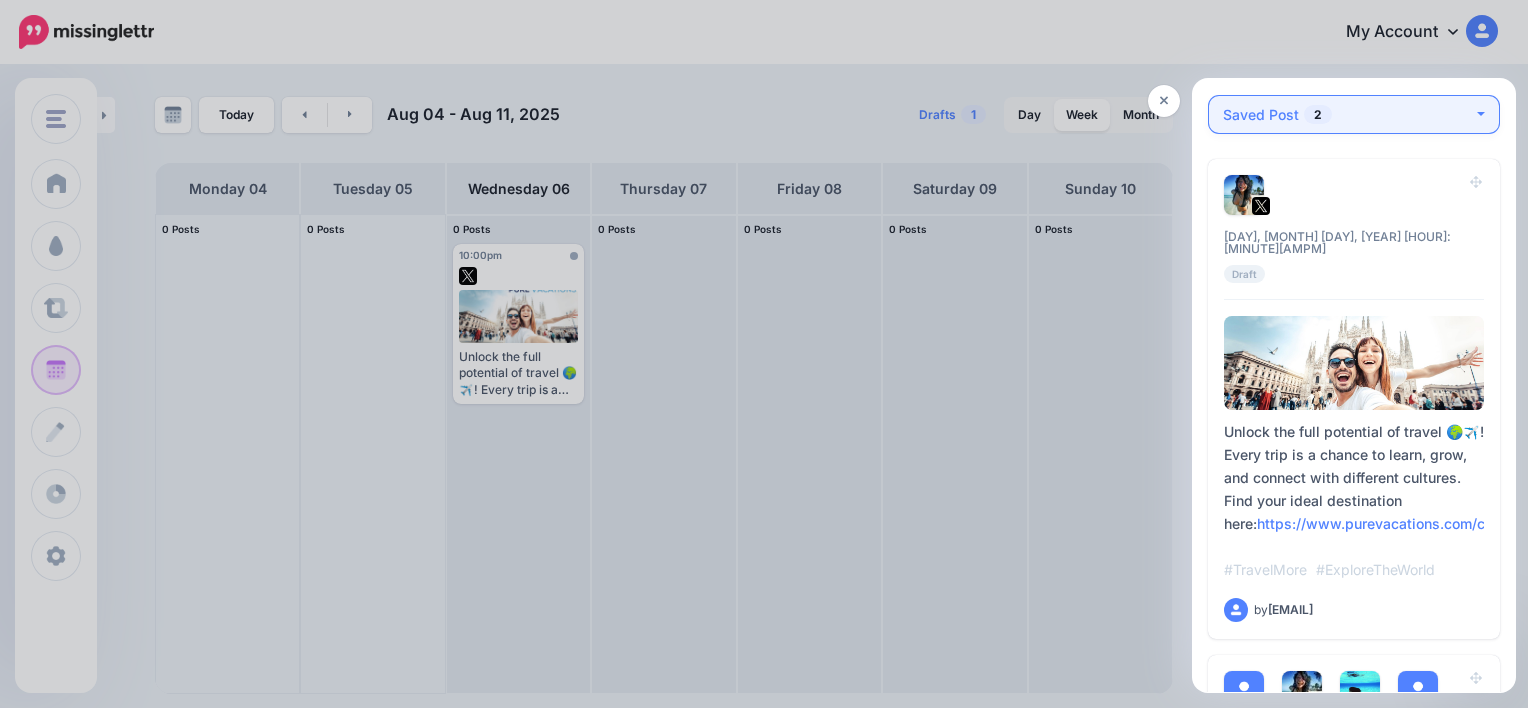 click on "Saved Post  2" at bounding box center [1354, 114] 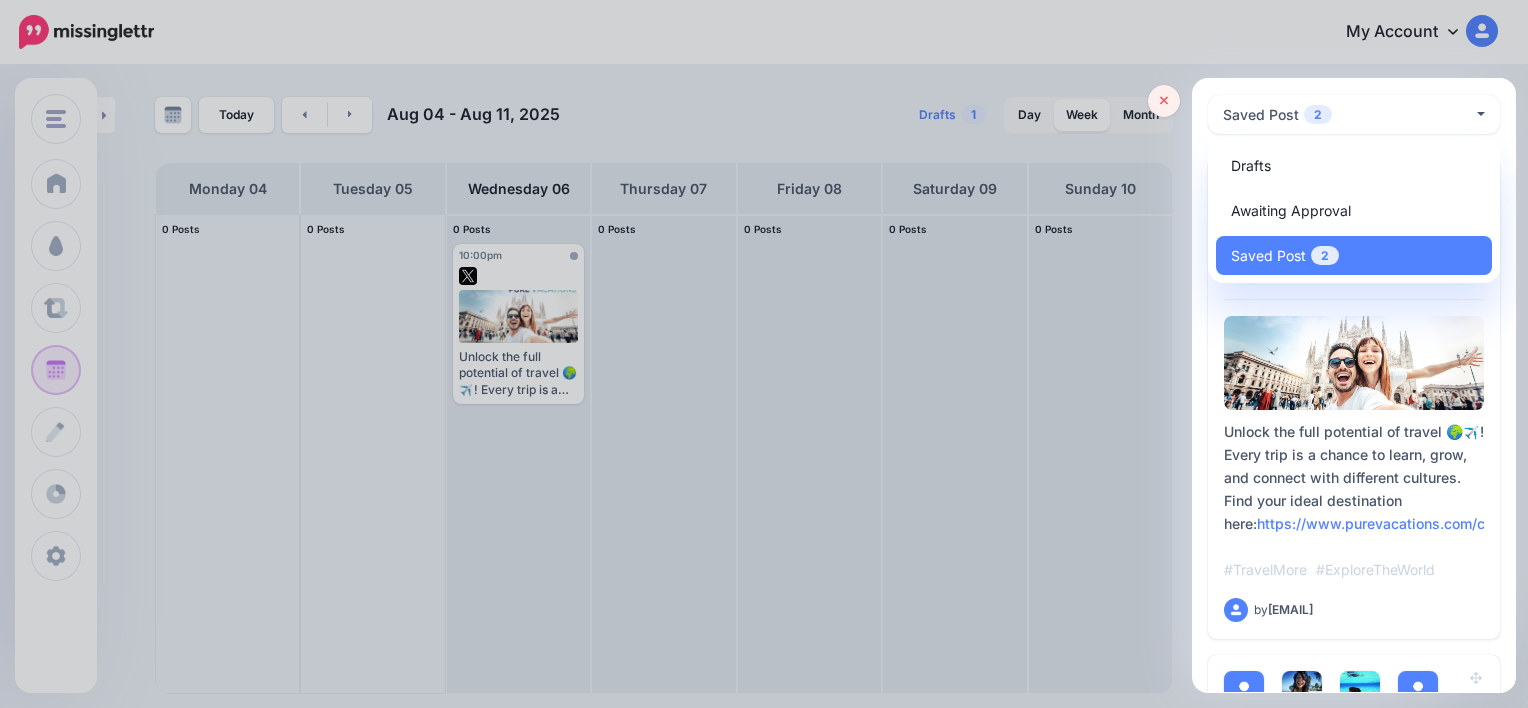 click at bounding box center [1164, 101] 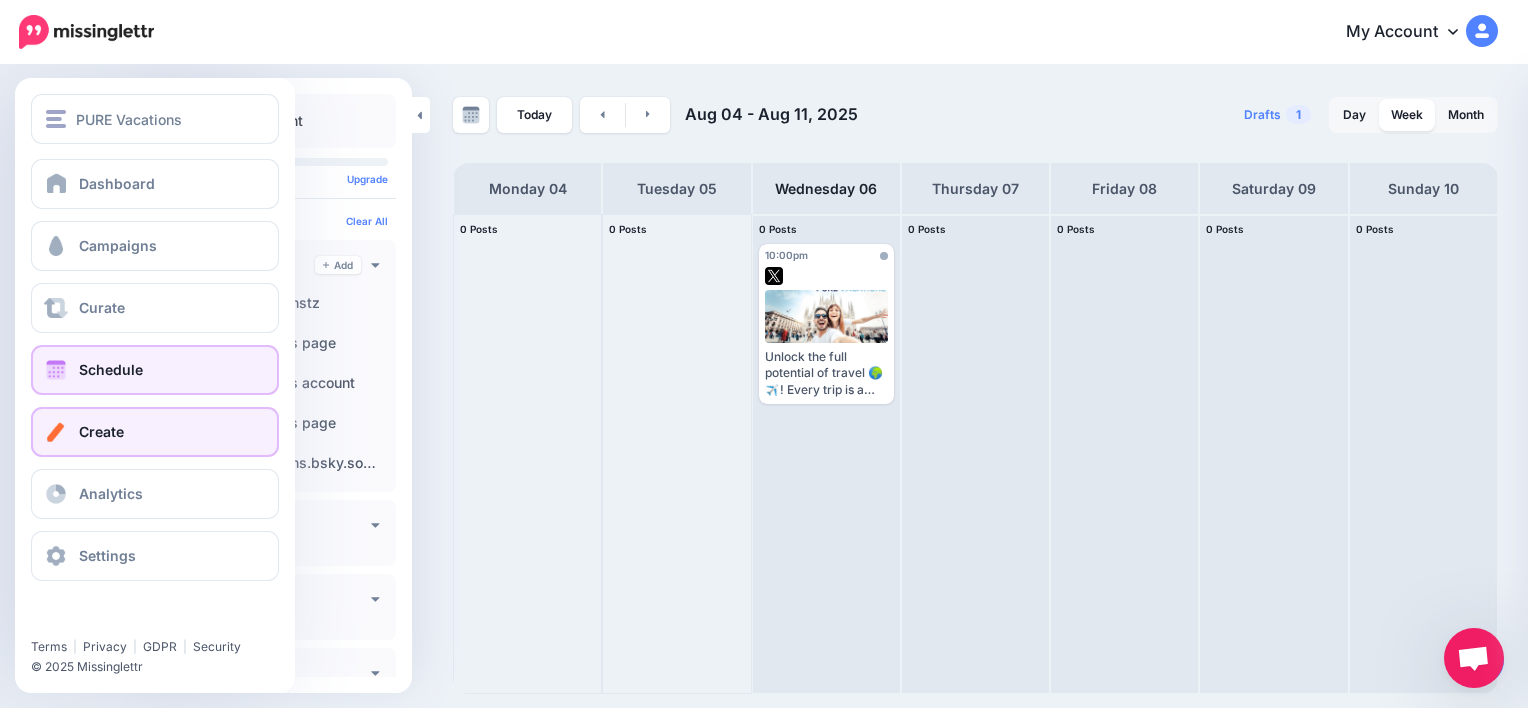 click on "Create" at bounding box center [155, 432] 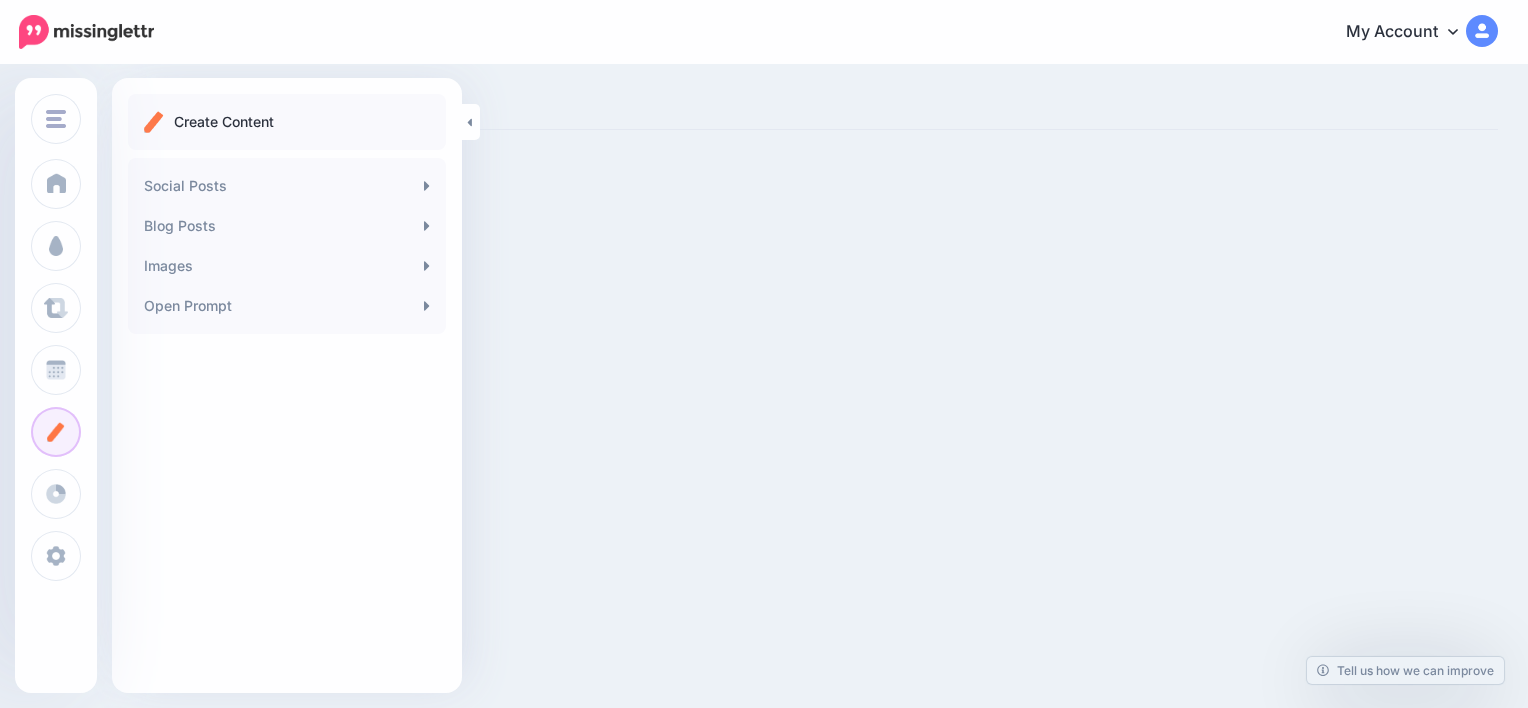scroll, scrollTop: 0, scrollLeft: 0, axis: both 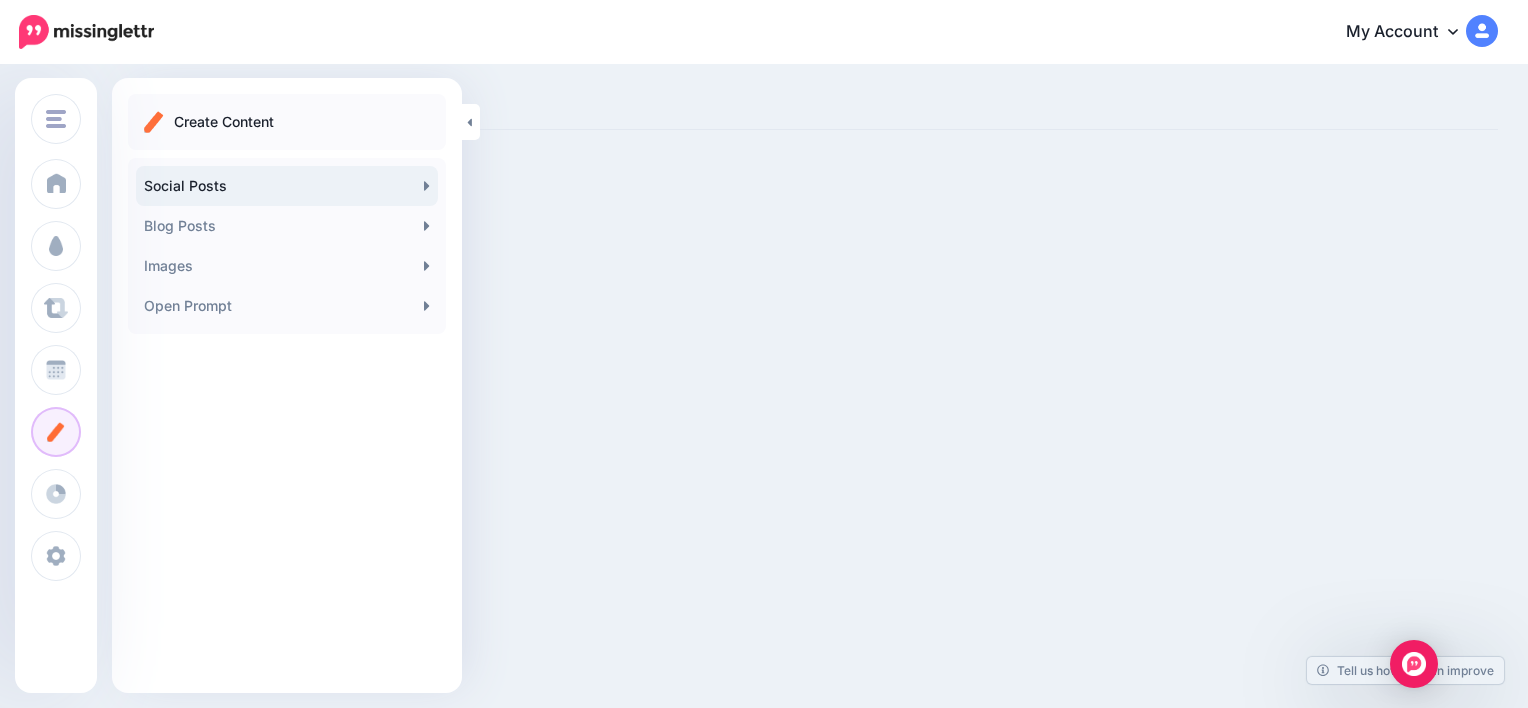 click on "Social Posts" at bounding box center [287, 186] 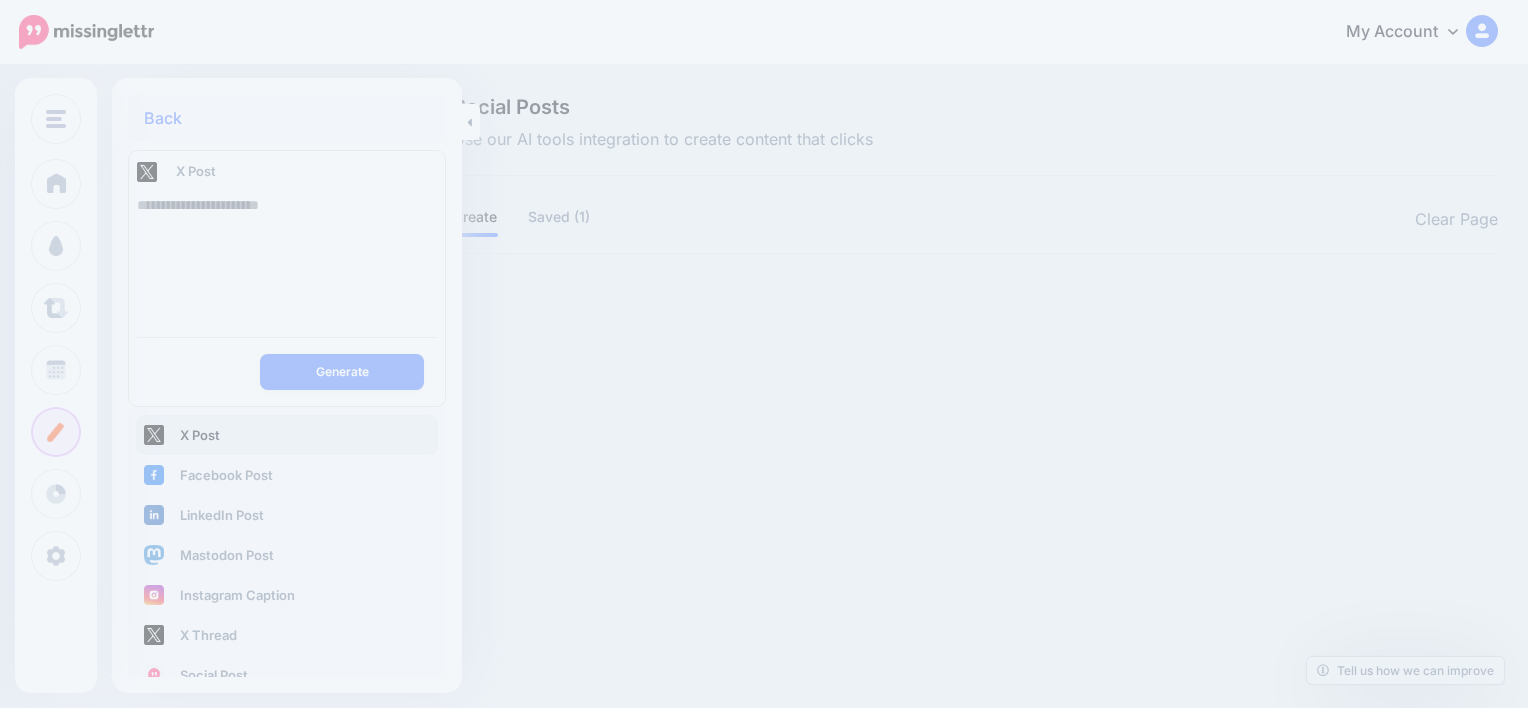 scroll, scrollTop: 0, scrollLeft: 0, axis: both 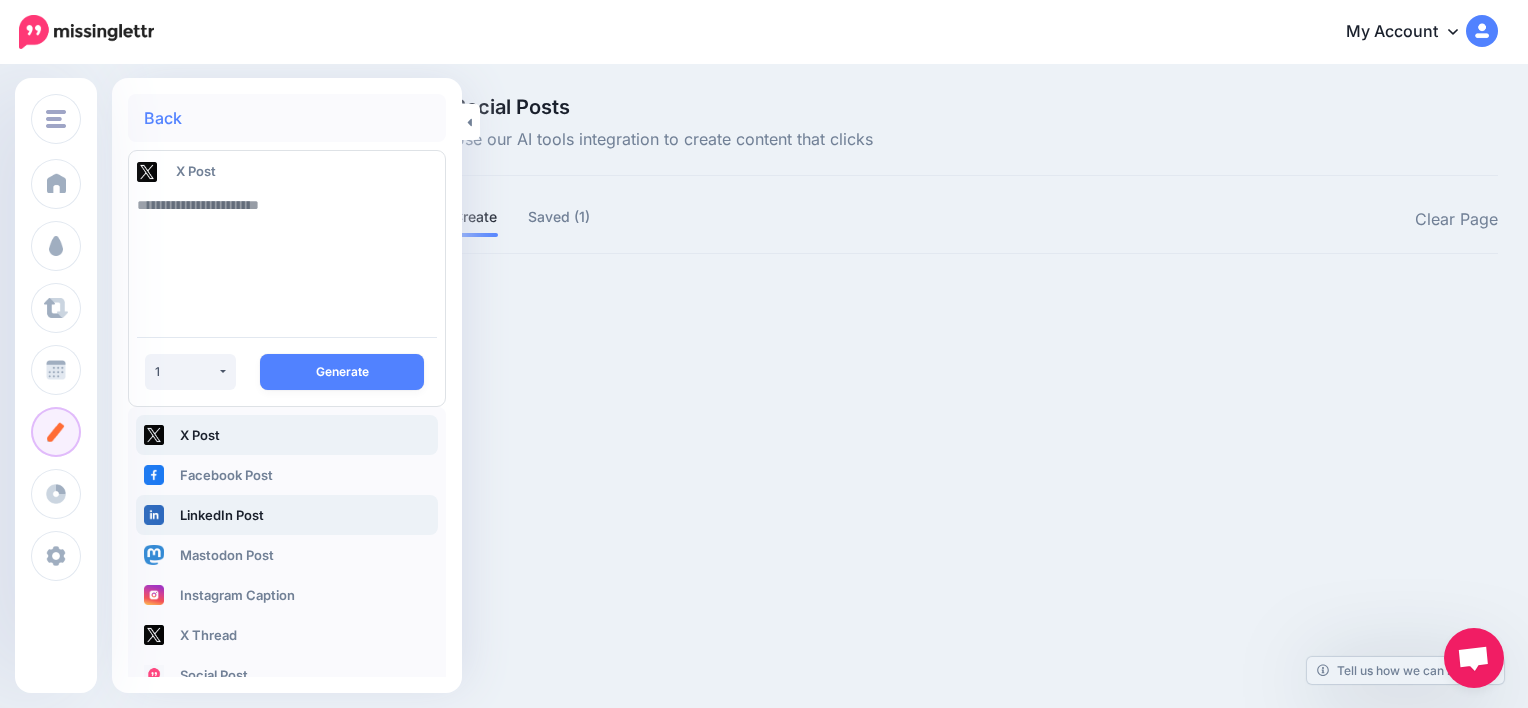 click on "LinkedIn Post" at bounding box center [287, 515] 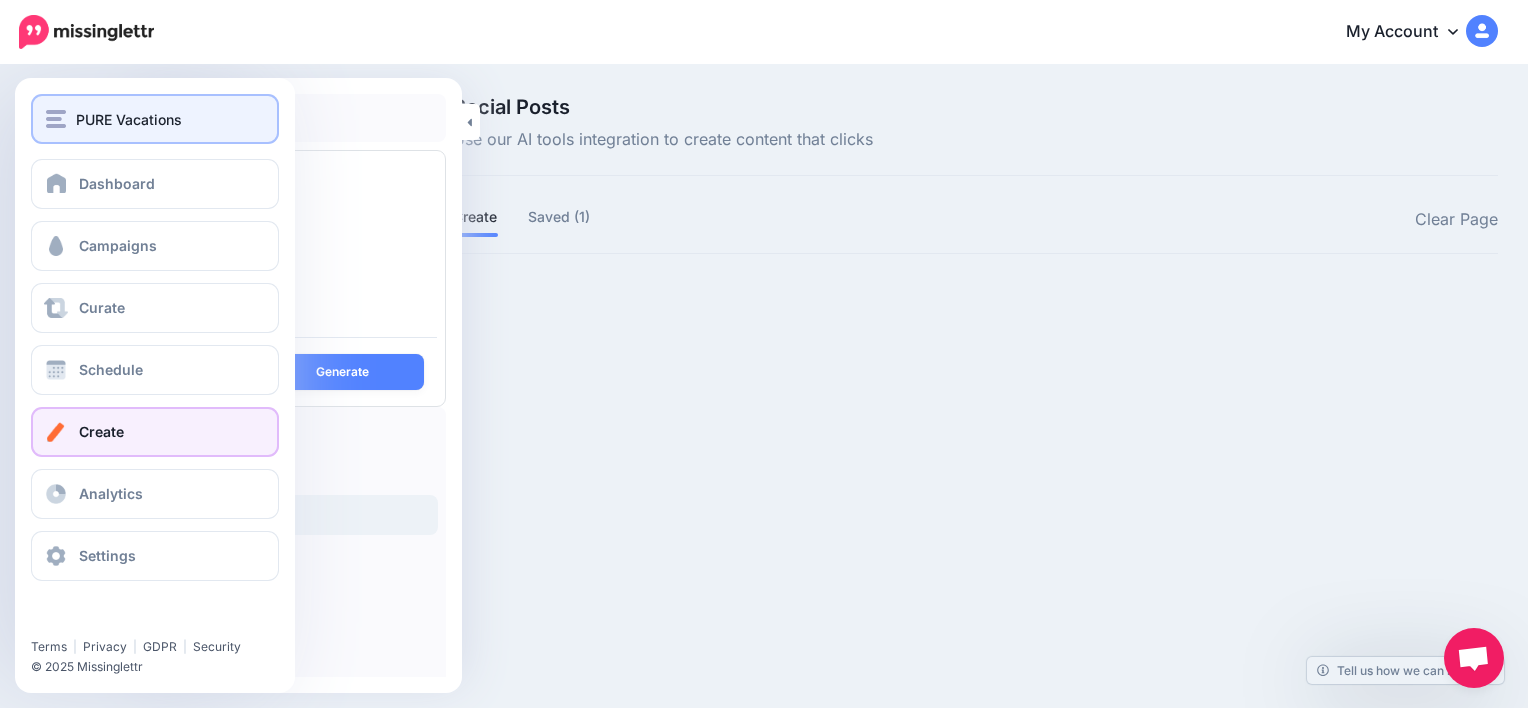 click on "PURE Vacations" at bounding box center [155, 119] 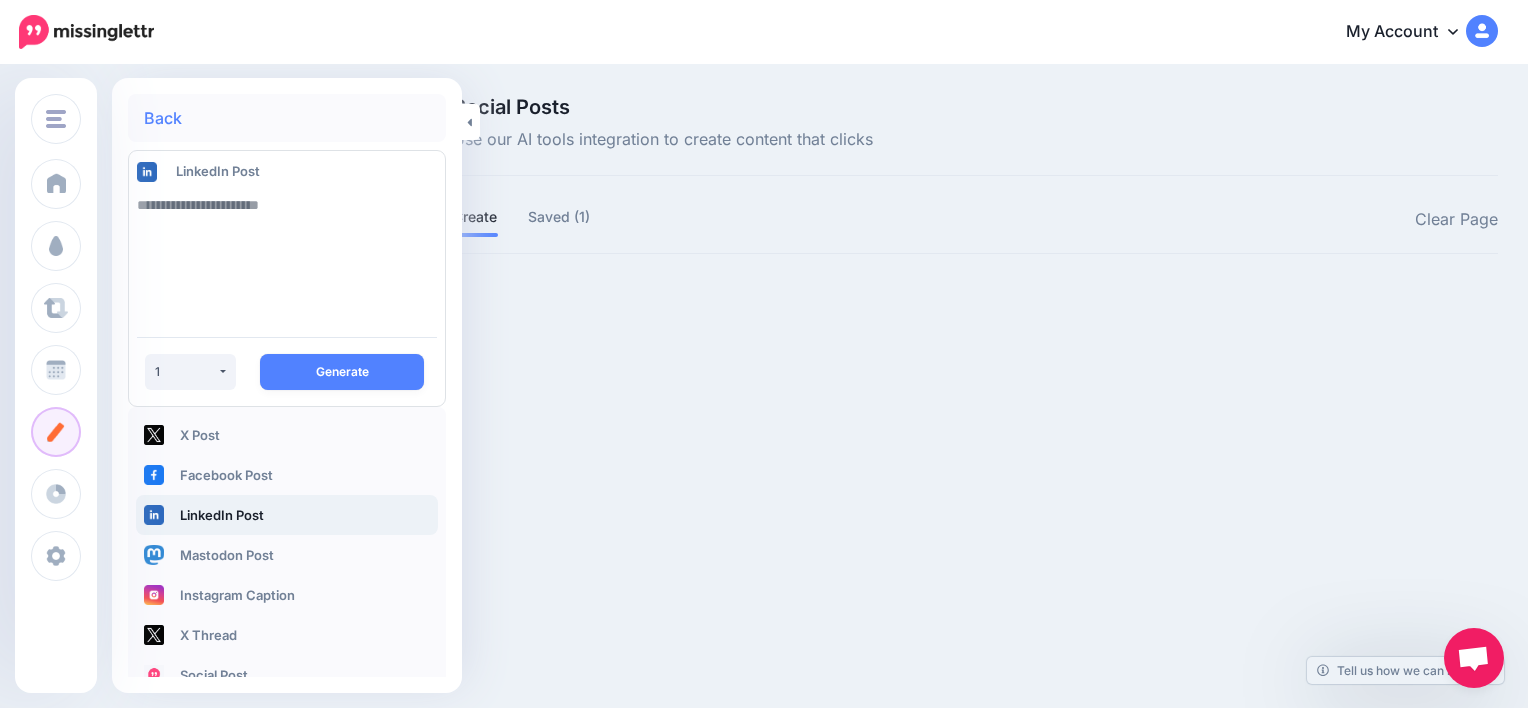 click on "Social Posts
Use our AI tools integration to create content that clicks
Create
Saved (1)
Clear Page
PRO TIP" at bounding box center (764, 208) 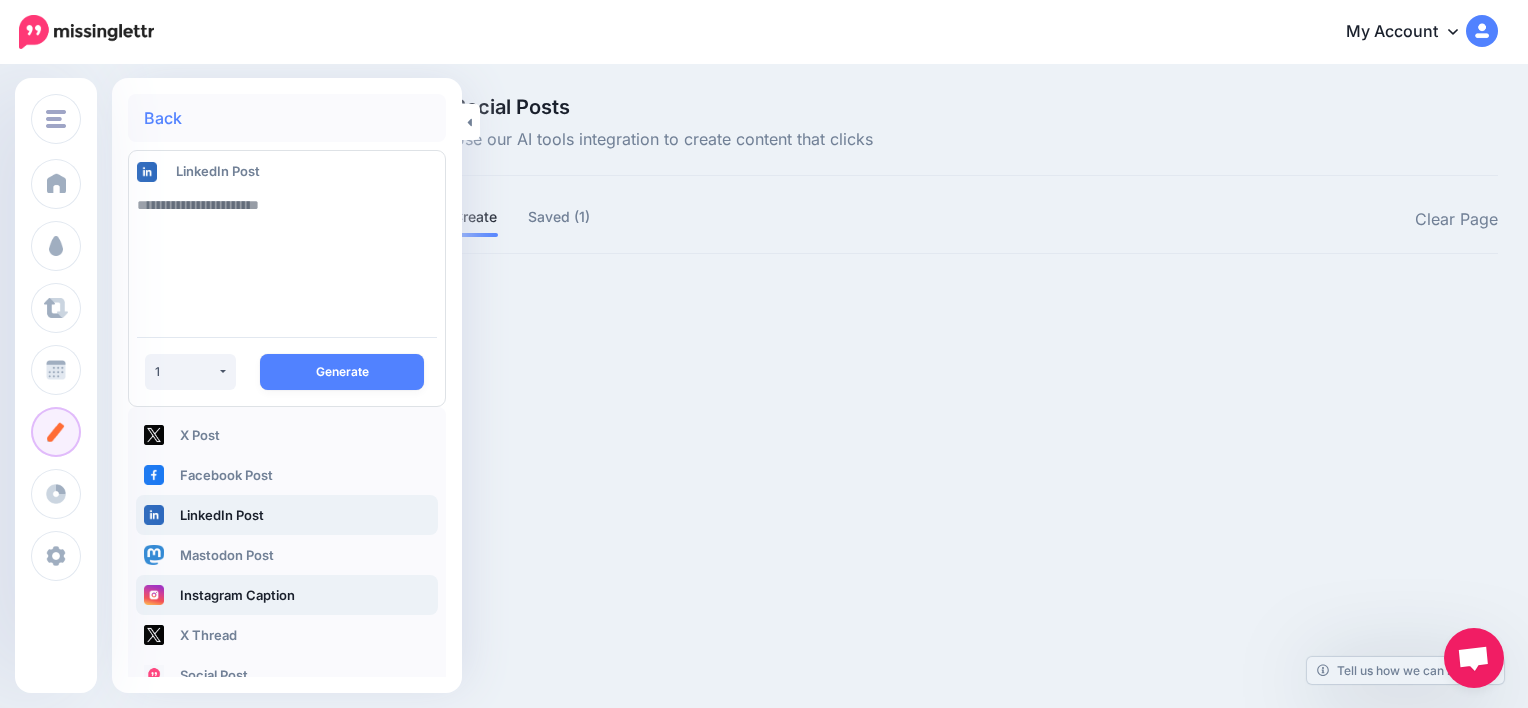 click on "Instagram Caption" at bounding box center [287, 595] 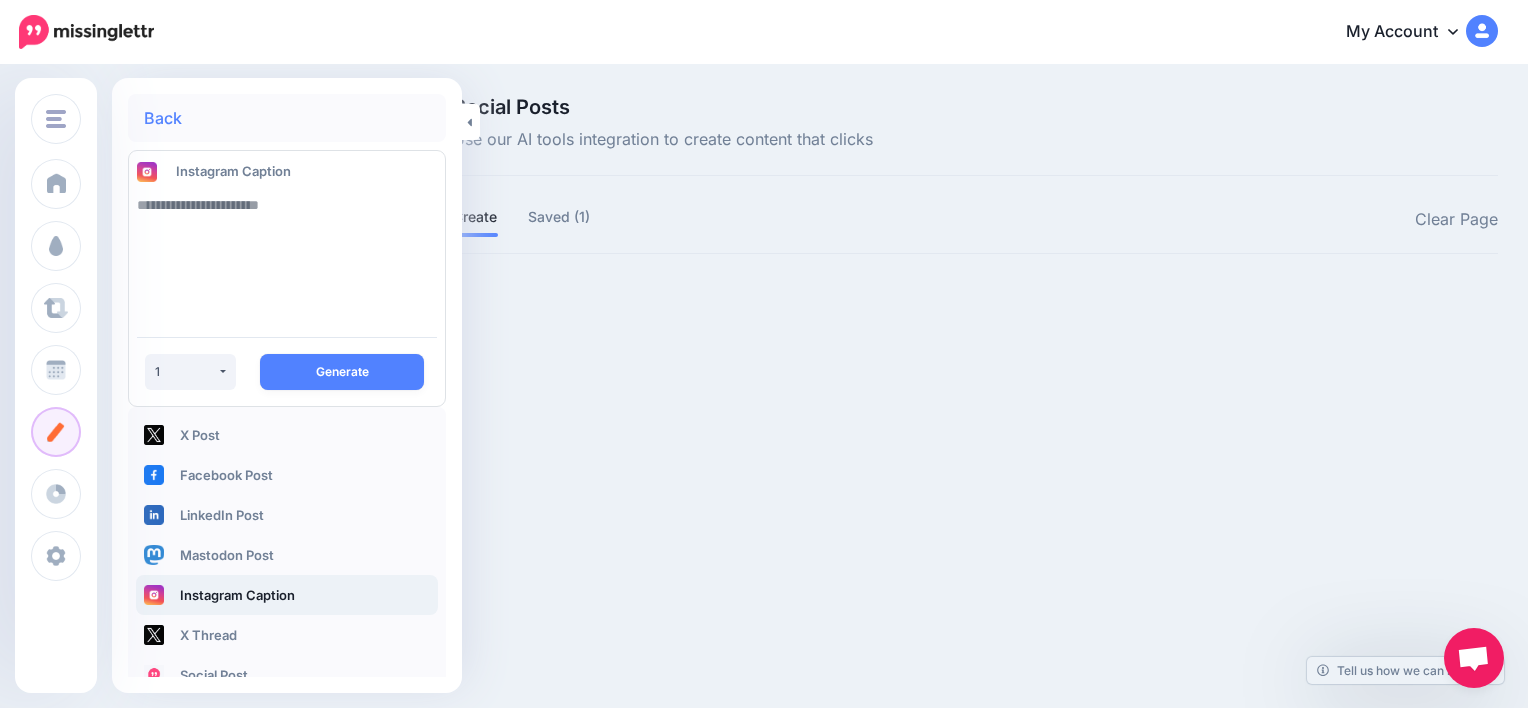 click at bounding box center (287, 253) 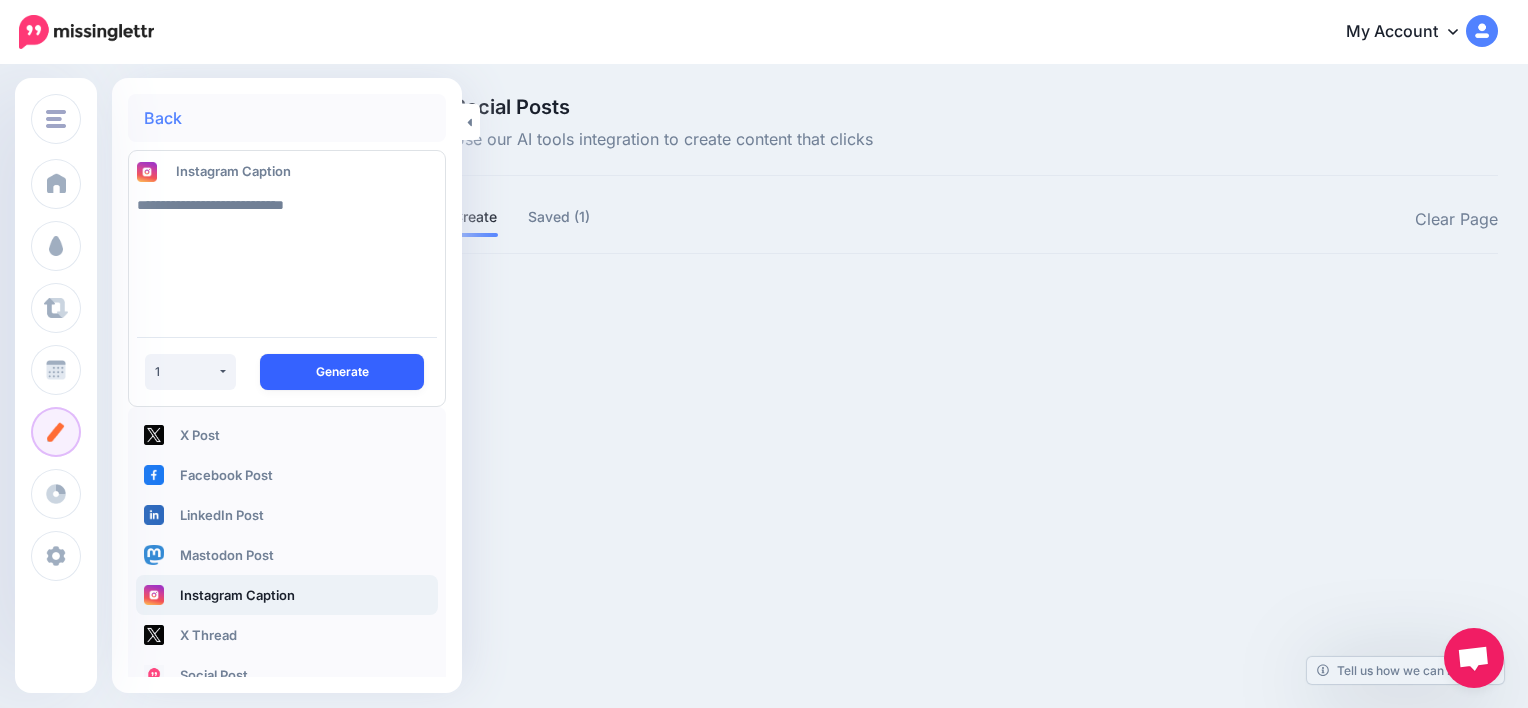 click on "Generate" at bounding box center [342, 372] 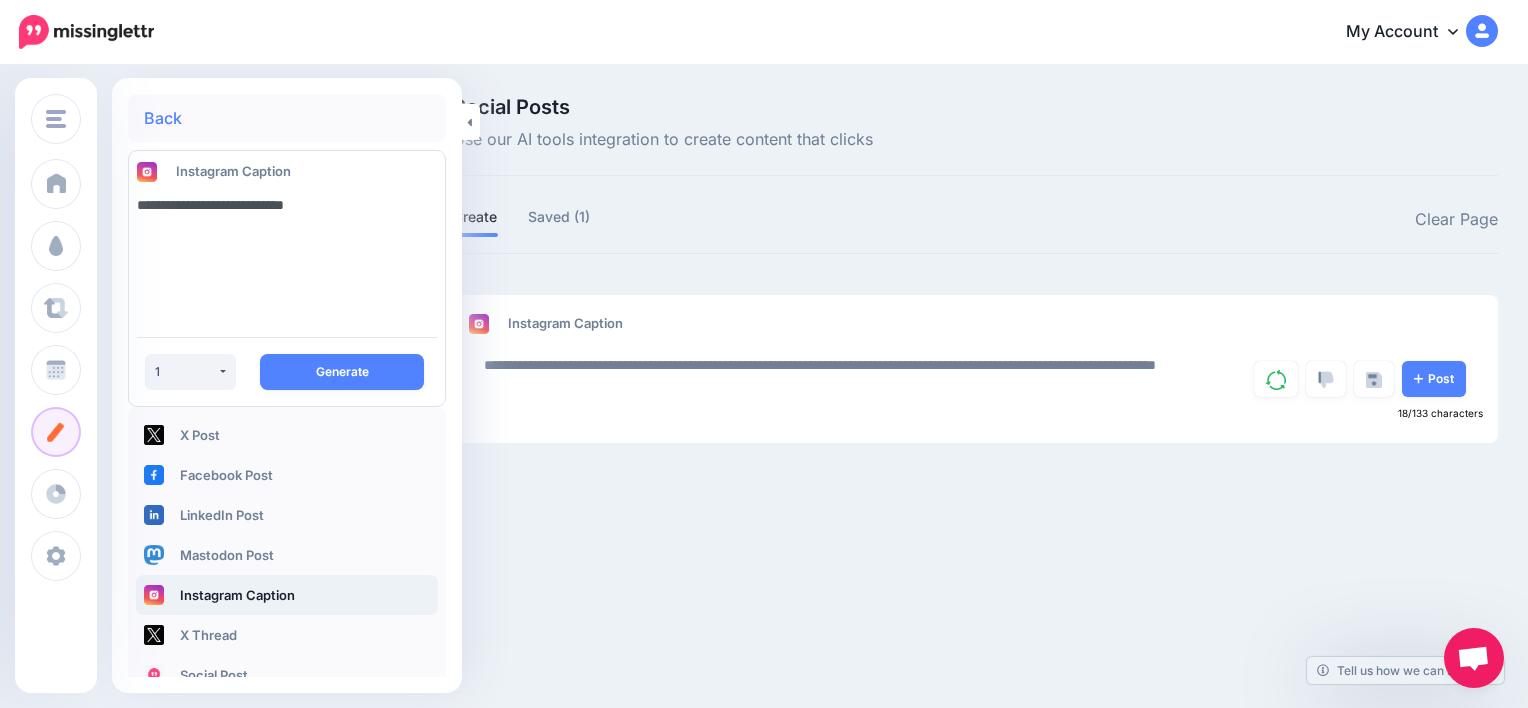 click on "**********" at bounding box center (287, 253) 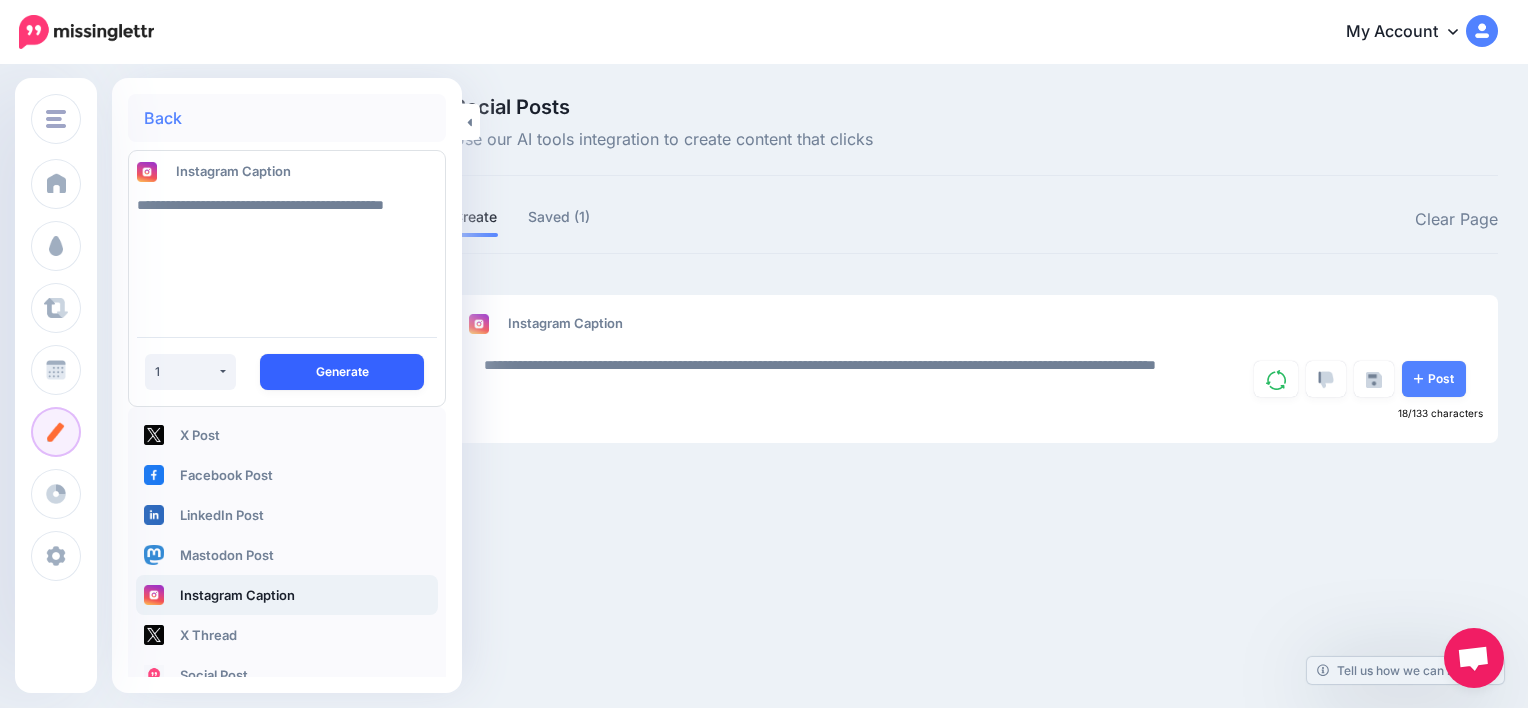 click on "Generate" at bounding box center [342, 372] 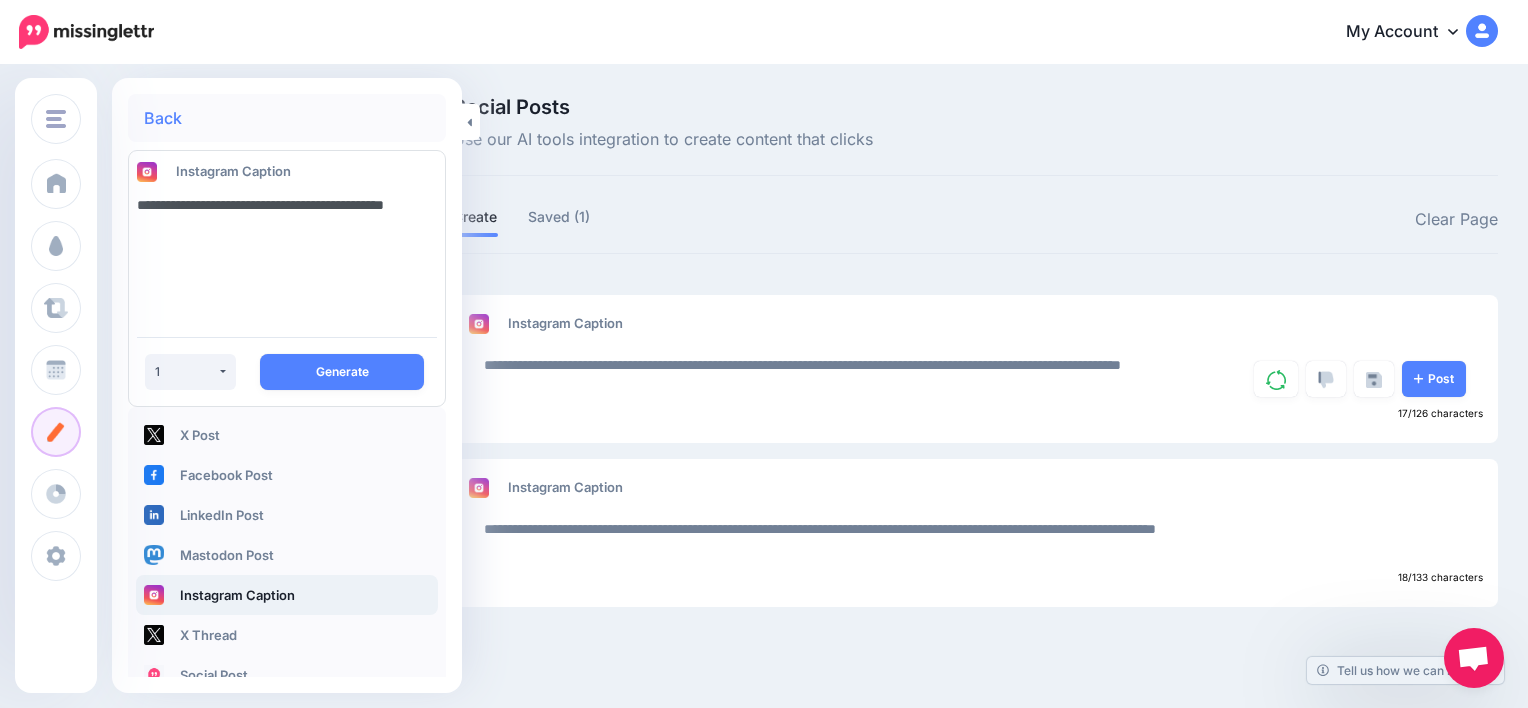 drag, startPoint x: 227, startPoint y: 228, endPoint x: 139, endPoint y: 212, distance: 89.44272 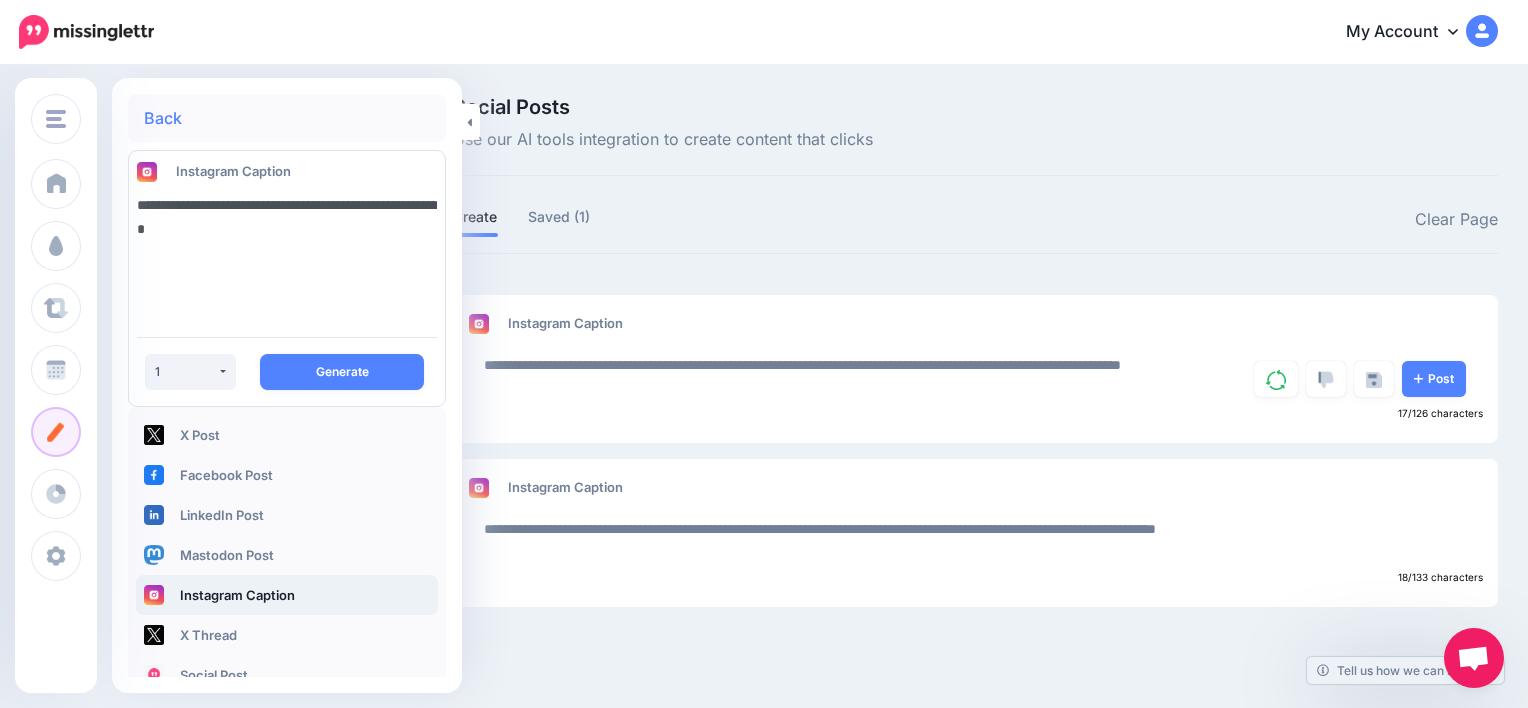 drag, startPoint x: 304, startPoint y: 231, endPoint x: 240, endPoint y: 200, distance: 71.11259 